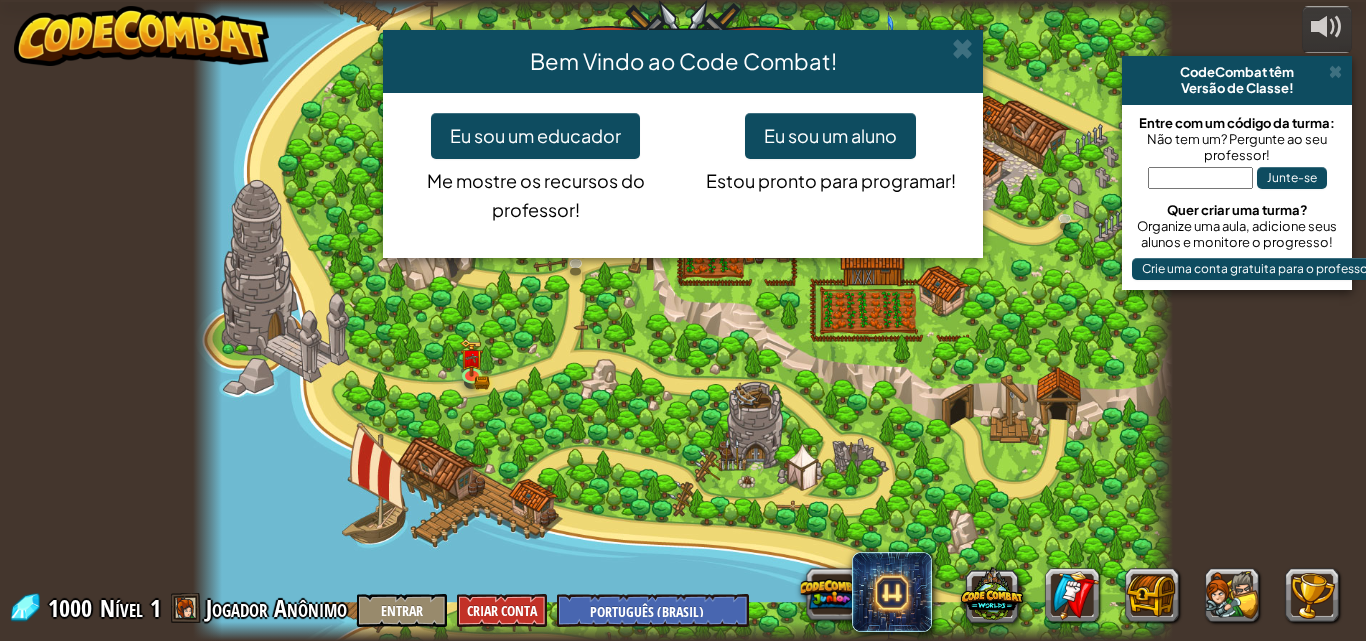 select on "pt-BR" 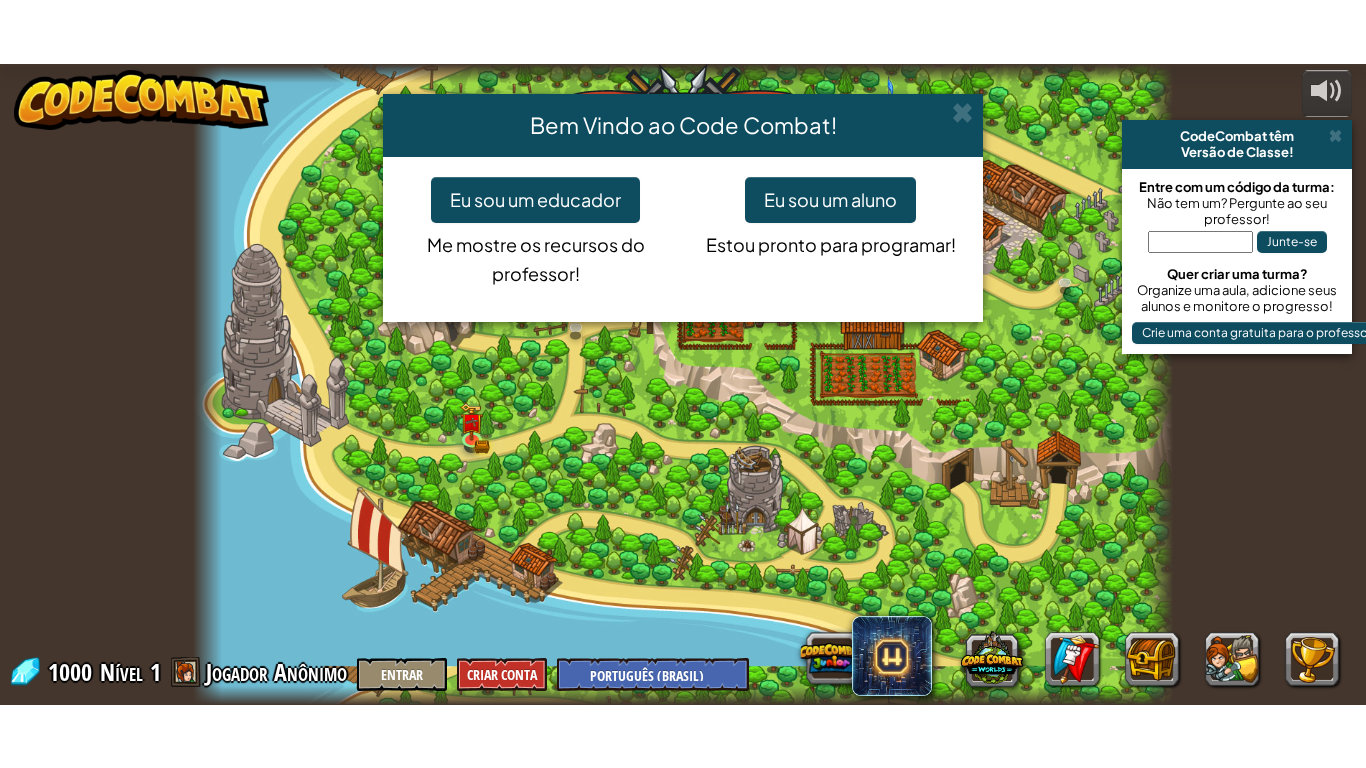 scroll, scrollTop: 0, scrollLeft: 0, axis: both 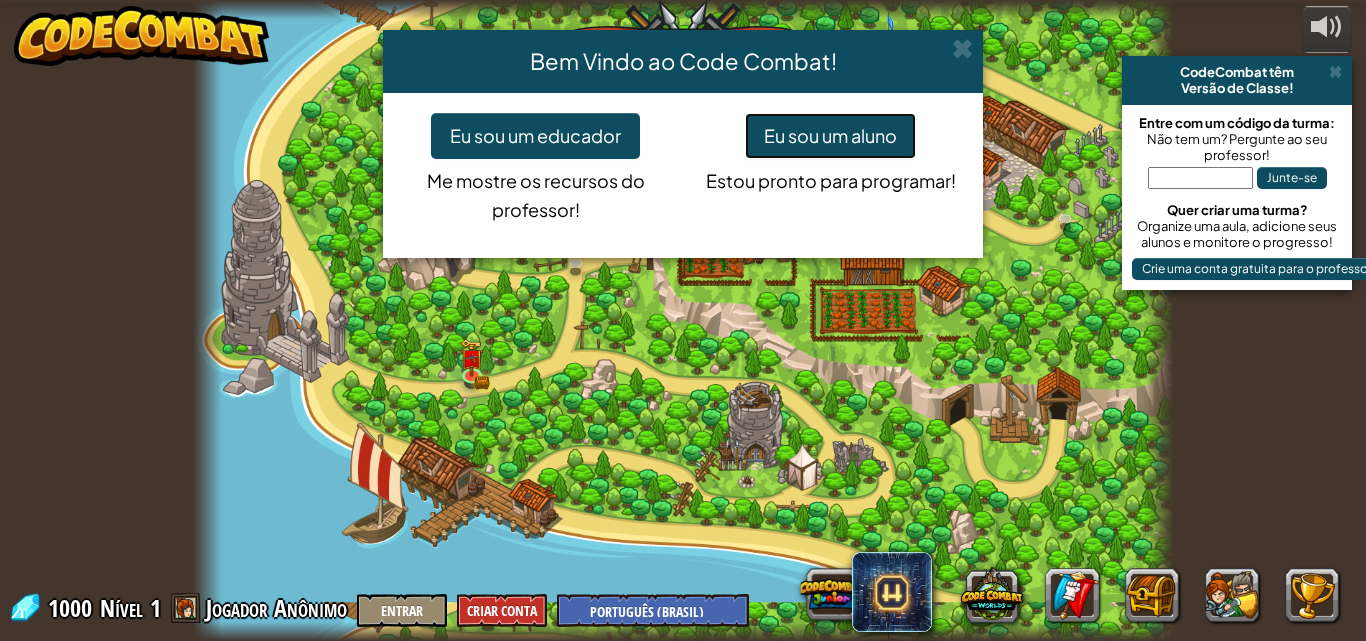 click on "Eu sou um aluno" at bounding box center [830, 136] 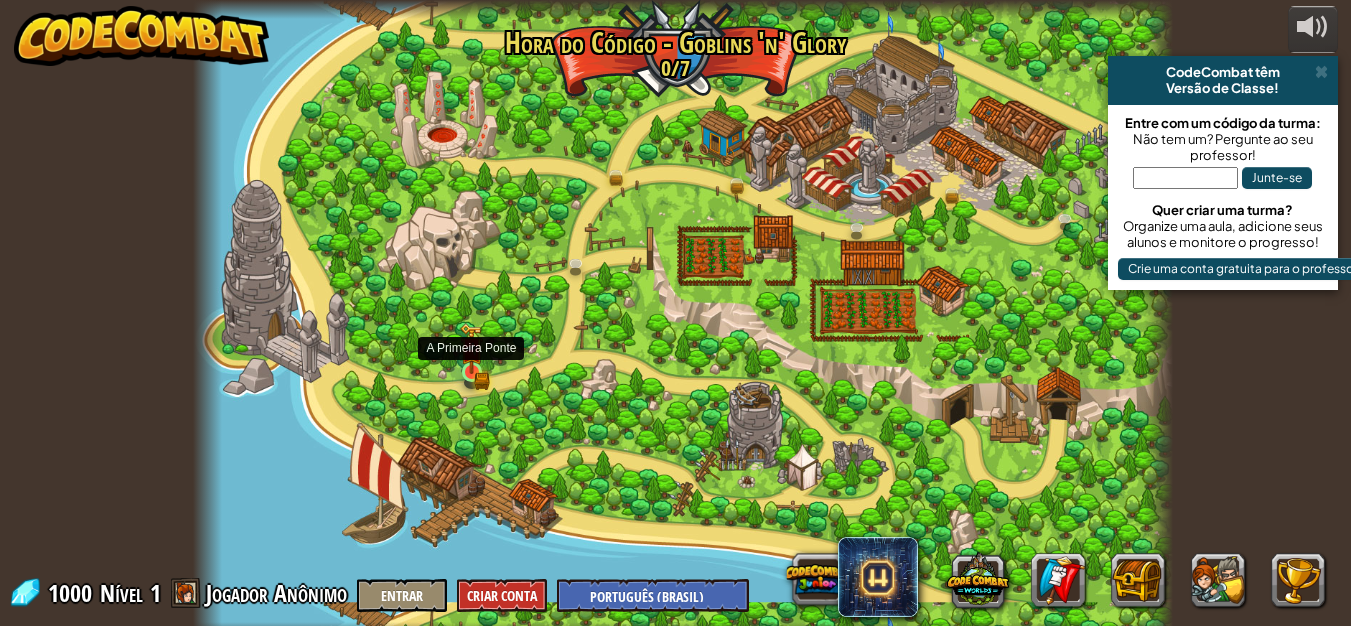 click at bounding box center (472, 349) 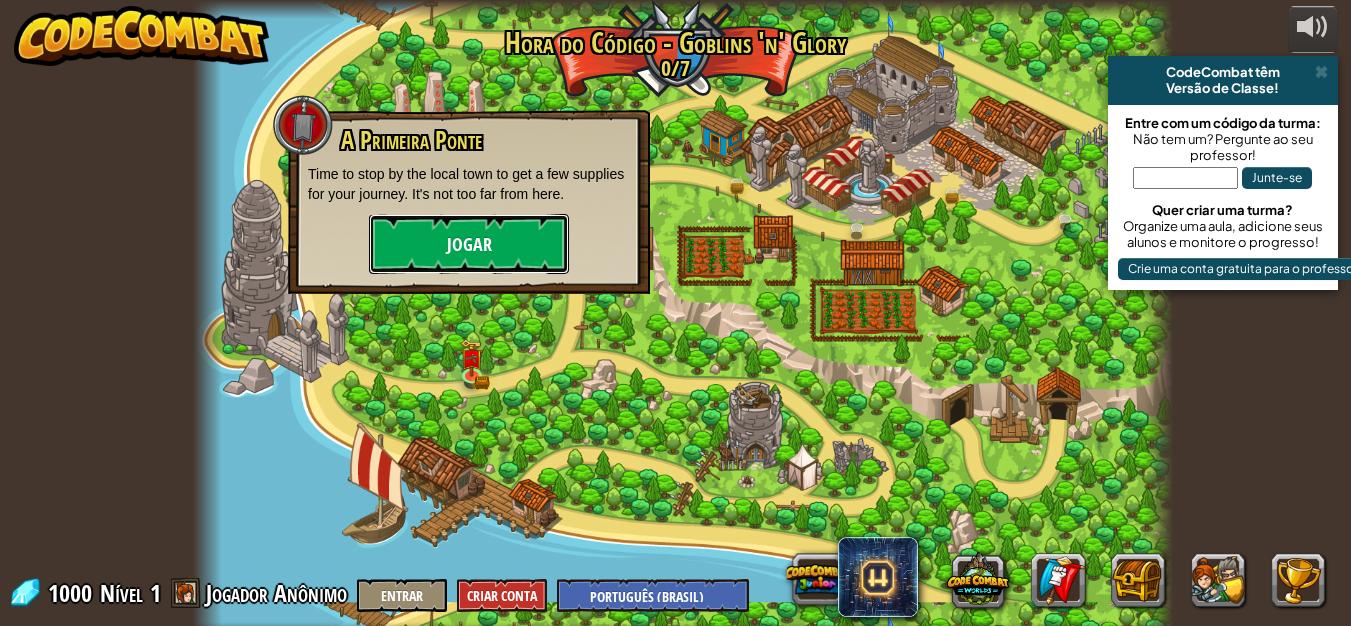 click on "Jogar" at bounding box center (469, 244) 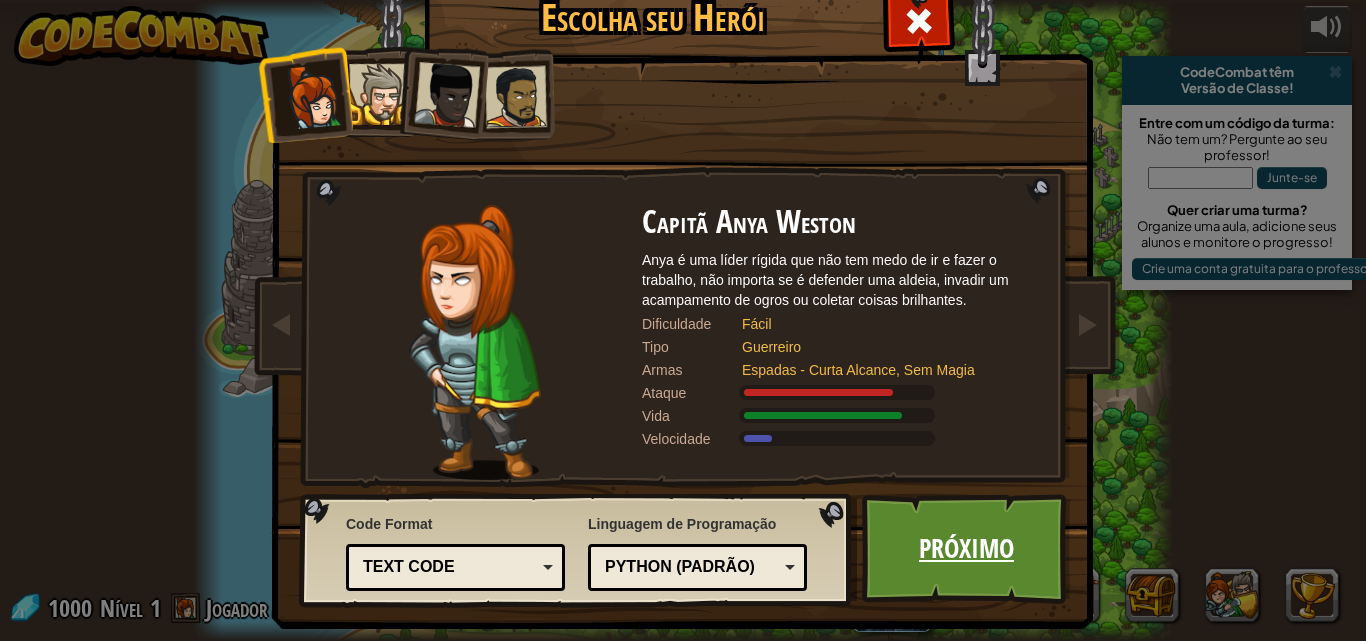 click on "Próximo" at bounding box center (966, 549) 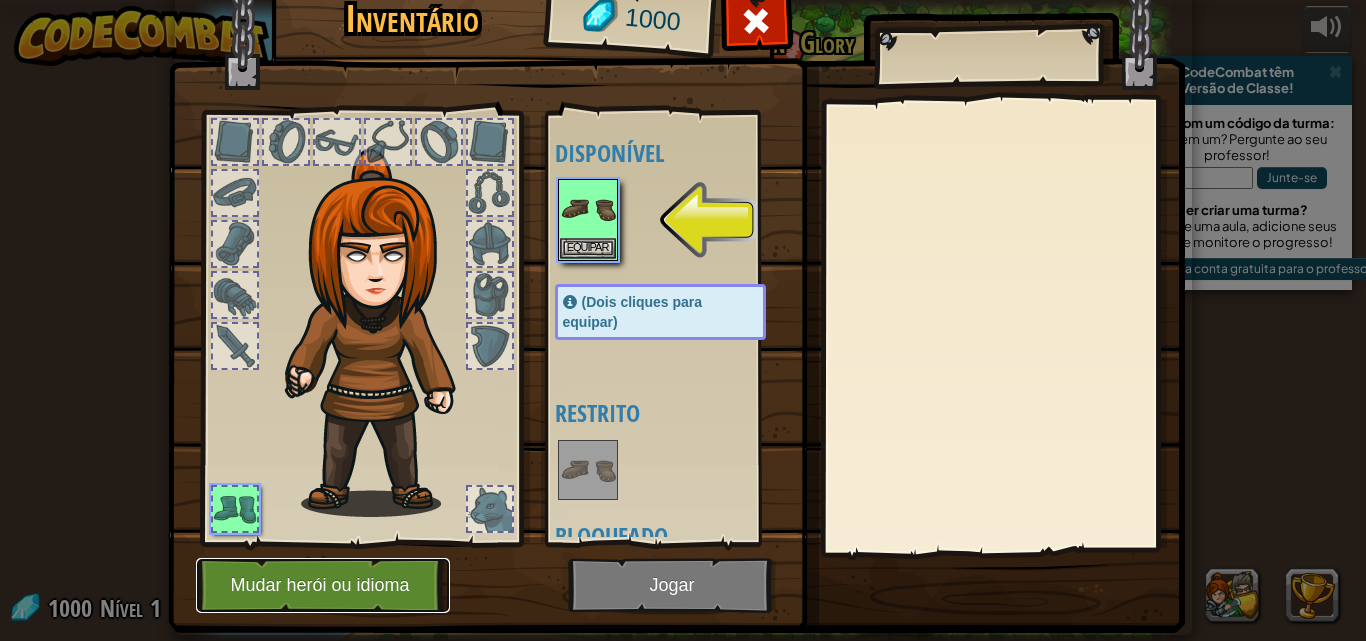 click on "Mudar herói ou idioma" at bounding box center (323, 585) 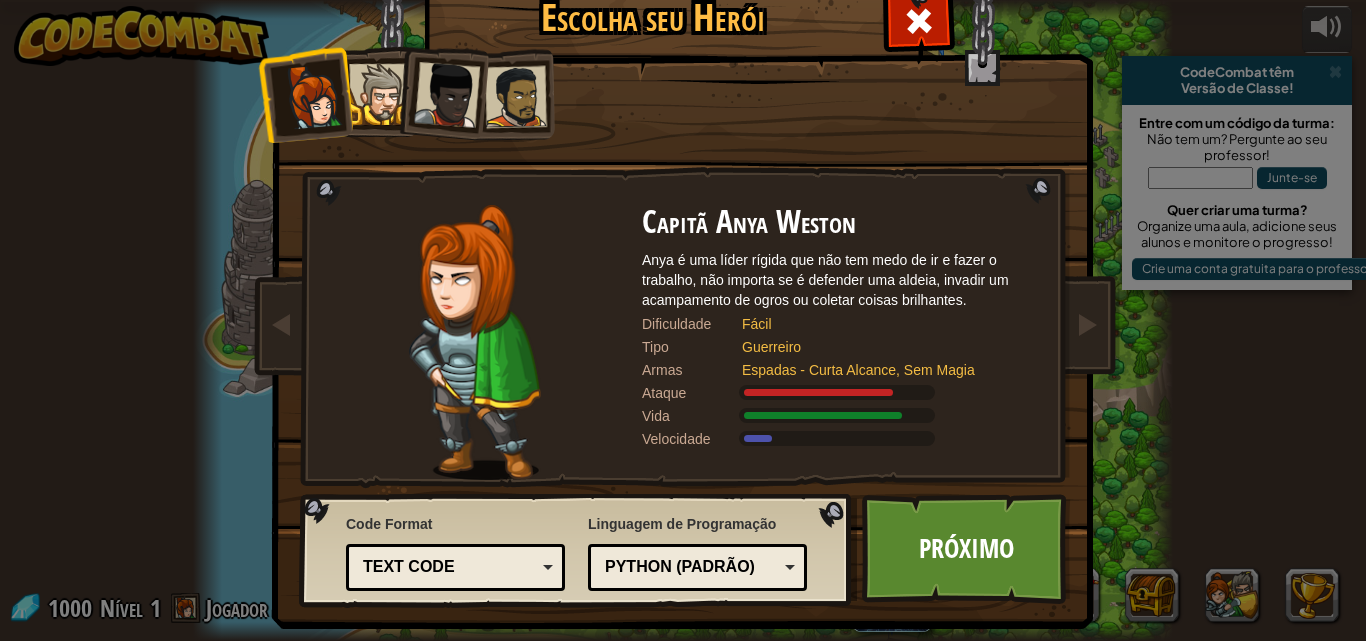 click at bounding box center [379, 94] 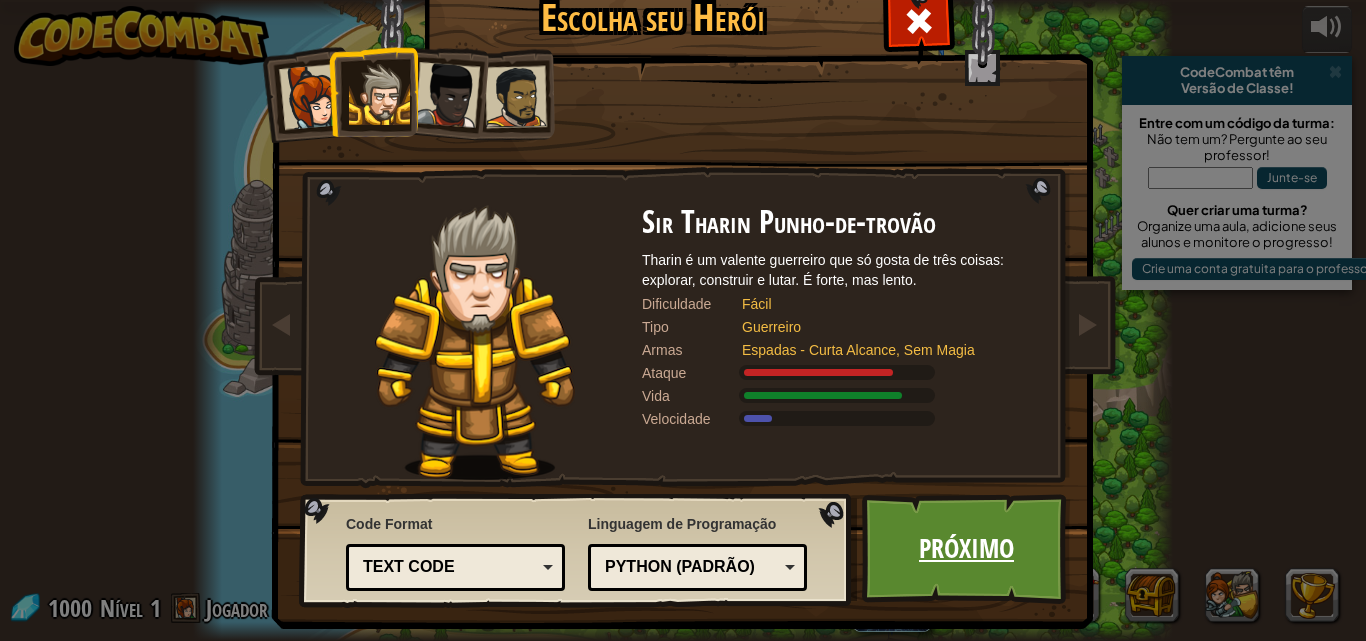 click on "Próximo" at bounding box center (966, 549) 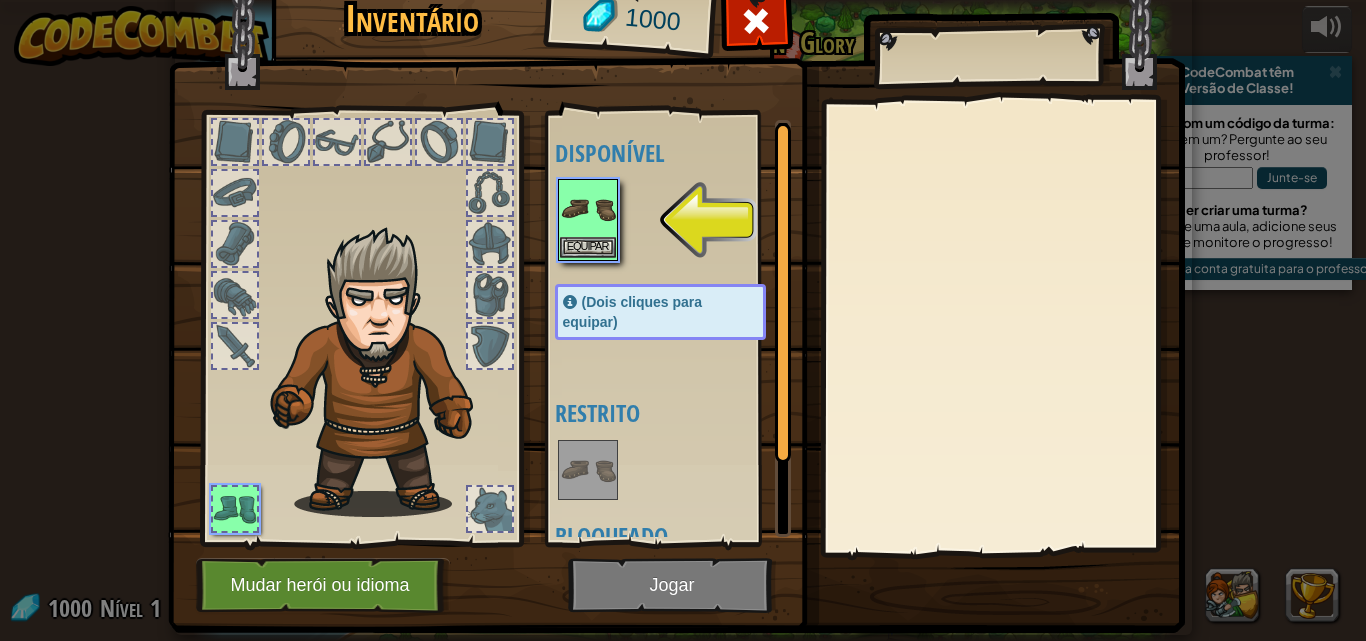 click at bounding box center [588, 209] 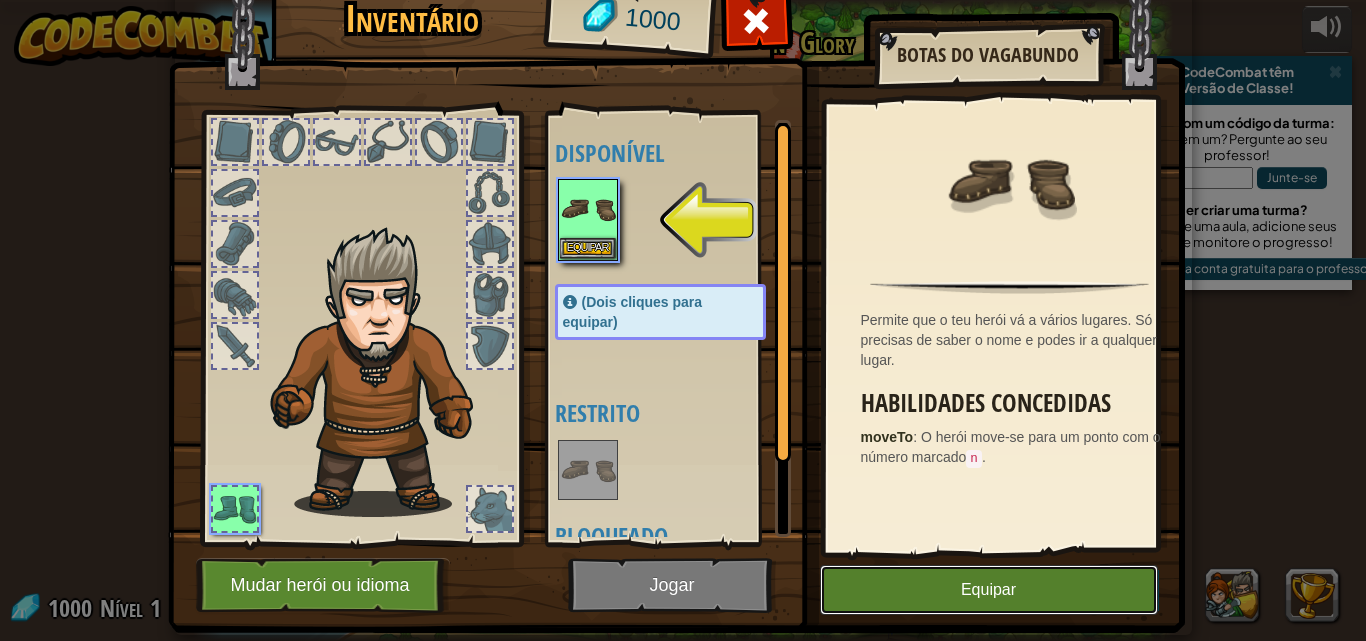 click on "Equipar" at bounding box center (989, 590) 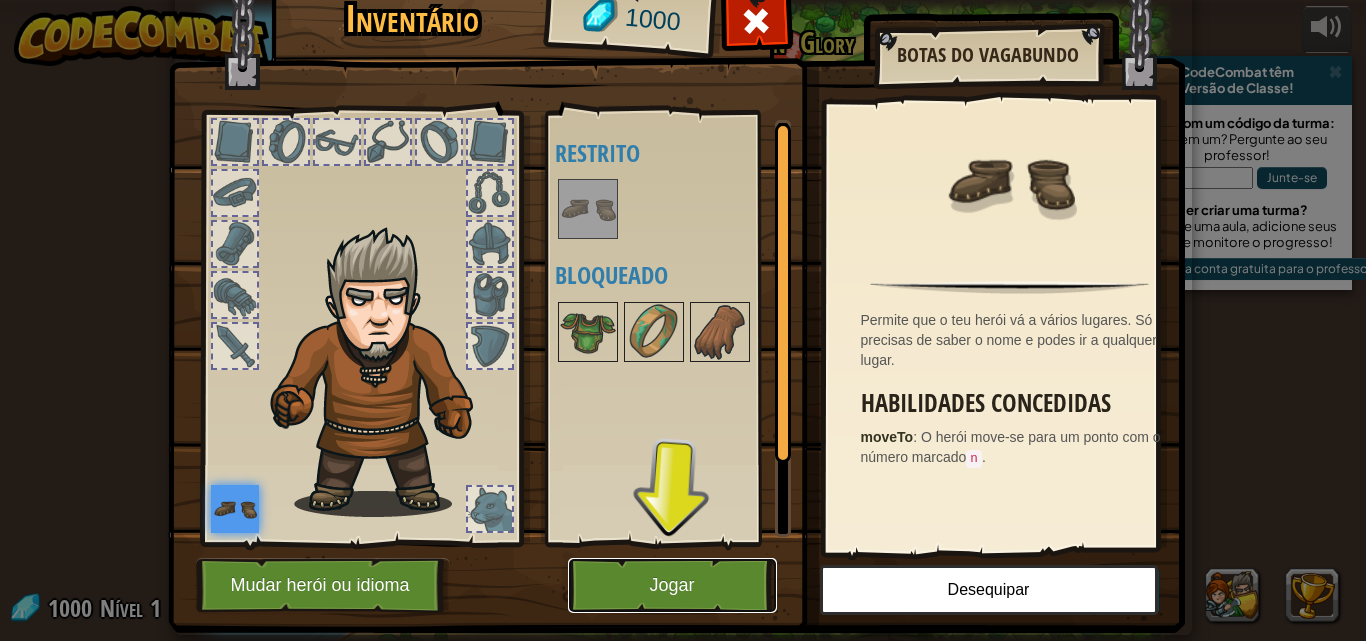 click on "Jogar" at bounding box center [672, 585] 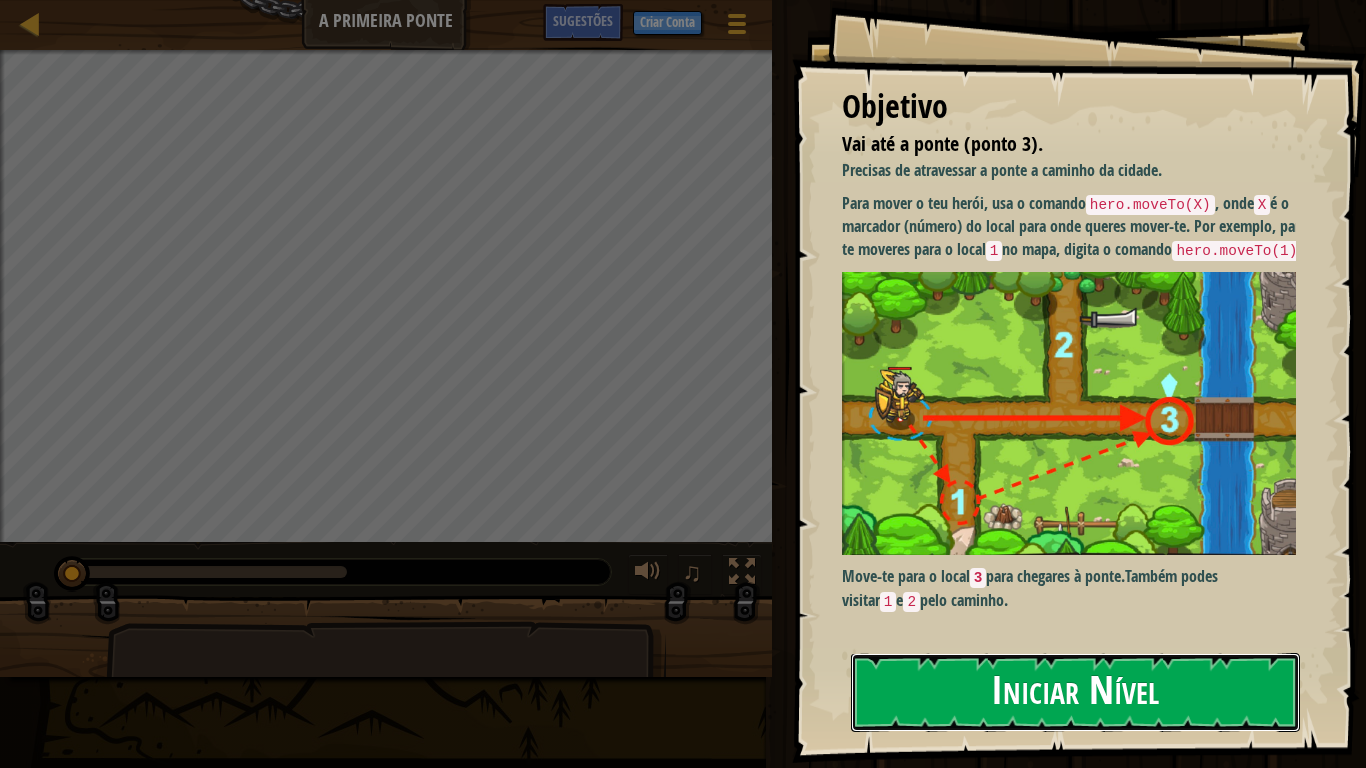click on "Iniciar Nível" at bounding box center (1075, 692) 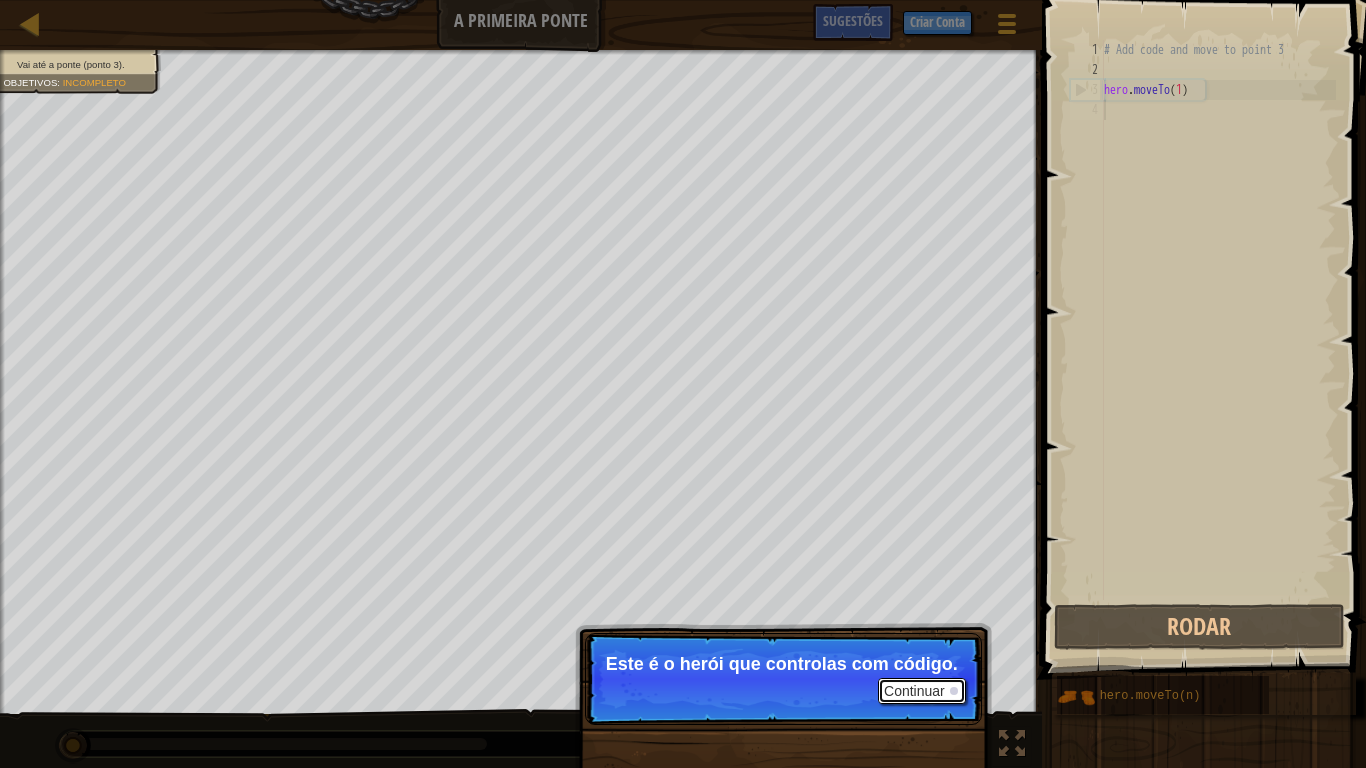 click on "Continuar" at bounding box center [922, 691] 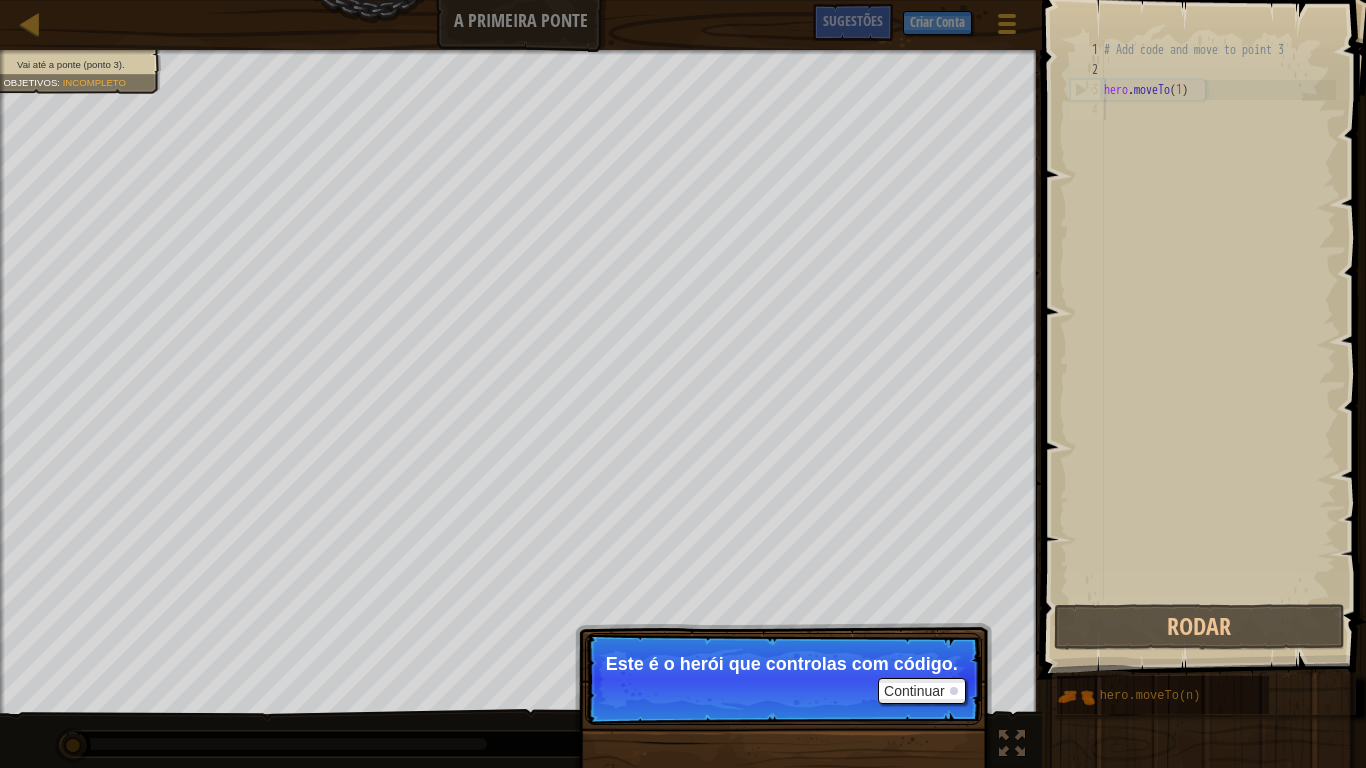 scroll, scrollTop: 9, scrollLeft: 0, axis: vertical 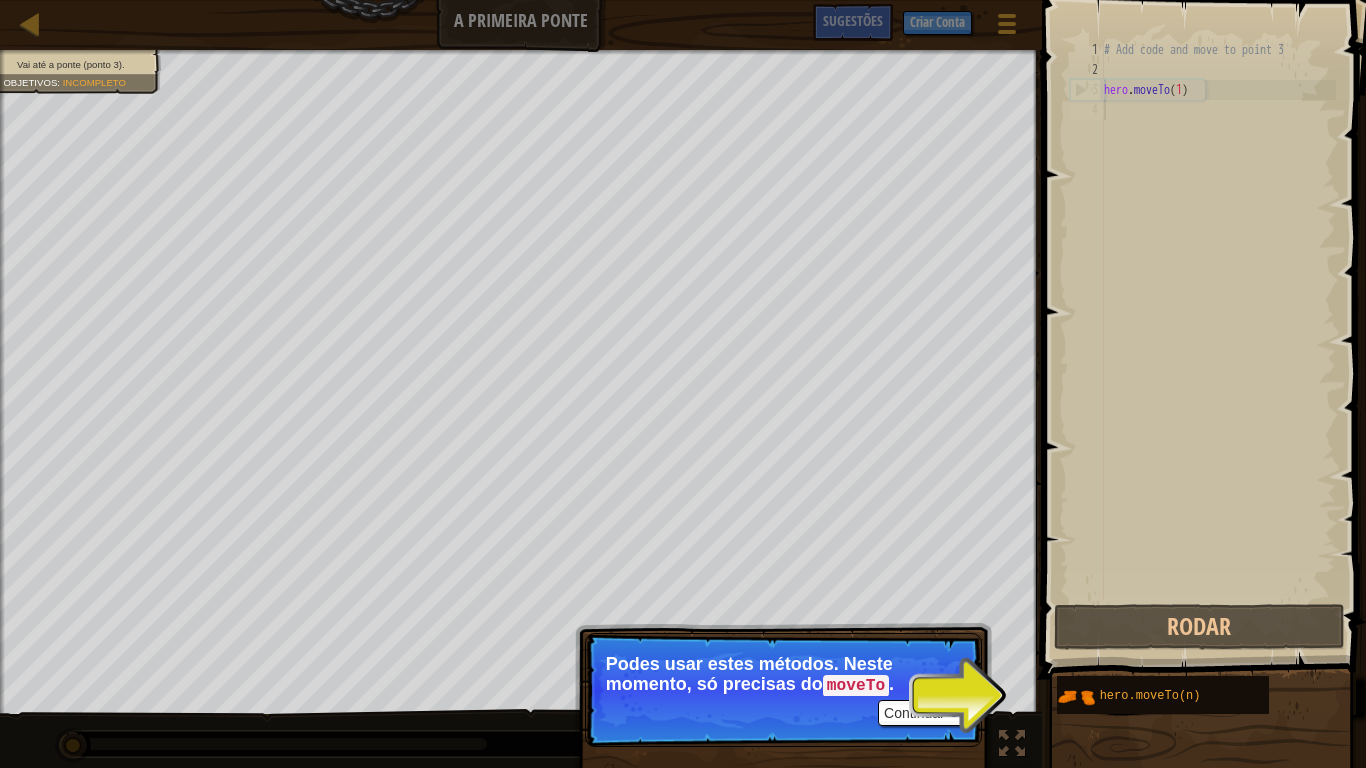 drag, startPoint x: 901, startPoint y: 695, endPoint x: 901, endPoint y: 720, distance: 25 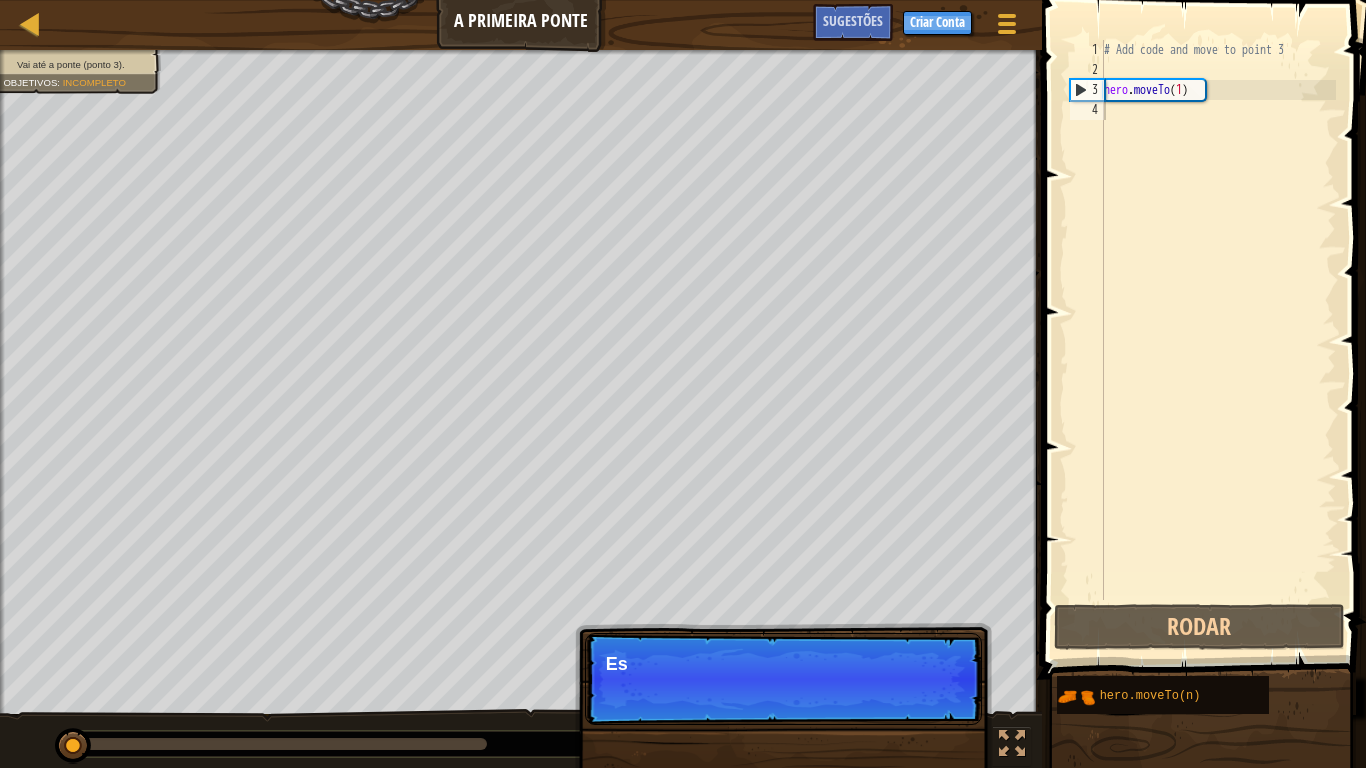 click on "Continuar  Es" at bounding box center [783, 679] 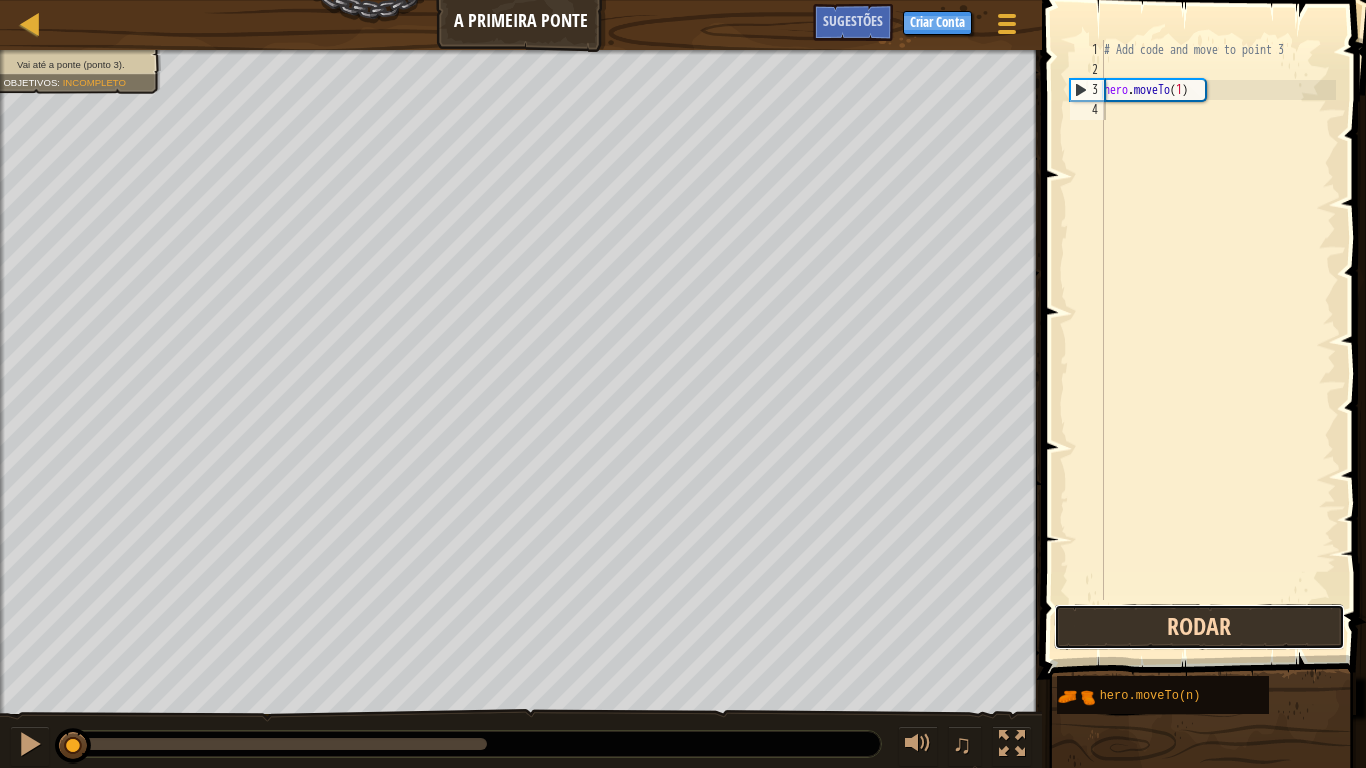 click on "Rodar" at bounding box center [1199, 627] 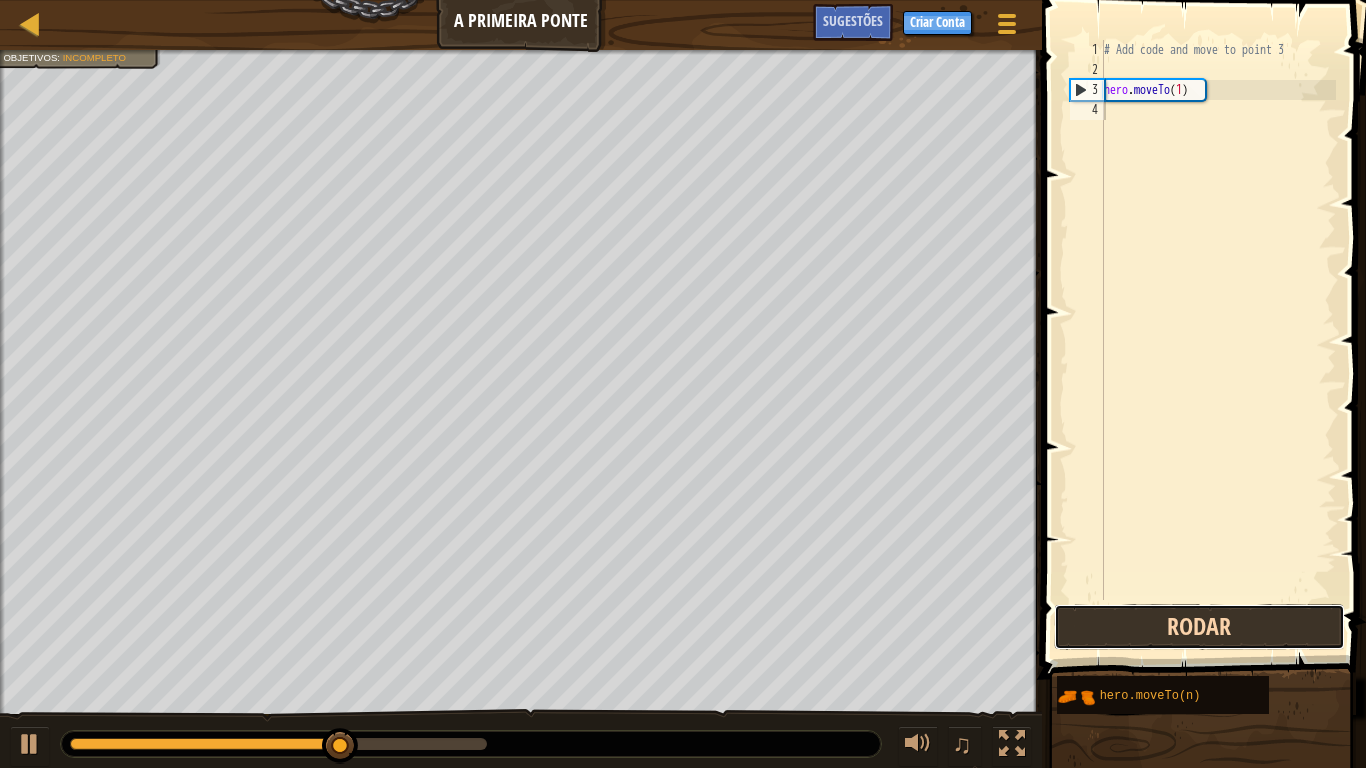 click on "Rodar" at bounding box center (1199, 627) 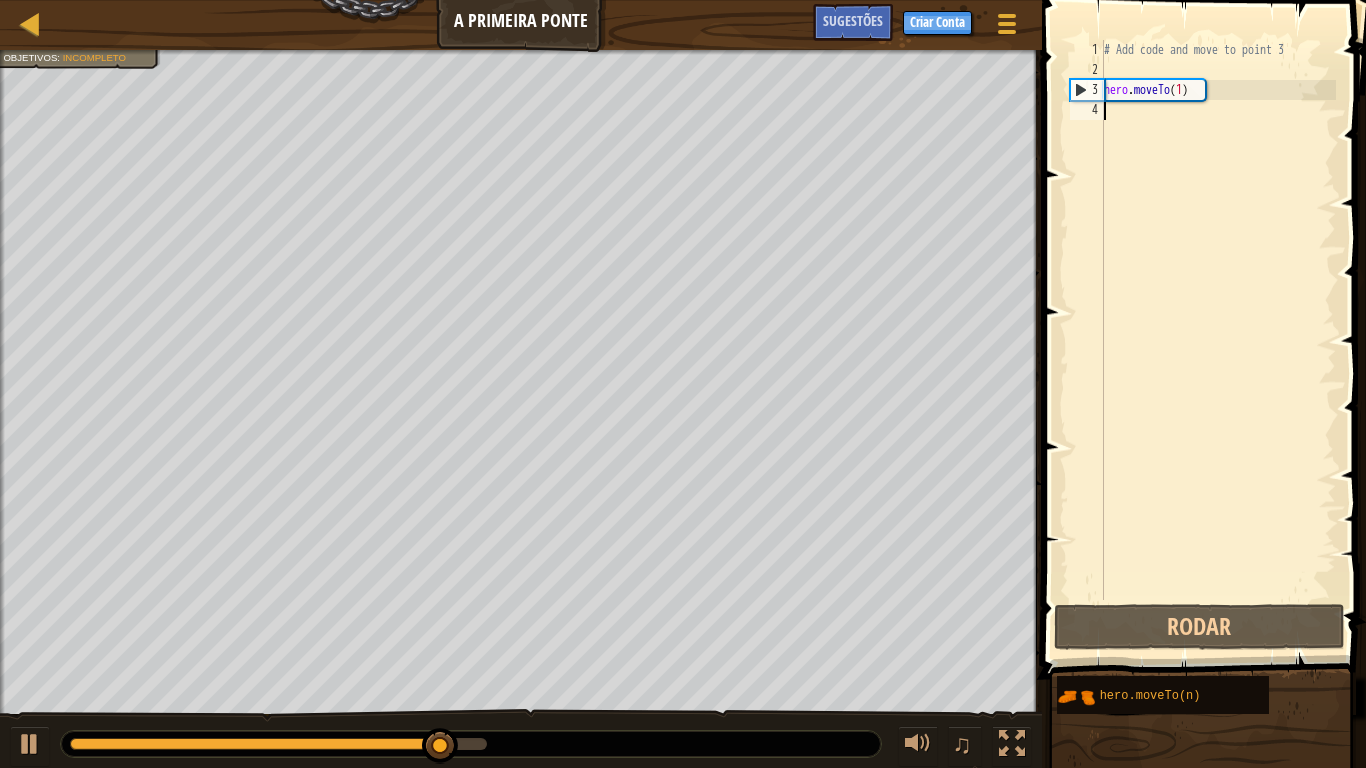 click on "# Add code and move to point 3 hero . moveTo ( 1 )" at bounding box center (1218, 340) 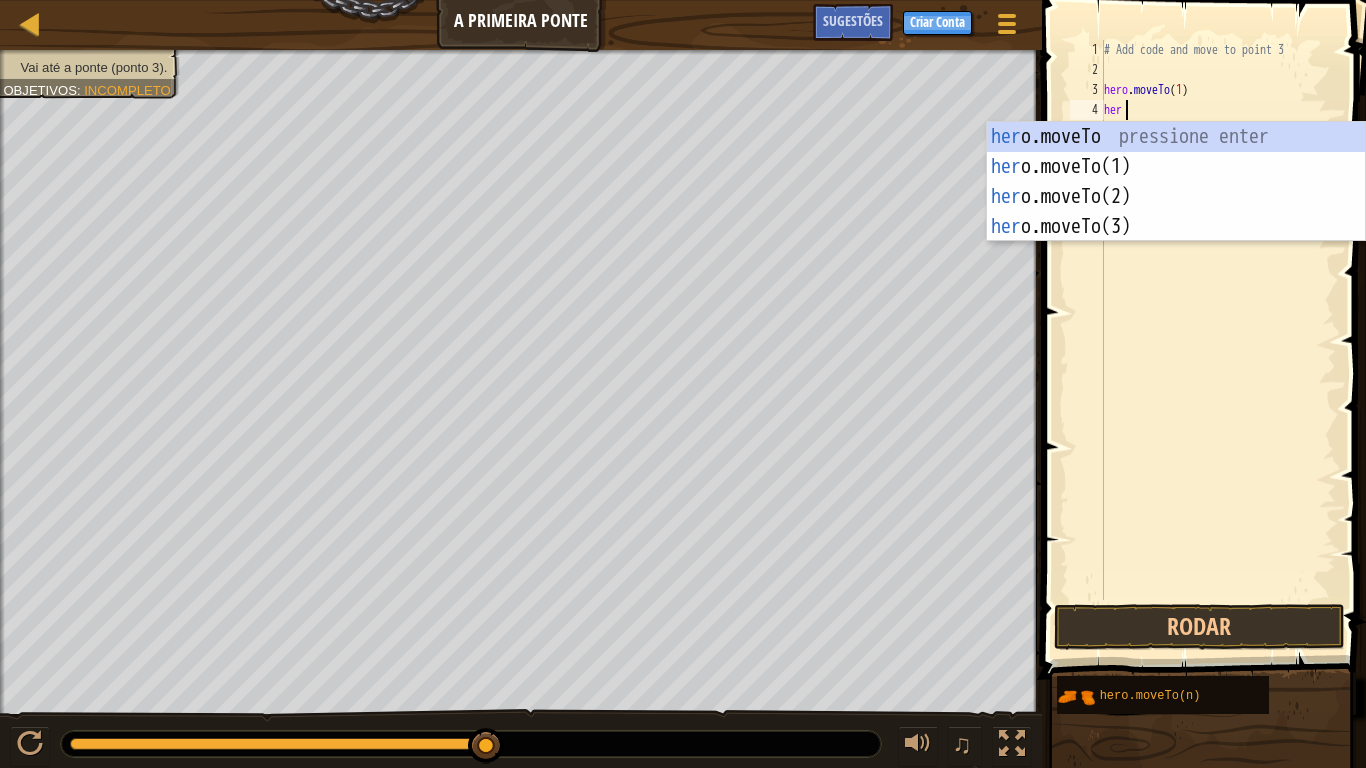 type on "hero" 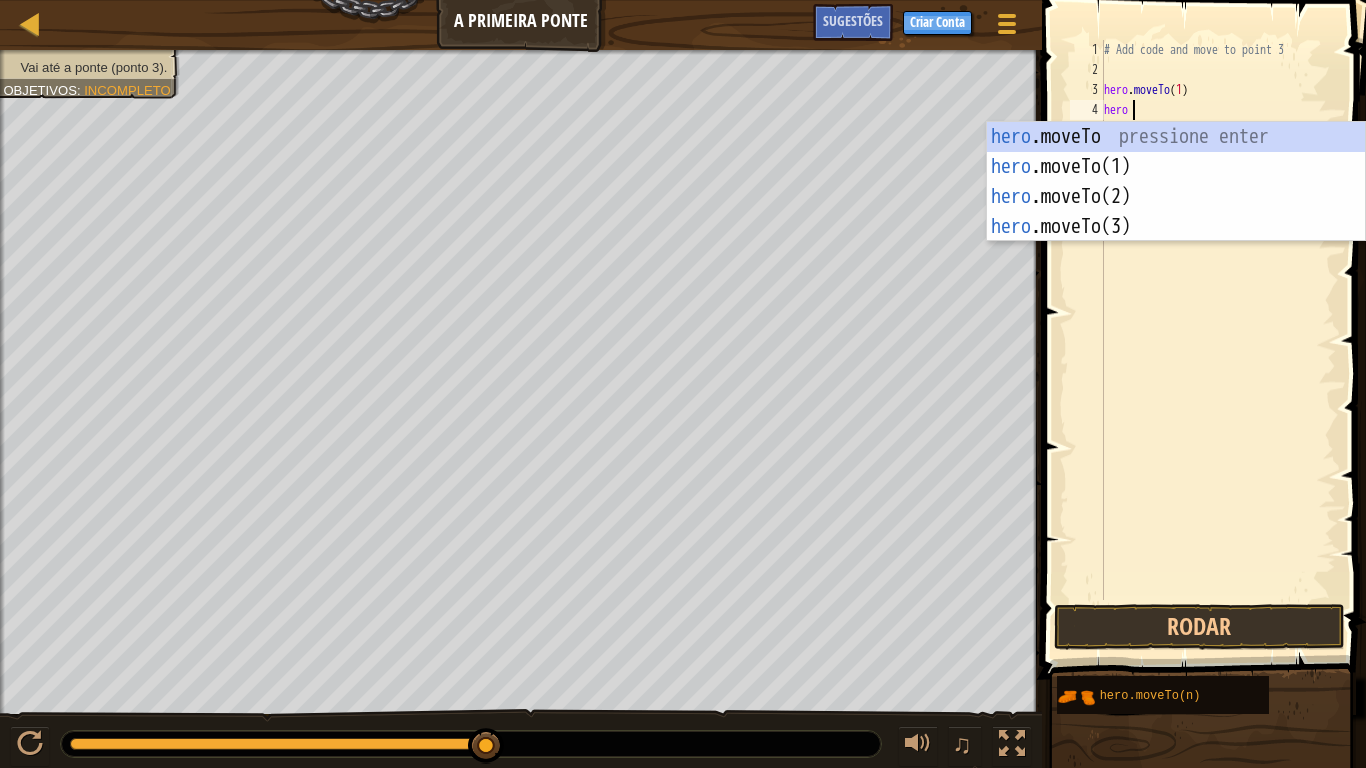 scroll, scrollTop: 9, scrollLeft: 1, axis: both 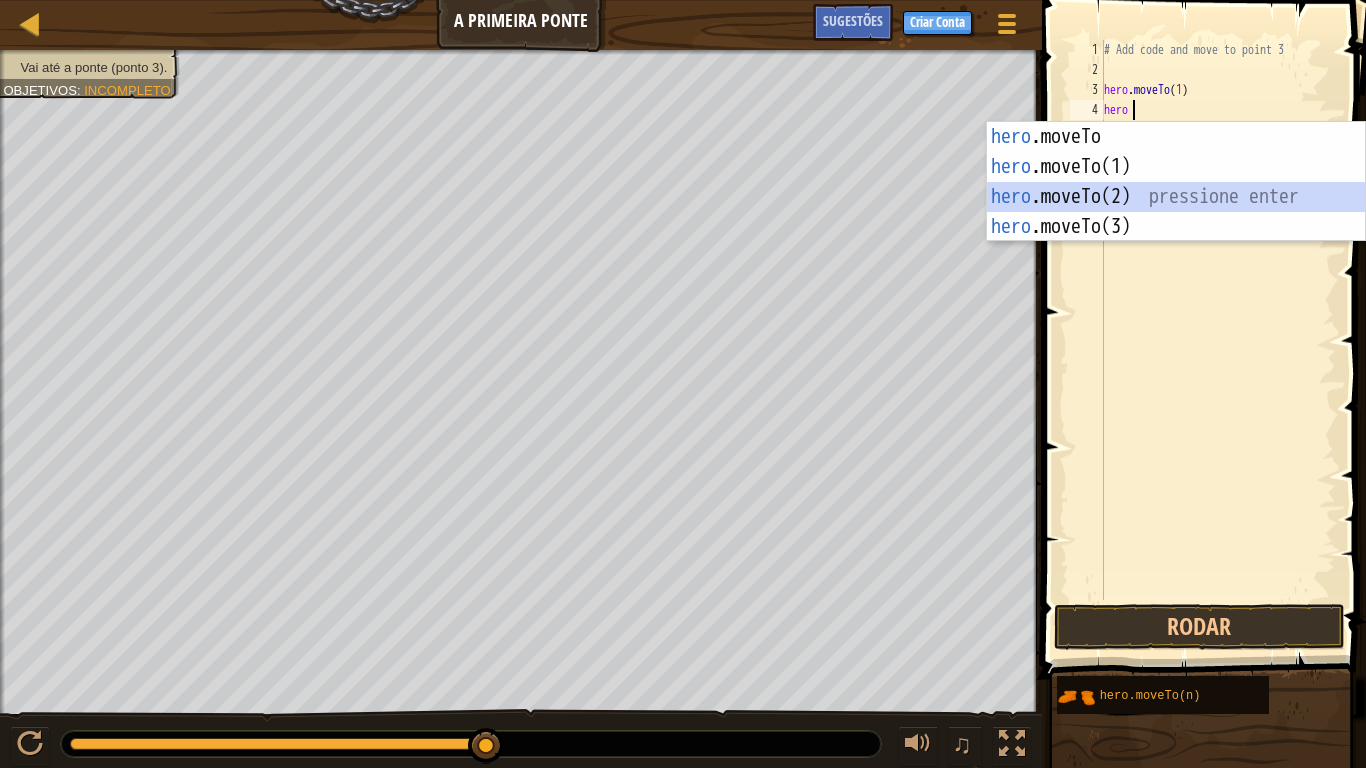 type 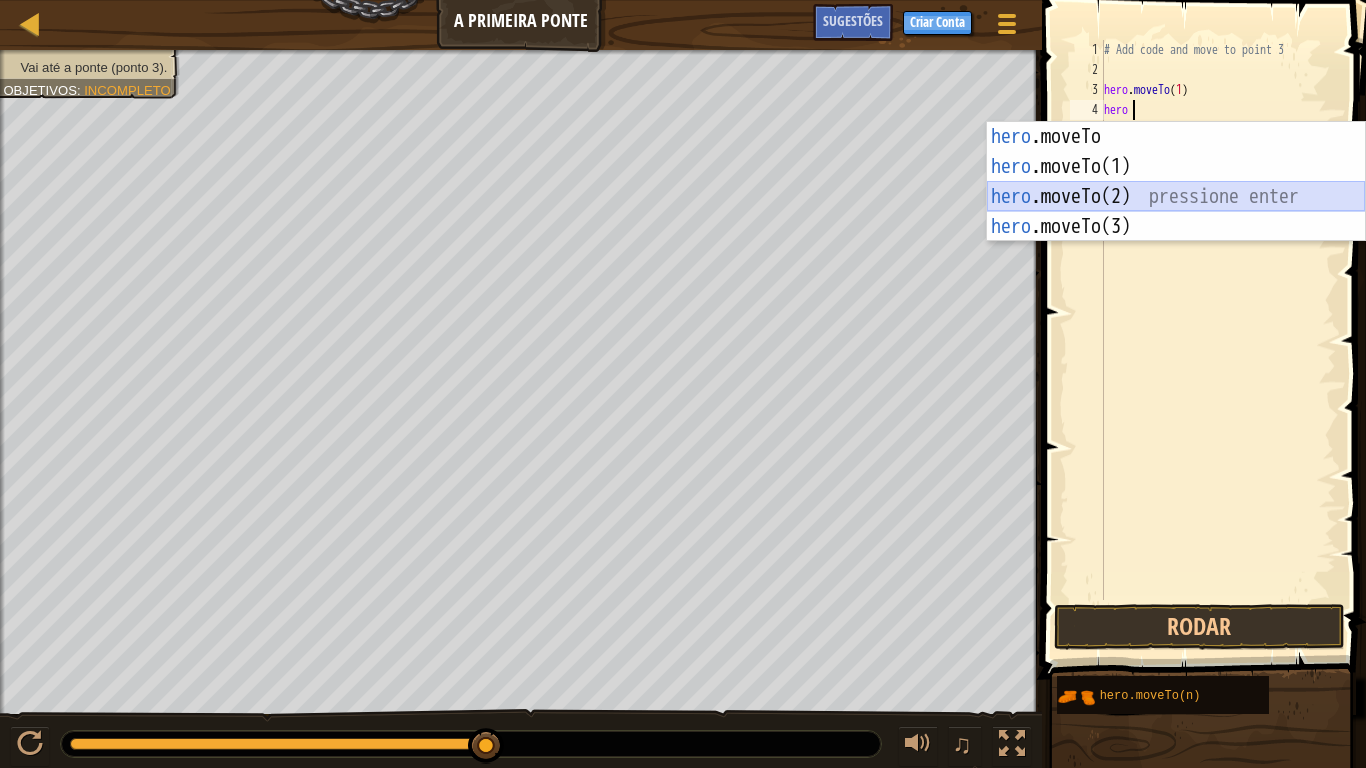 click on "hero .moveTo pressione enter hero .moveTo(1) pressione enter hero .moveTo(2) pressione enter hero .moveTo(3) pressione enter" at bounding box center [1176, 212] 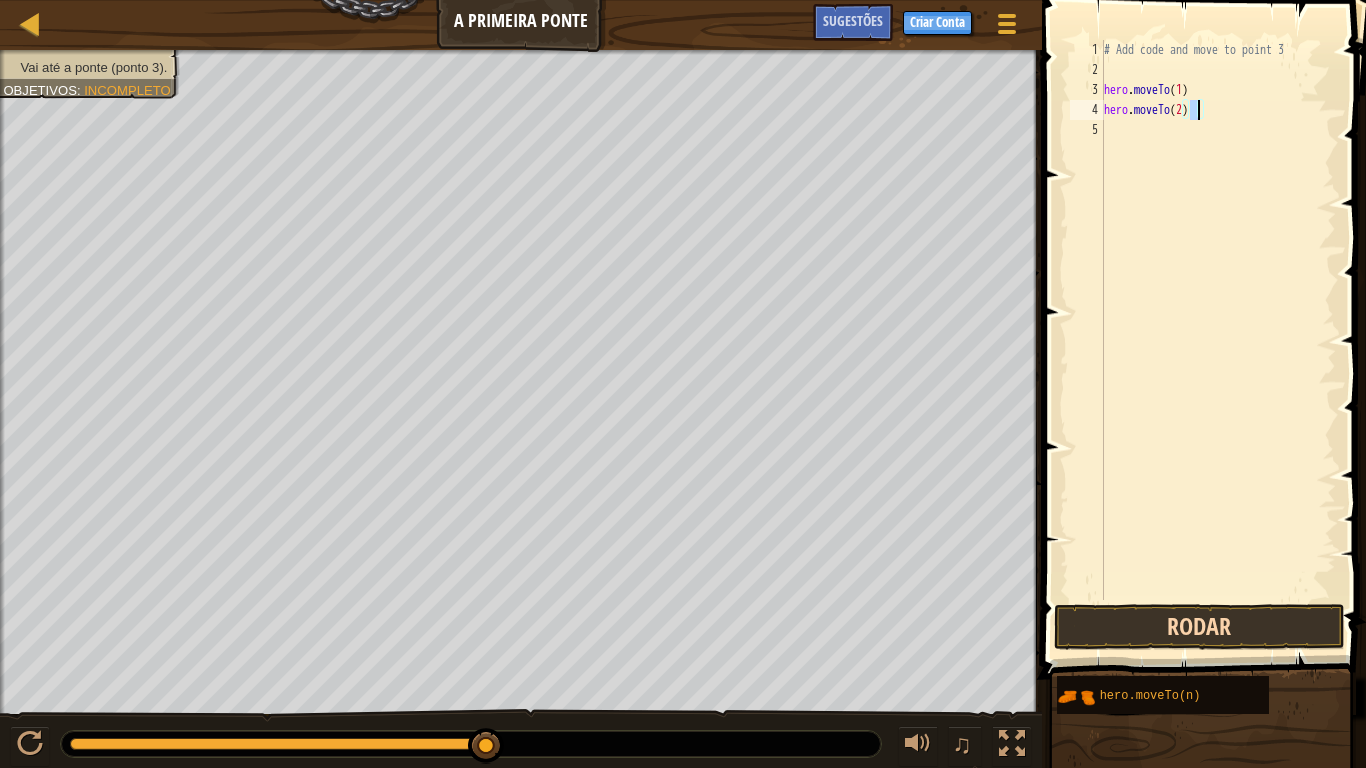 type on "hero.moveTo(2)" 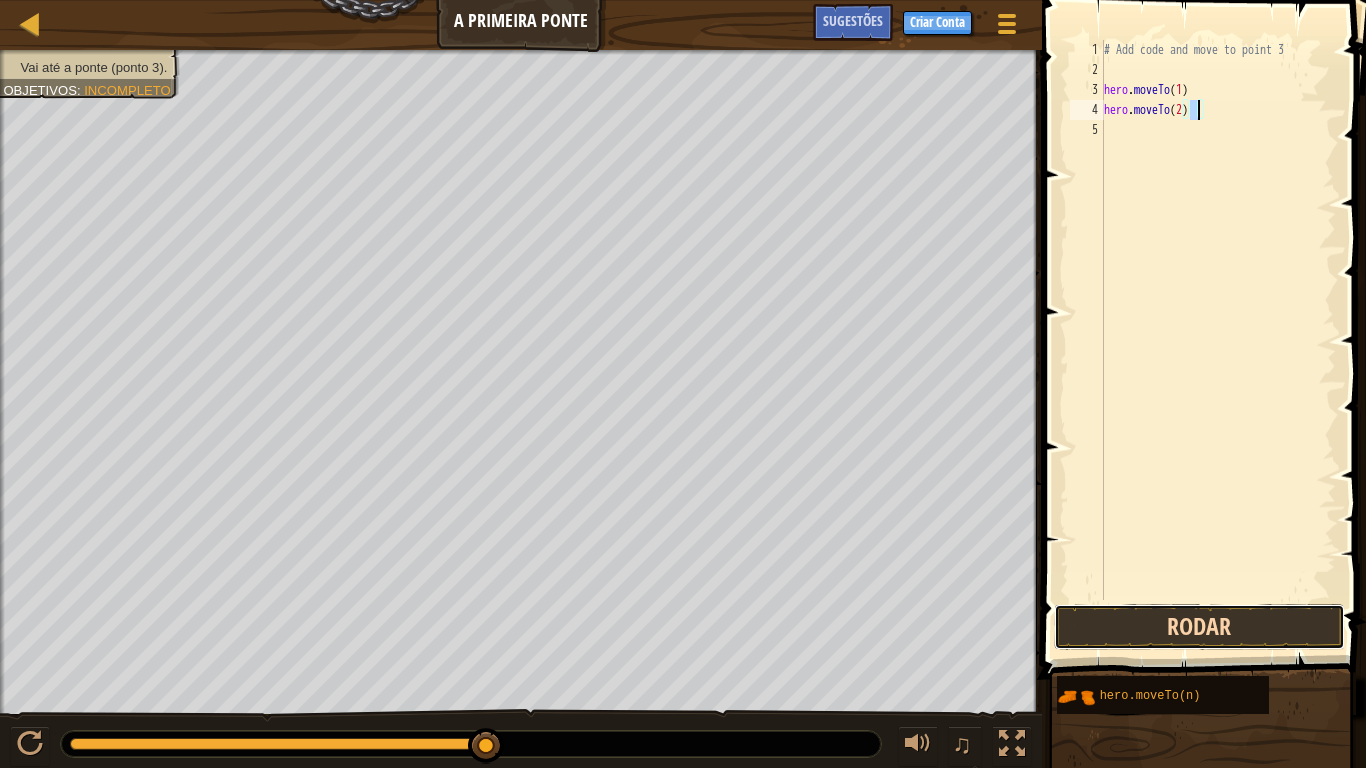 click on "Rodar" at bounding box center [1199, 627] 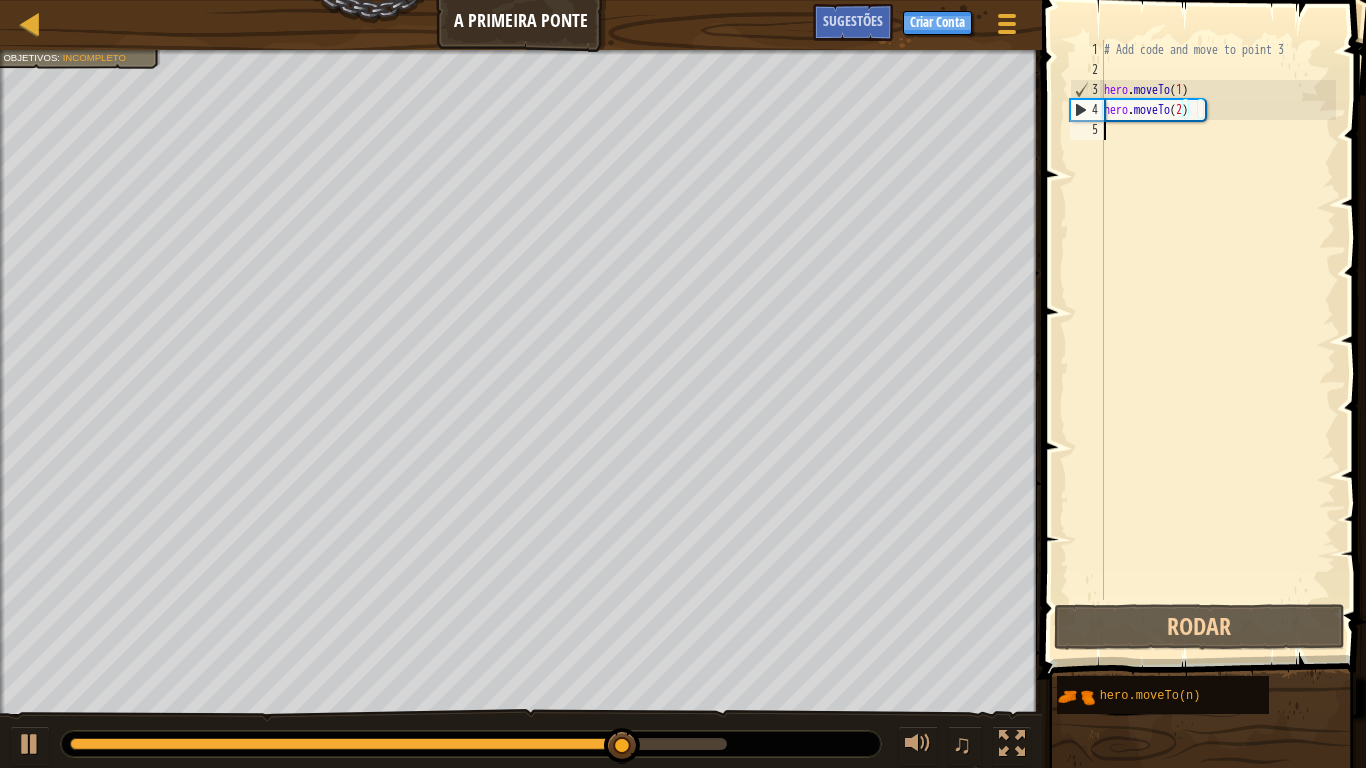 drag, startPoint x: 1139, startPoint y: 534, endPoint x: 1145, endPoint y: 546, distance: 13.416408 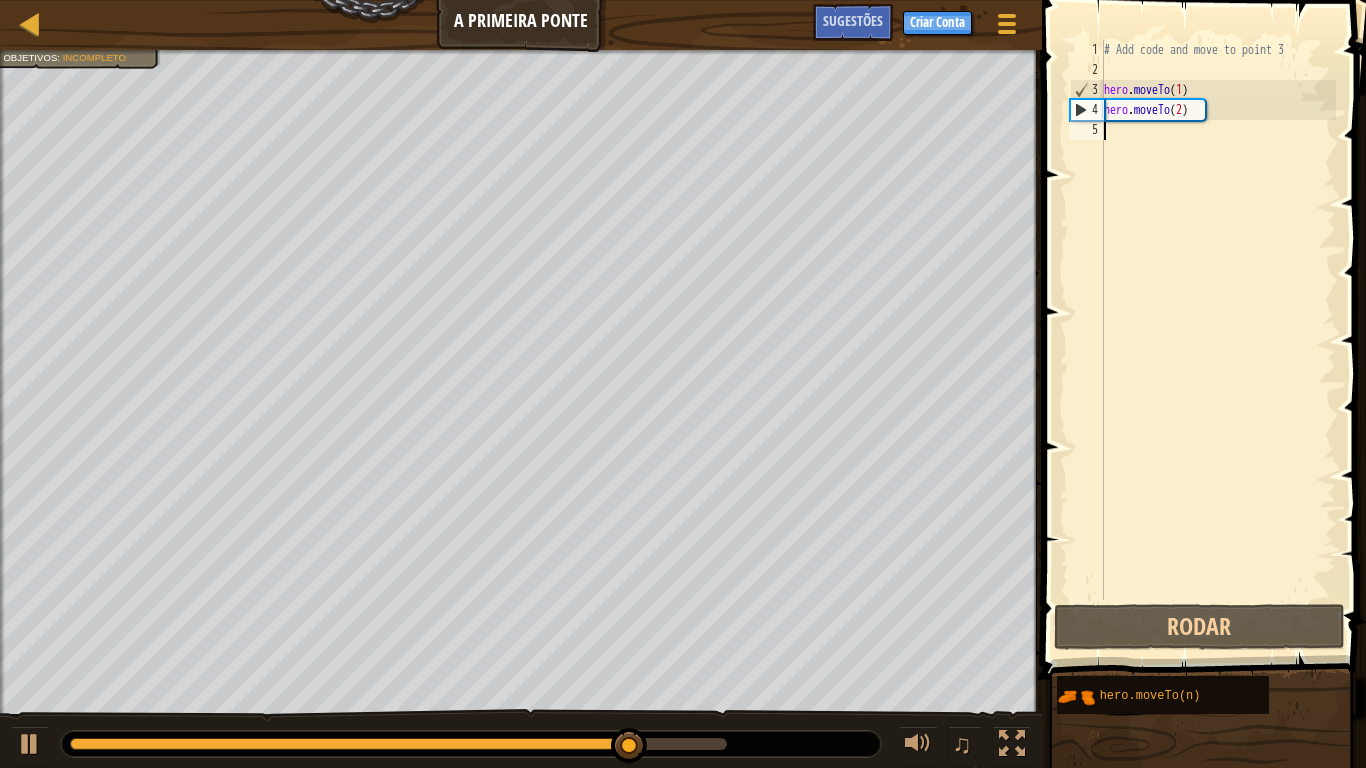 scroll, scrollTop: 9, scrollLeft: 0, axis: vertical 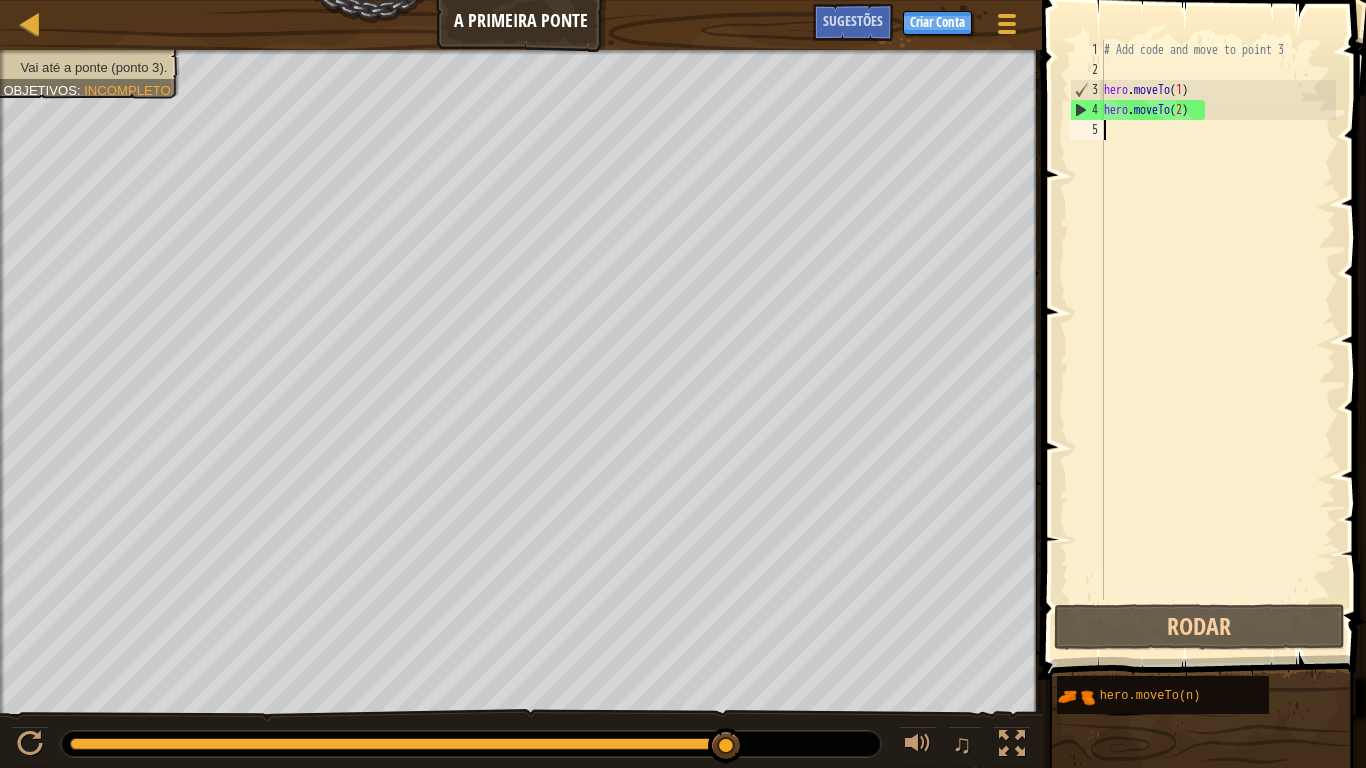 click on "# Add code and move to point 3 hero . moveTo ( 1 ) hero . moveTo ( 2 )" at bounding box center [1218, 340] 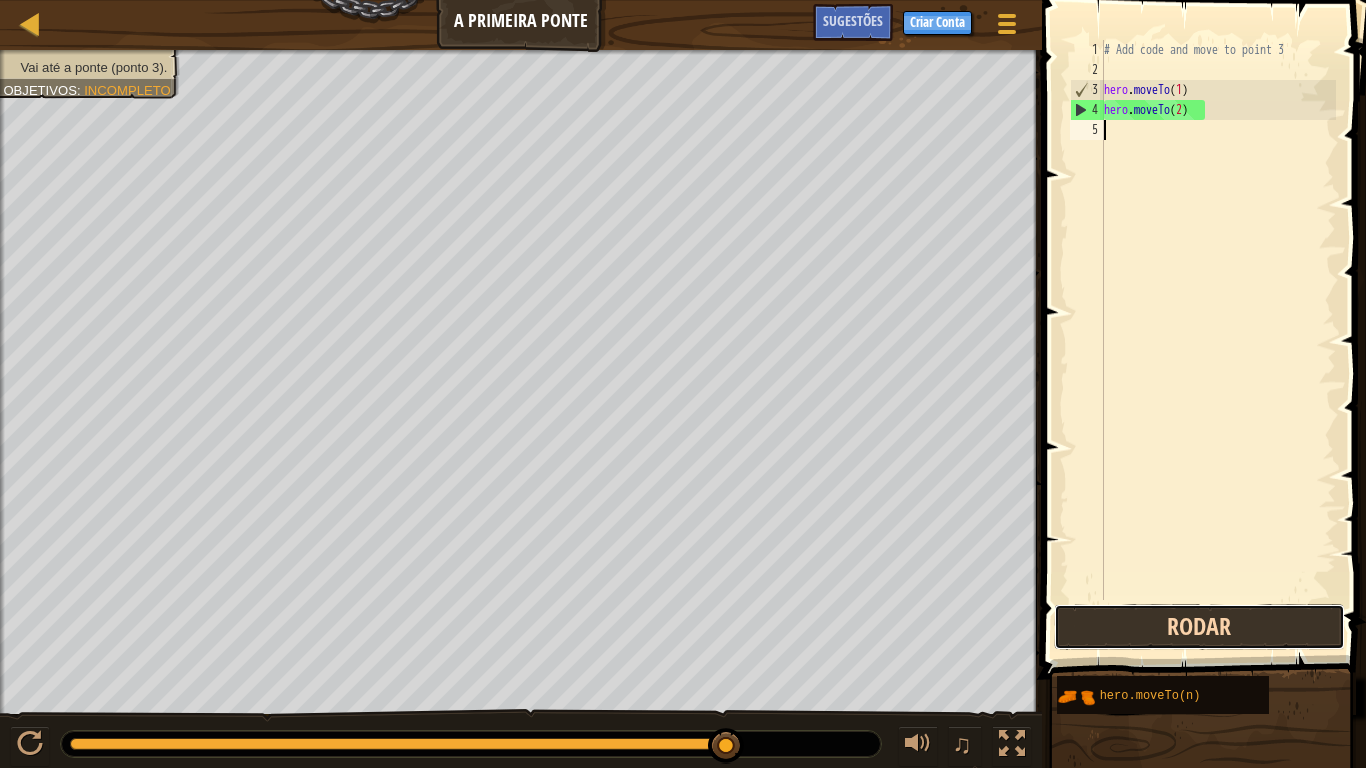 click on "Rodar" at bounding box center [1199, 627] 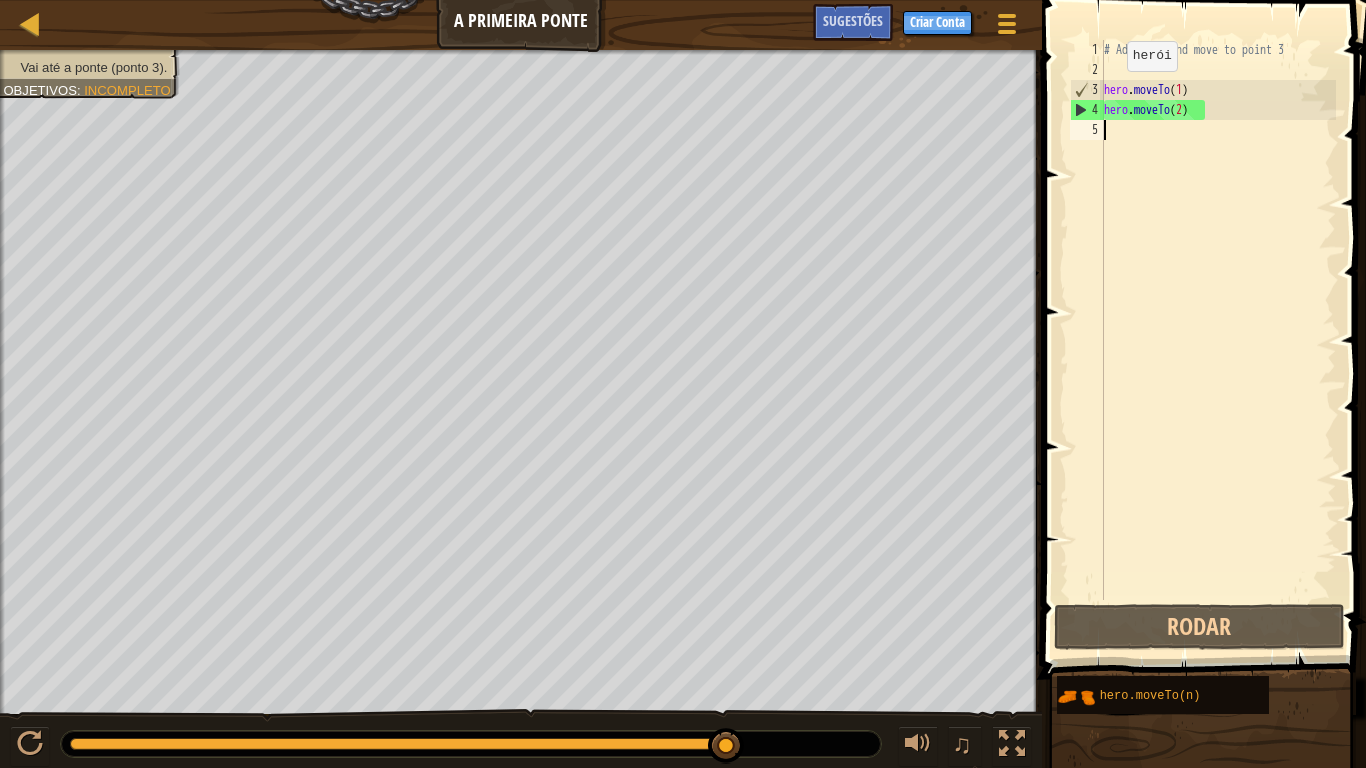click on "5" at bounding box center (1087, 130) 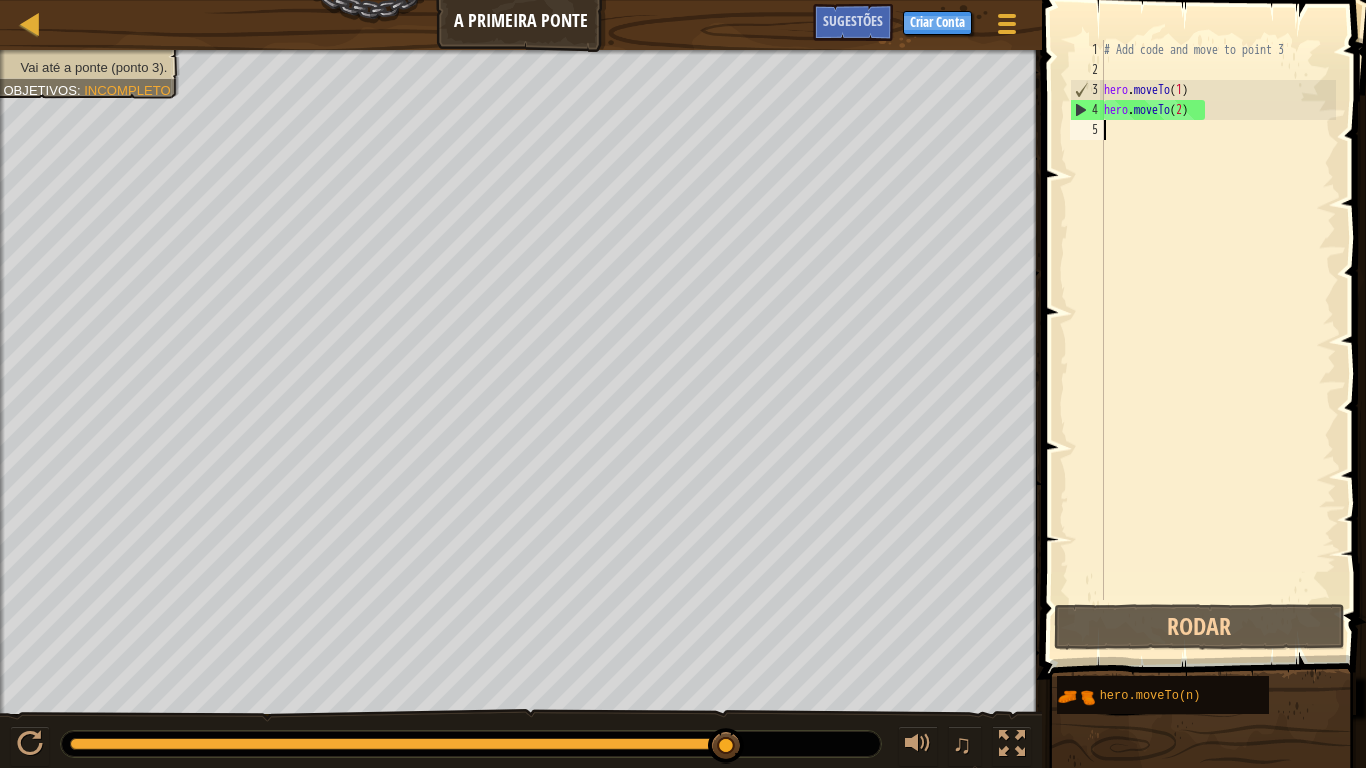click on "# Add code and move to point 3 hero . moveTo ( 1 ) hero . moveTo ( 2 )" at bounding box center (1218, 340) 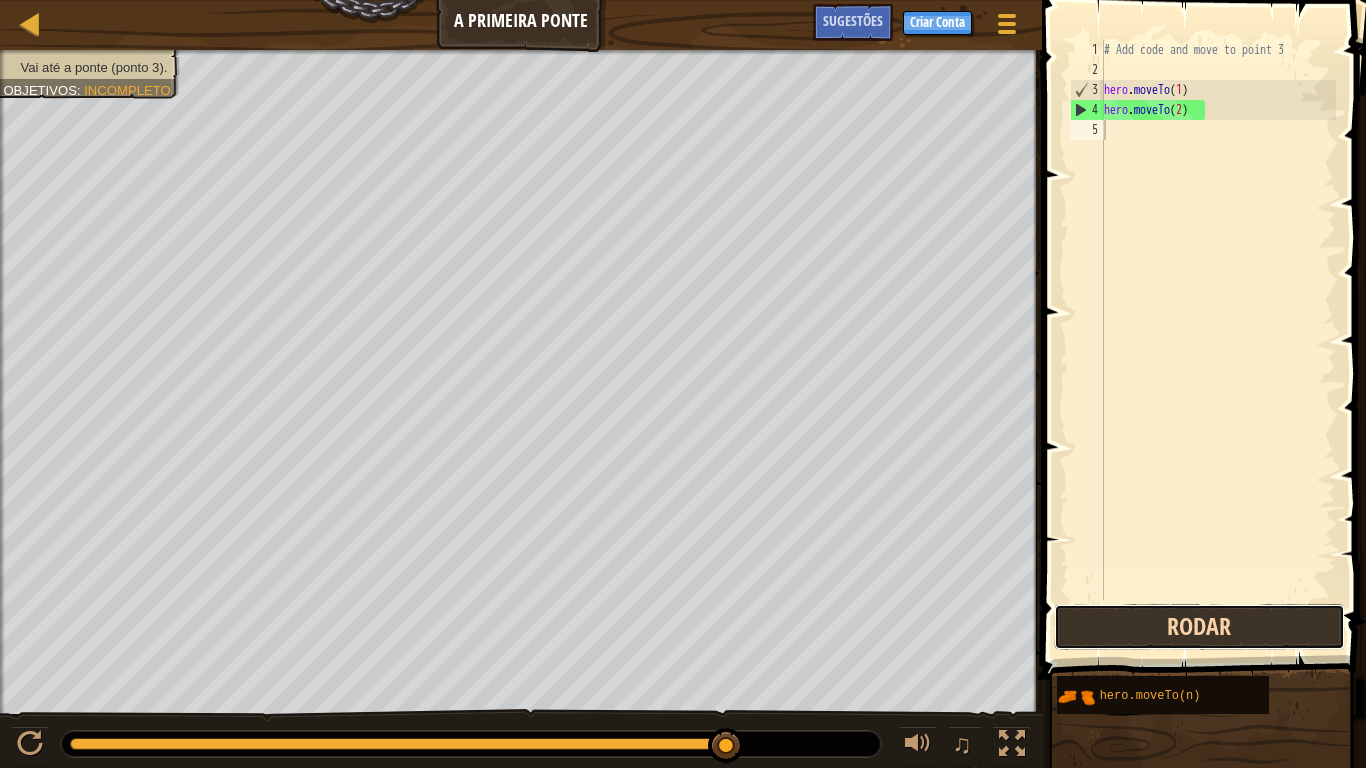 click on "Rodar" at bounding box center (1199, 627) 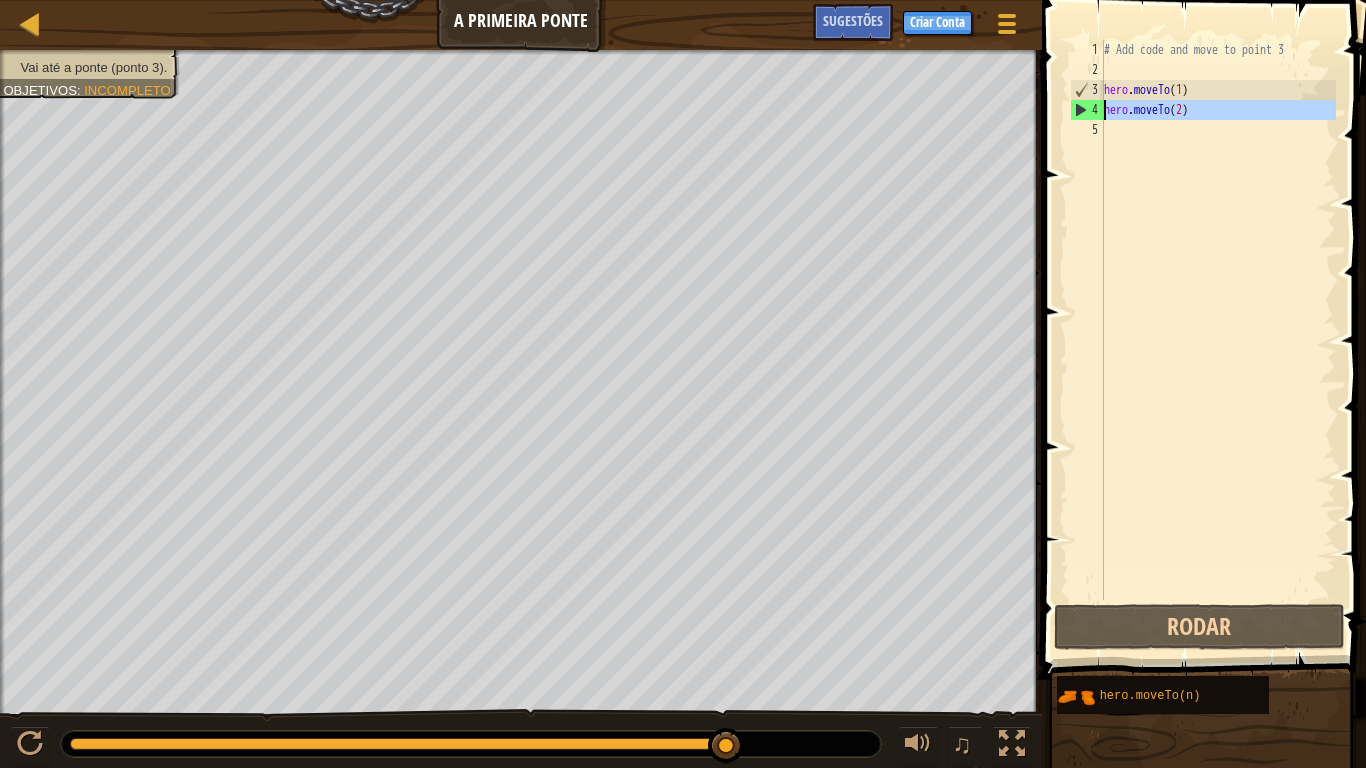 click on "4" at bounding box center [1087, 110] 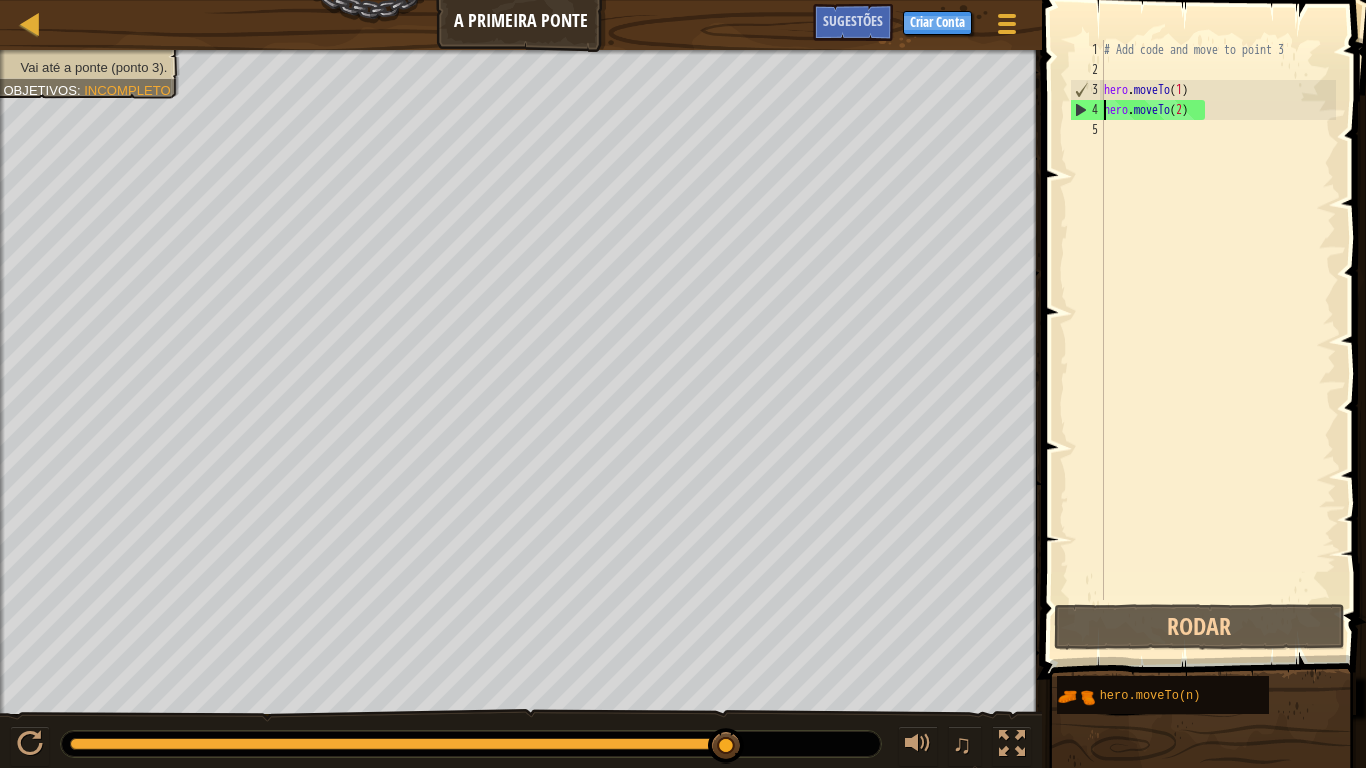 click on "1 2 3 4 5" at bounding box center [1087, 500040] 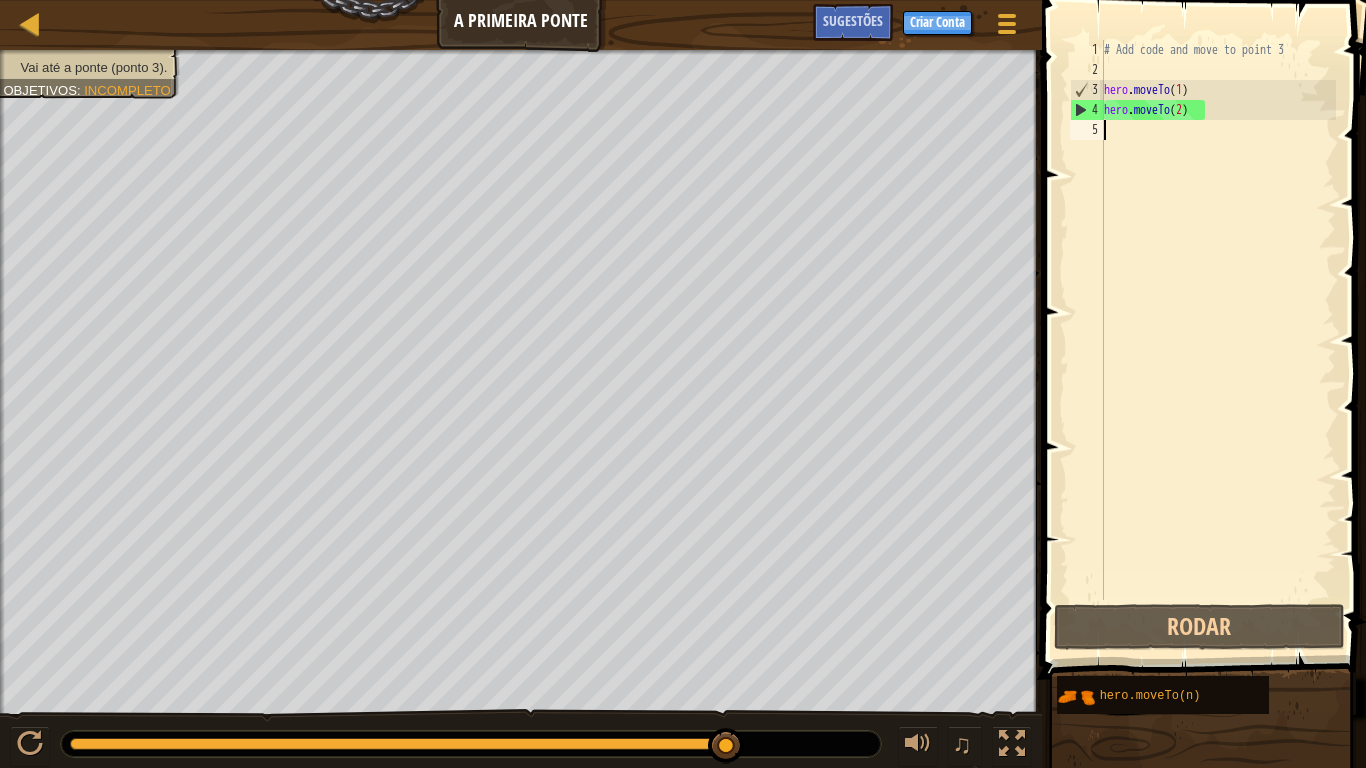 click on "5" at bounding box center [1087, 130] 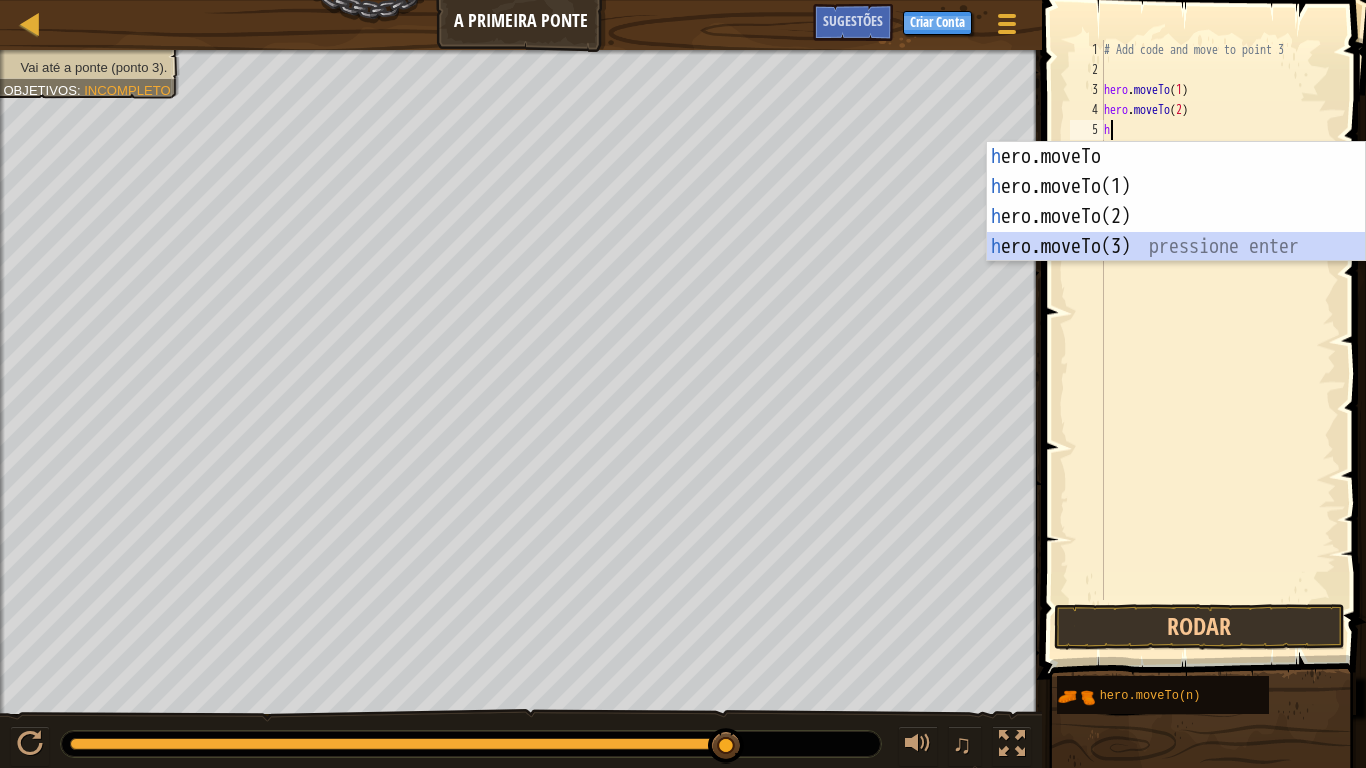 click on "h ero.moveTo pressione enter h ero.moveTo(1) pressione enter h ero.moveTo(2) pressione enter h ero.moveTo(3) pressione enter" at bounding box center [1176, 232] 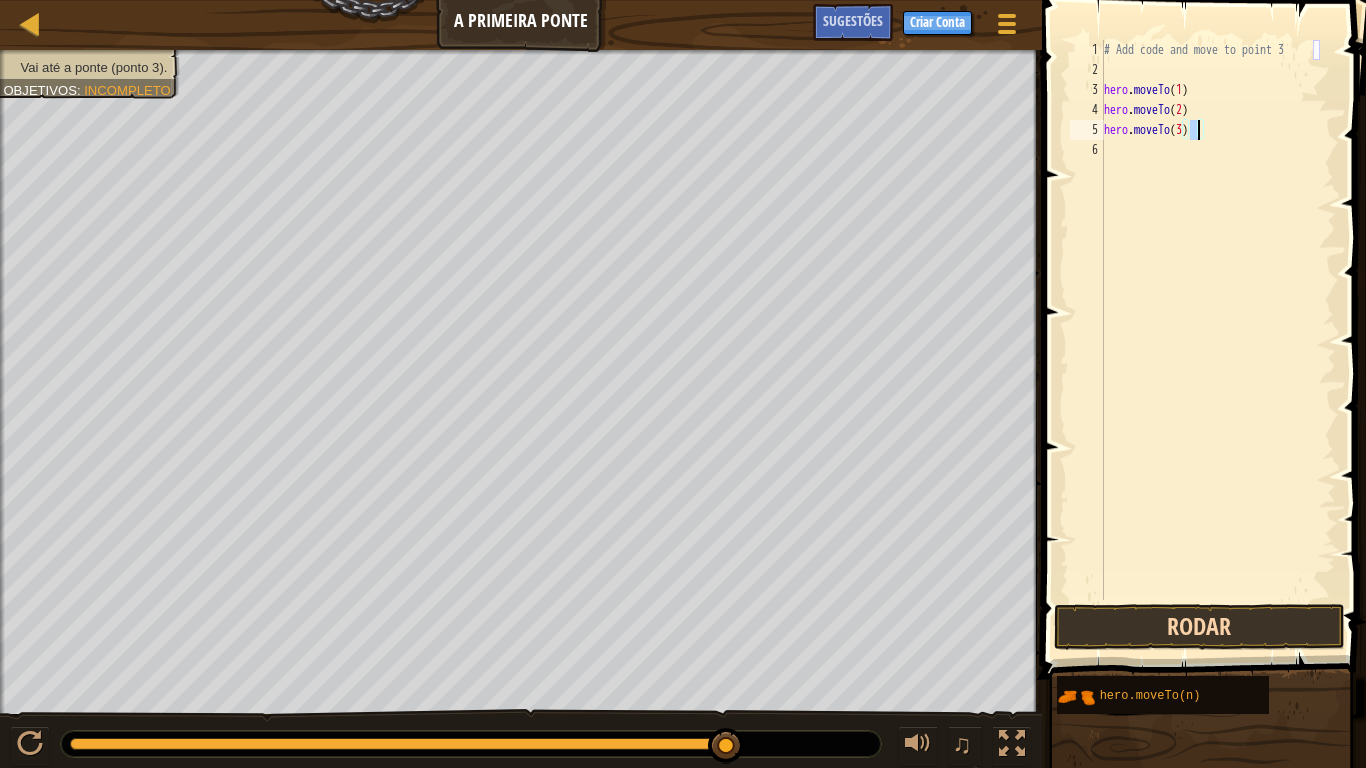 type on "hero.moveTo(3)" 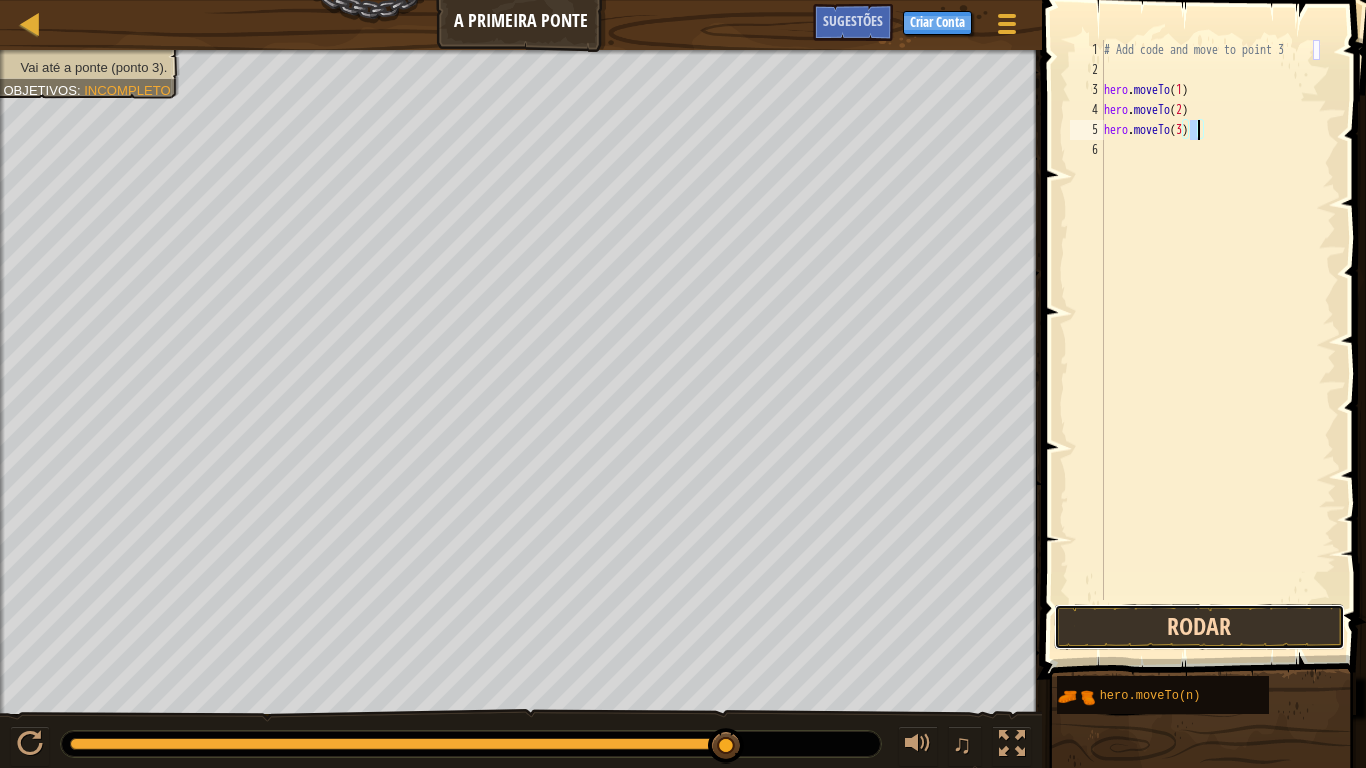 click on "Rodar" at bounding box center (1199, 627) 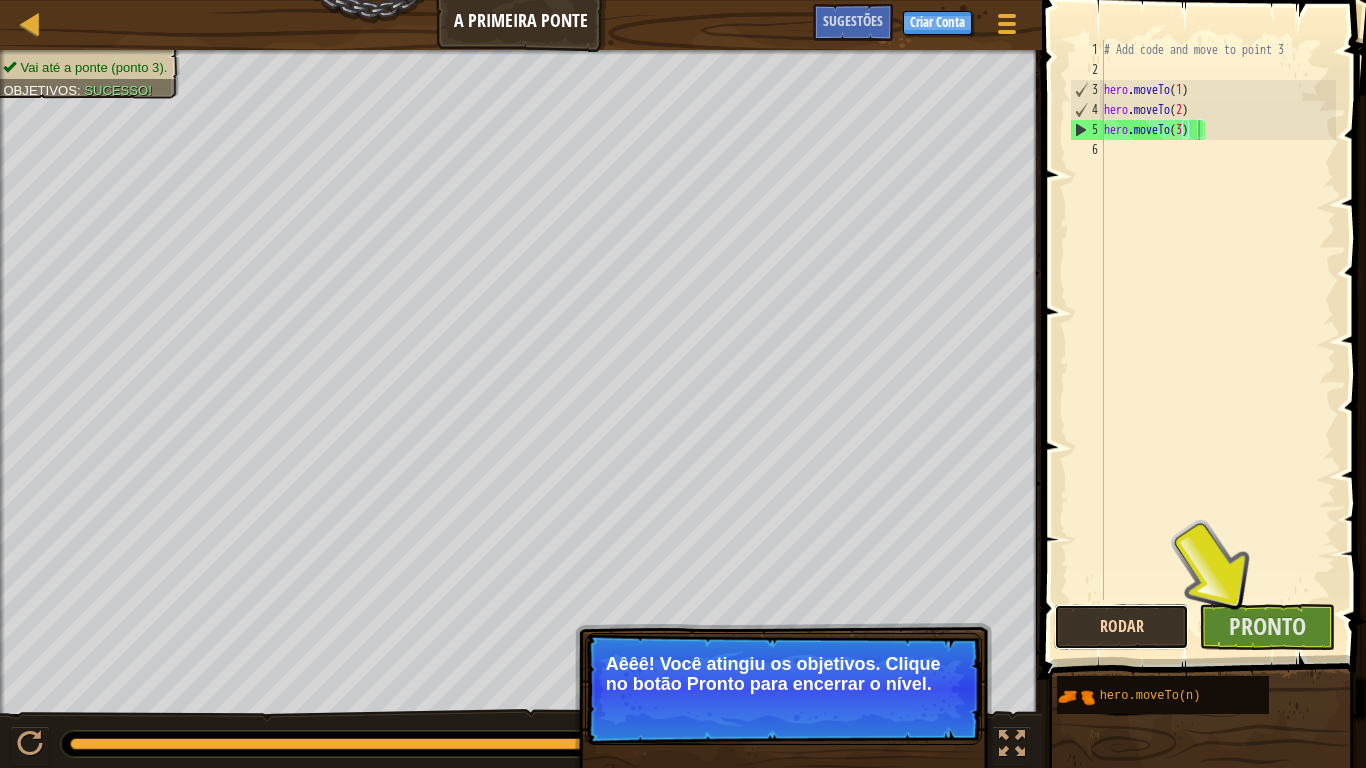 click on "Rodar" at bounding box center (1122, 627) 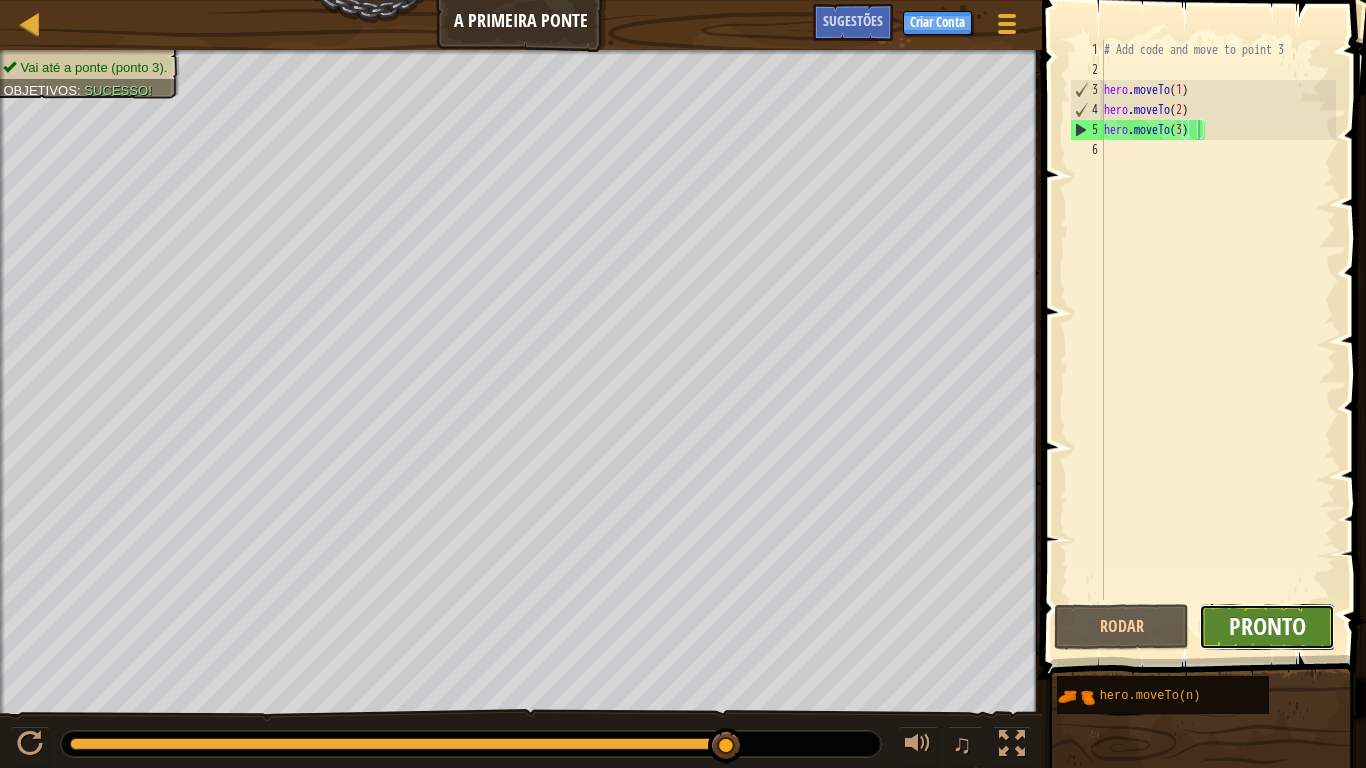 click on "Pronto" at bounding box center (1267, 626) 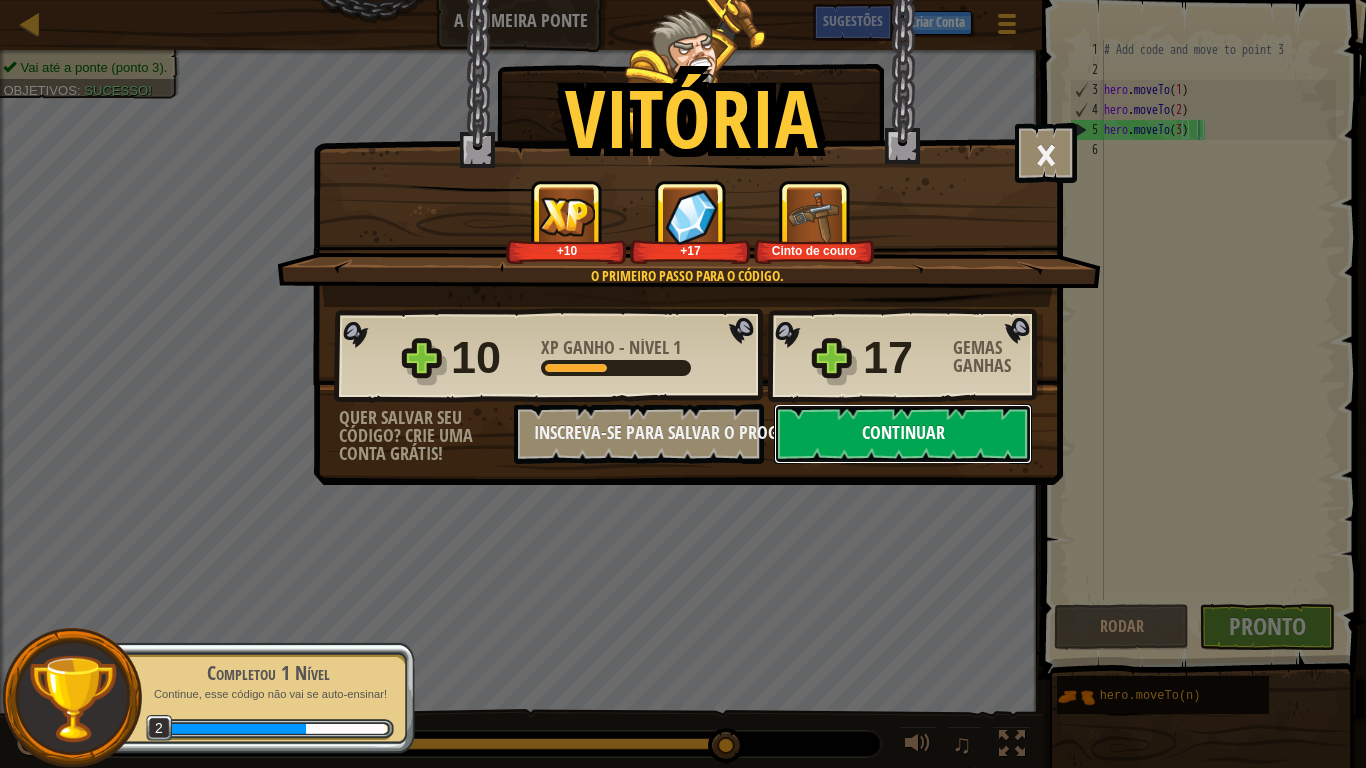 click on "Continuar" at bounding box center (903, 434) 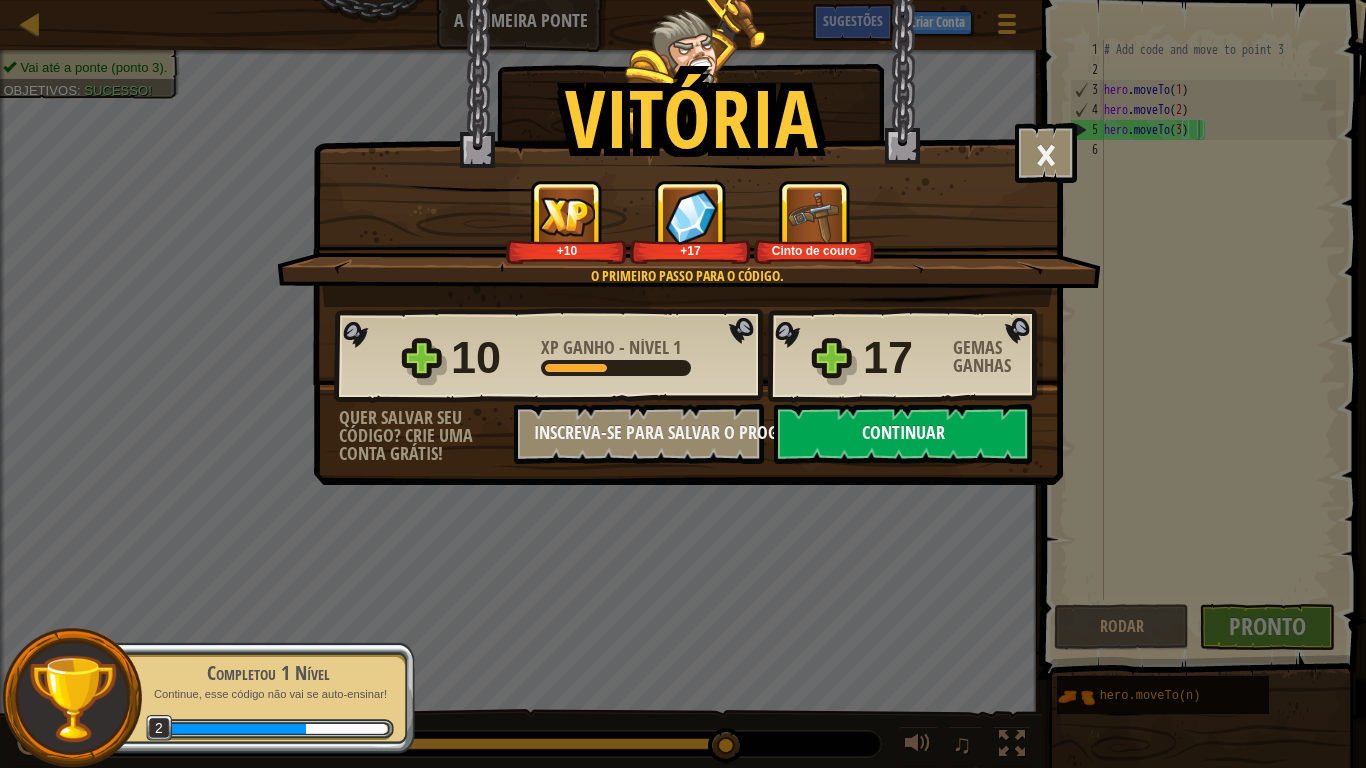 select on "pt-BR" 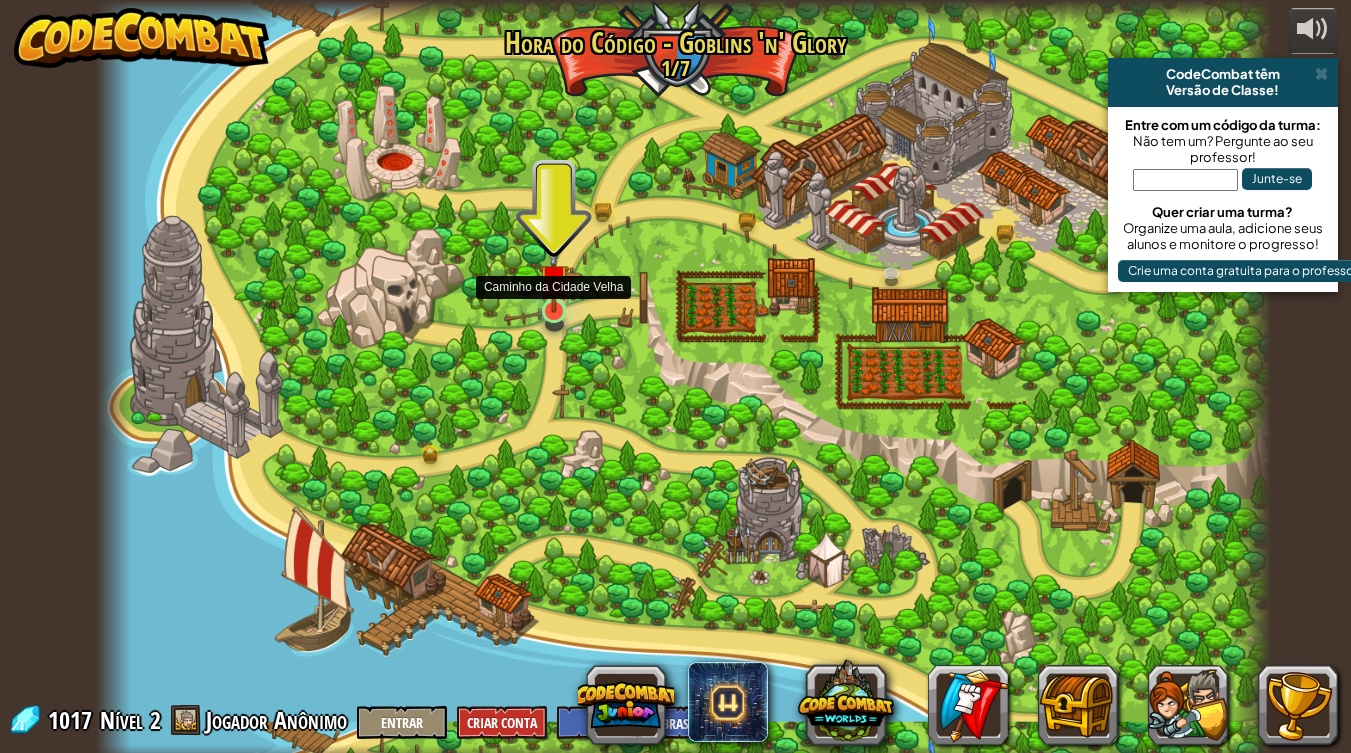 click at bounding box center [554, 279] 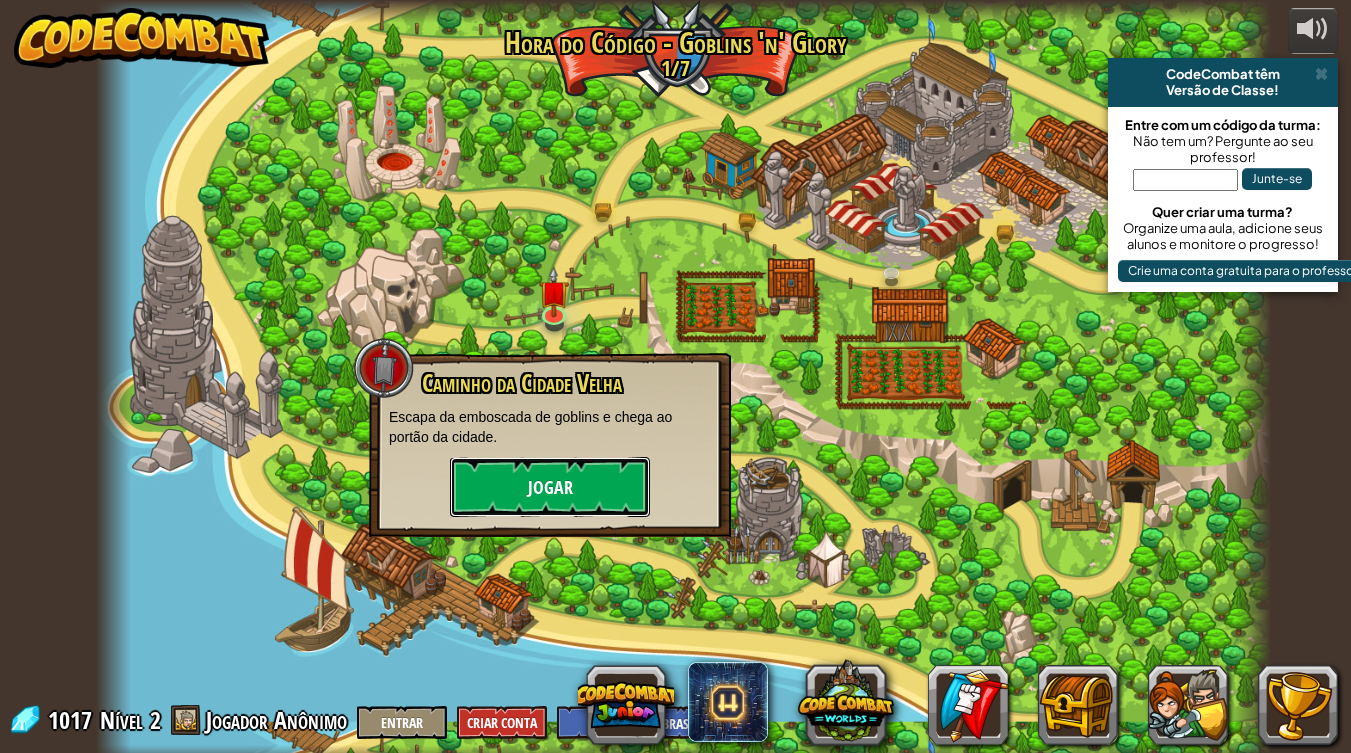 click on "Jogar" at bounding box center [550, 487] 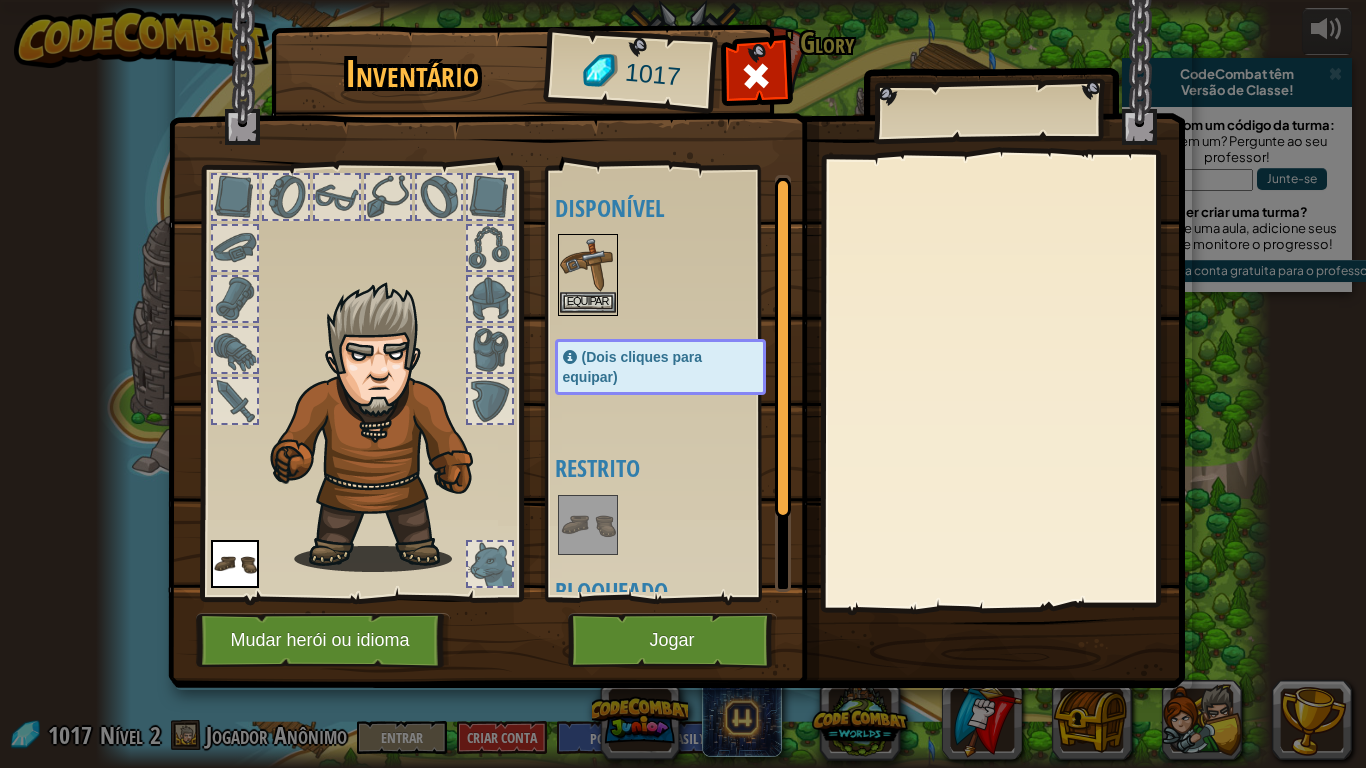 click at bounding box center [588, 264] 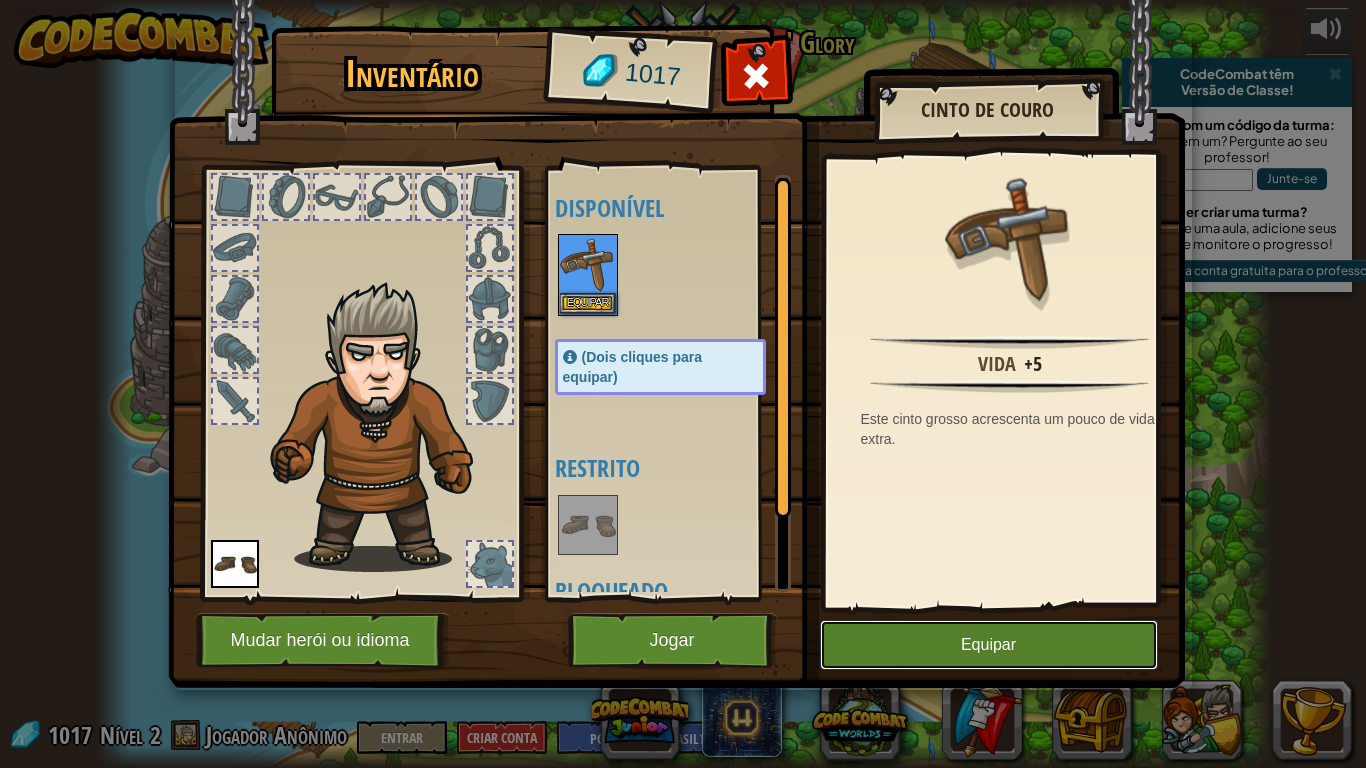 click on "Equipar" at bounding box center [989, 645] 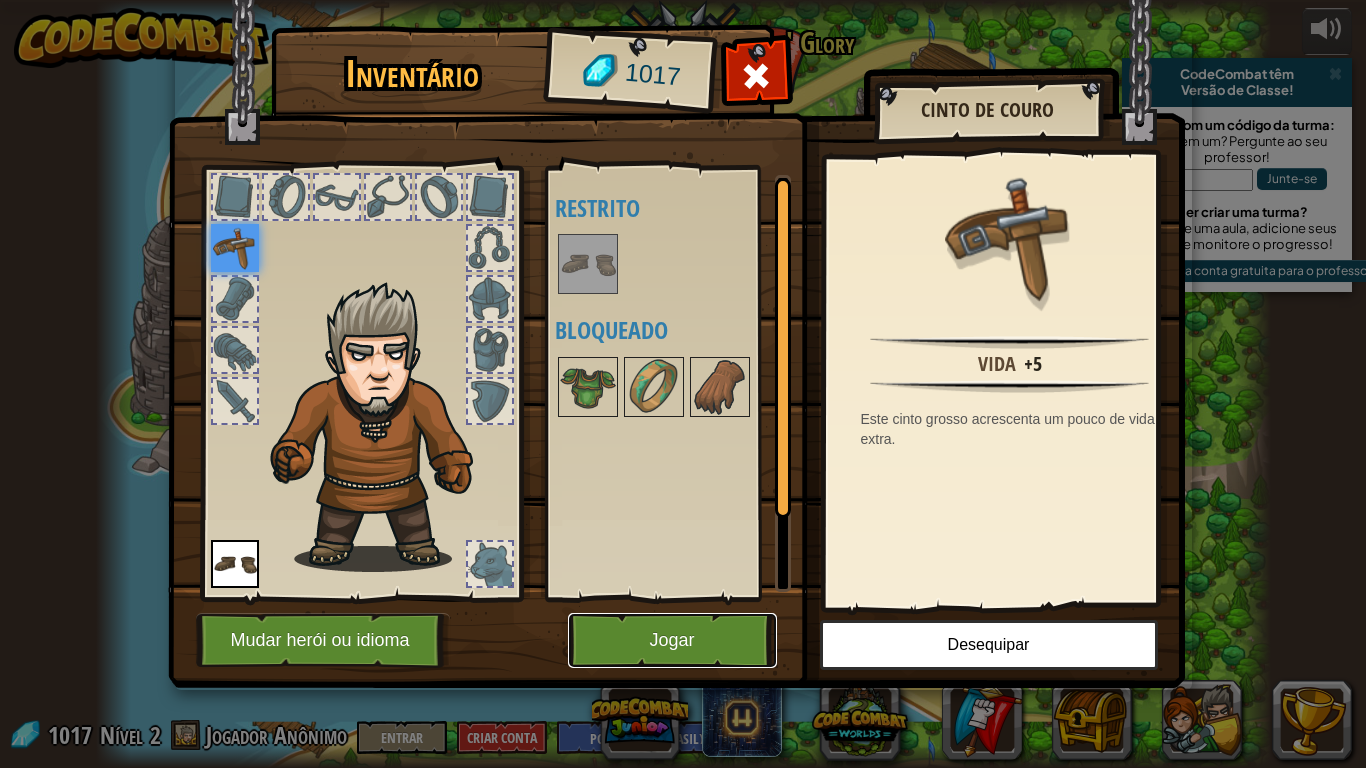 click on "Jogar" at bounding box center [672, 640] 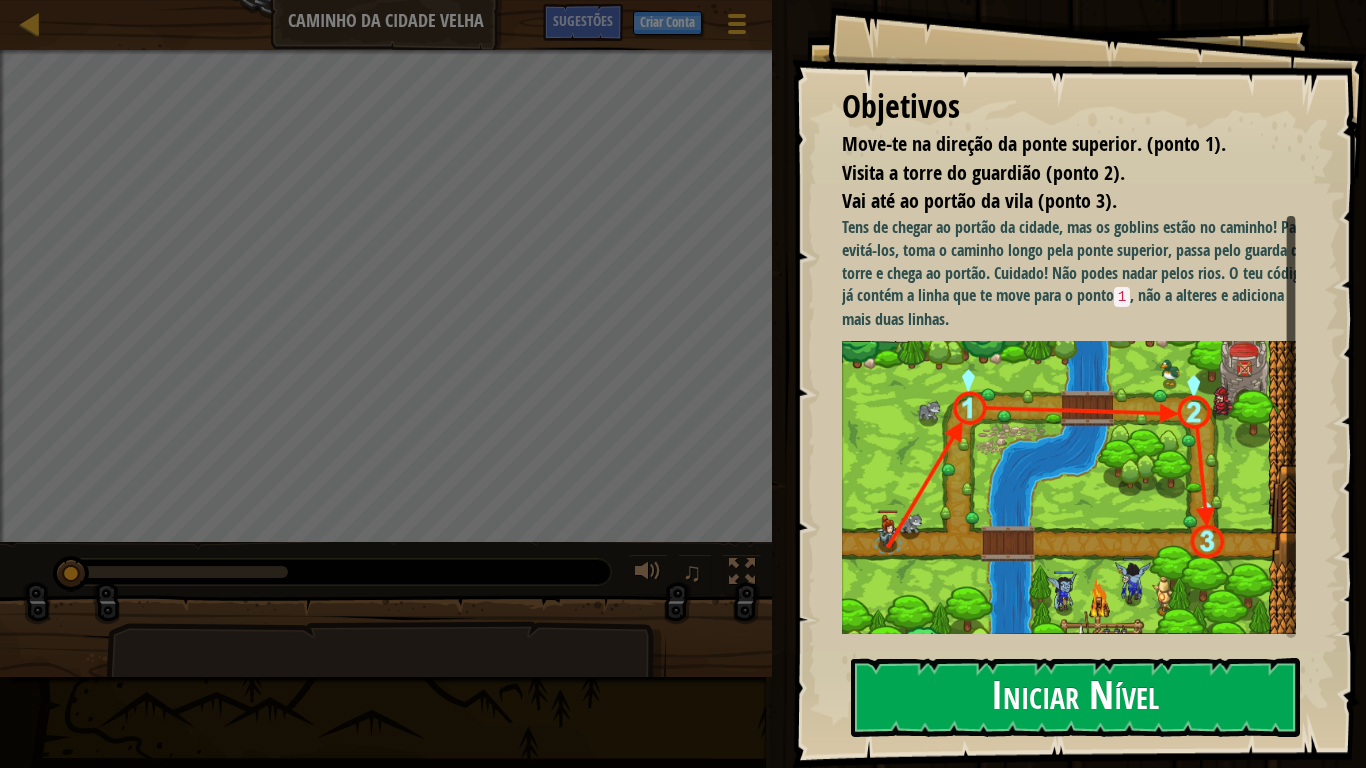 click on "Iniciar Nível" at bounding box center [1075, 697] 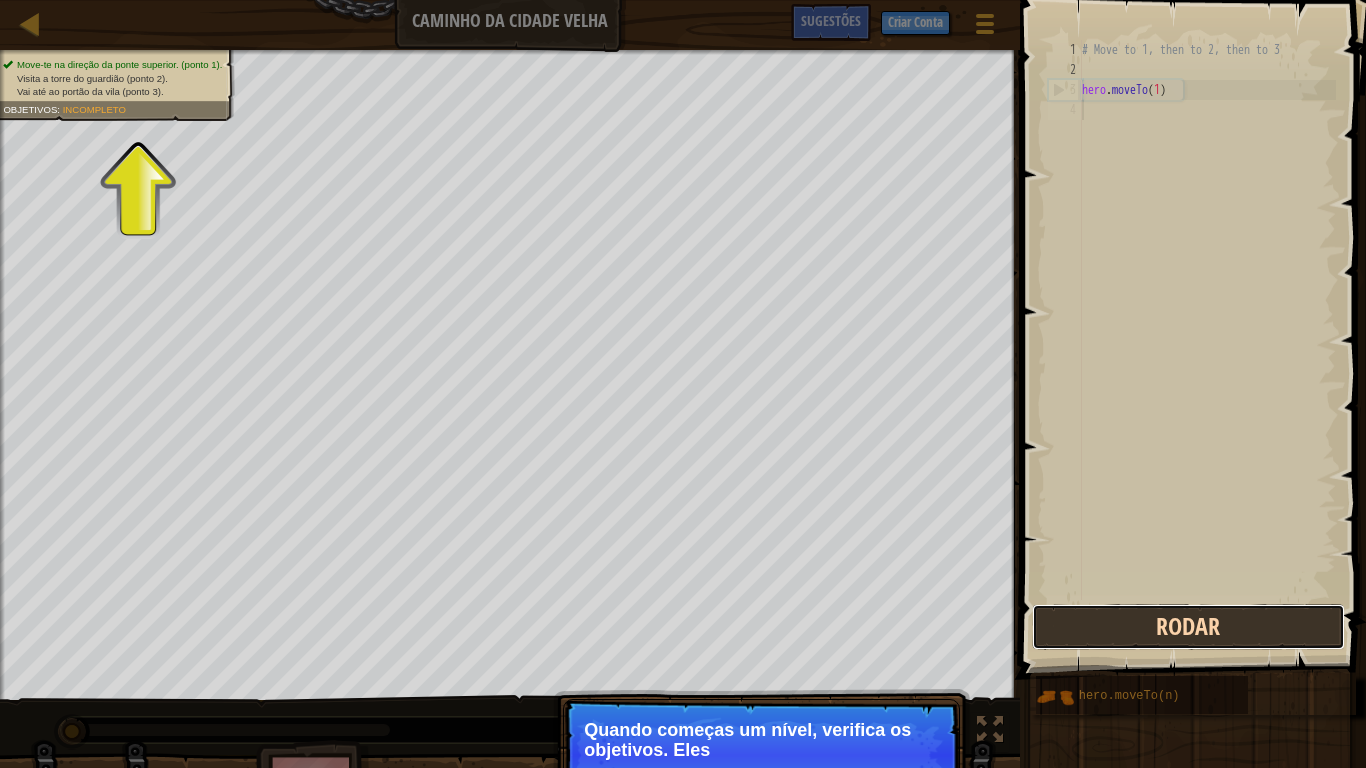 click on "Rodar" at bounding box center [1188, 627] 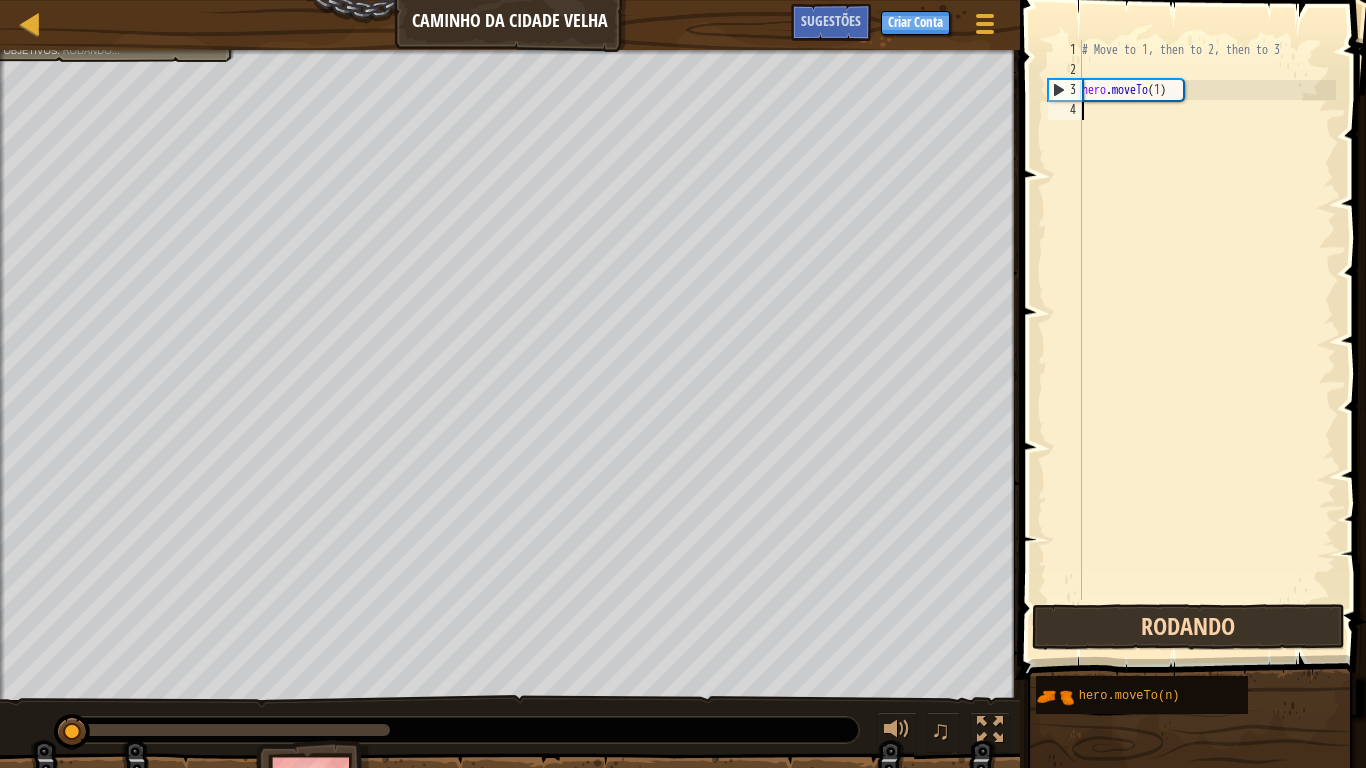 scroll, scrollTop: 9, scrollLeft: 0, axis: vertical 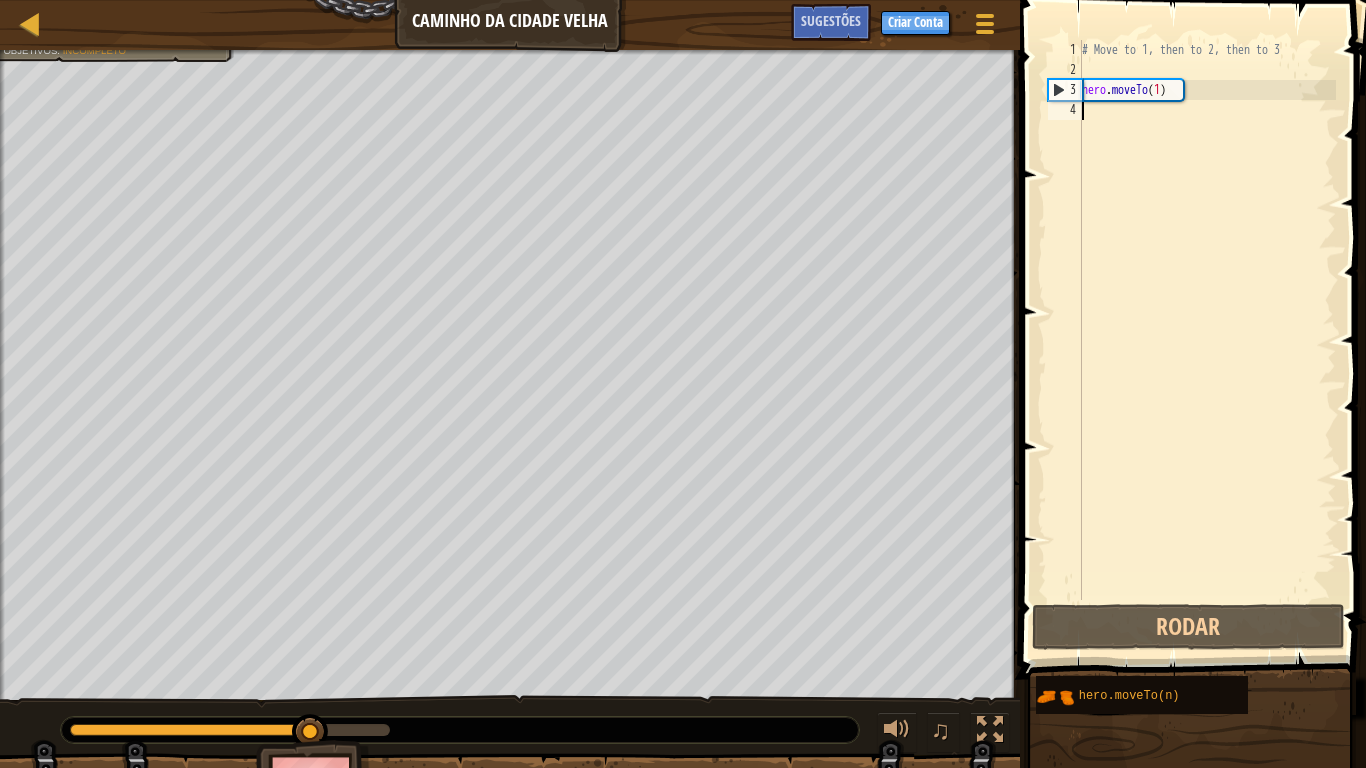 click on "4" at bounding box center [1065, 110] 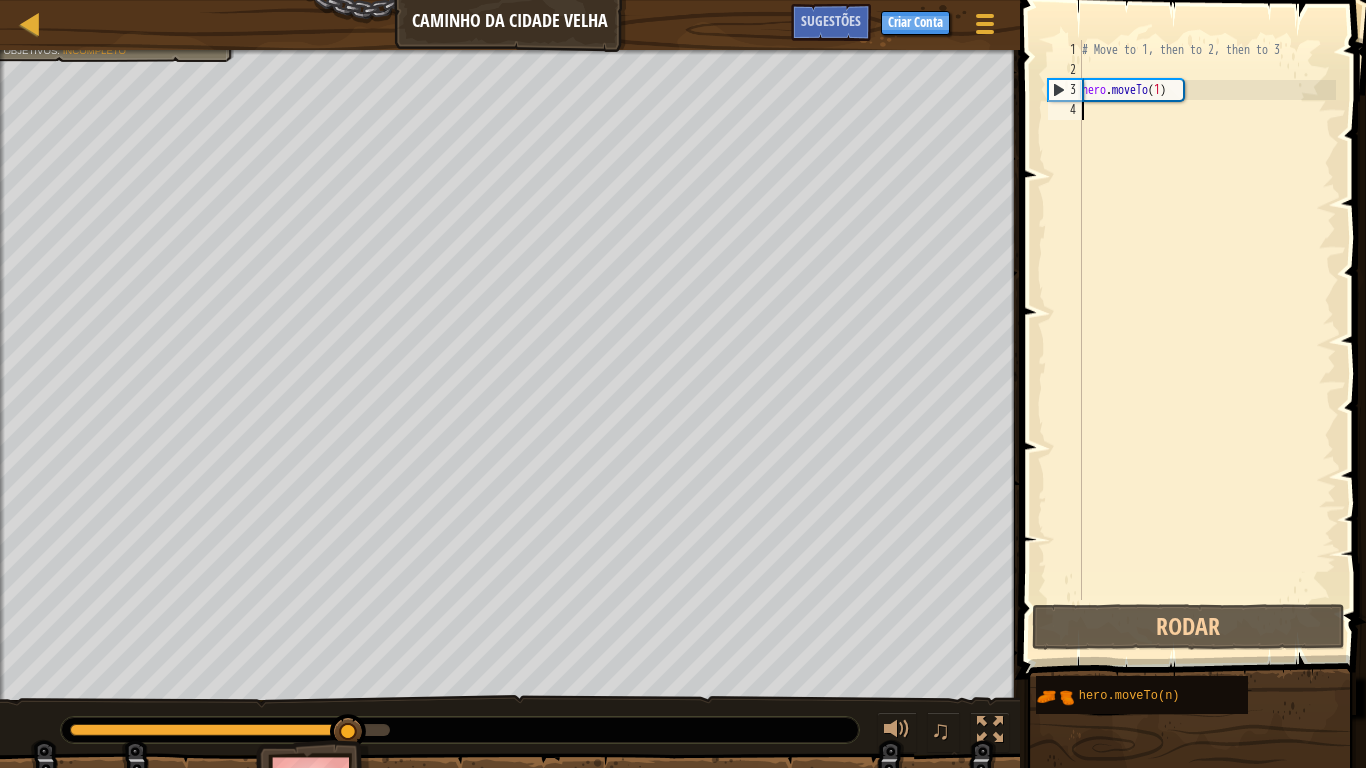 click on "4" at bounding box center [1065, 110] 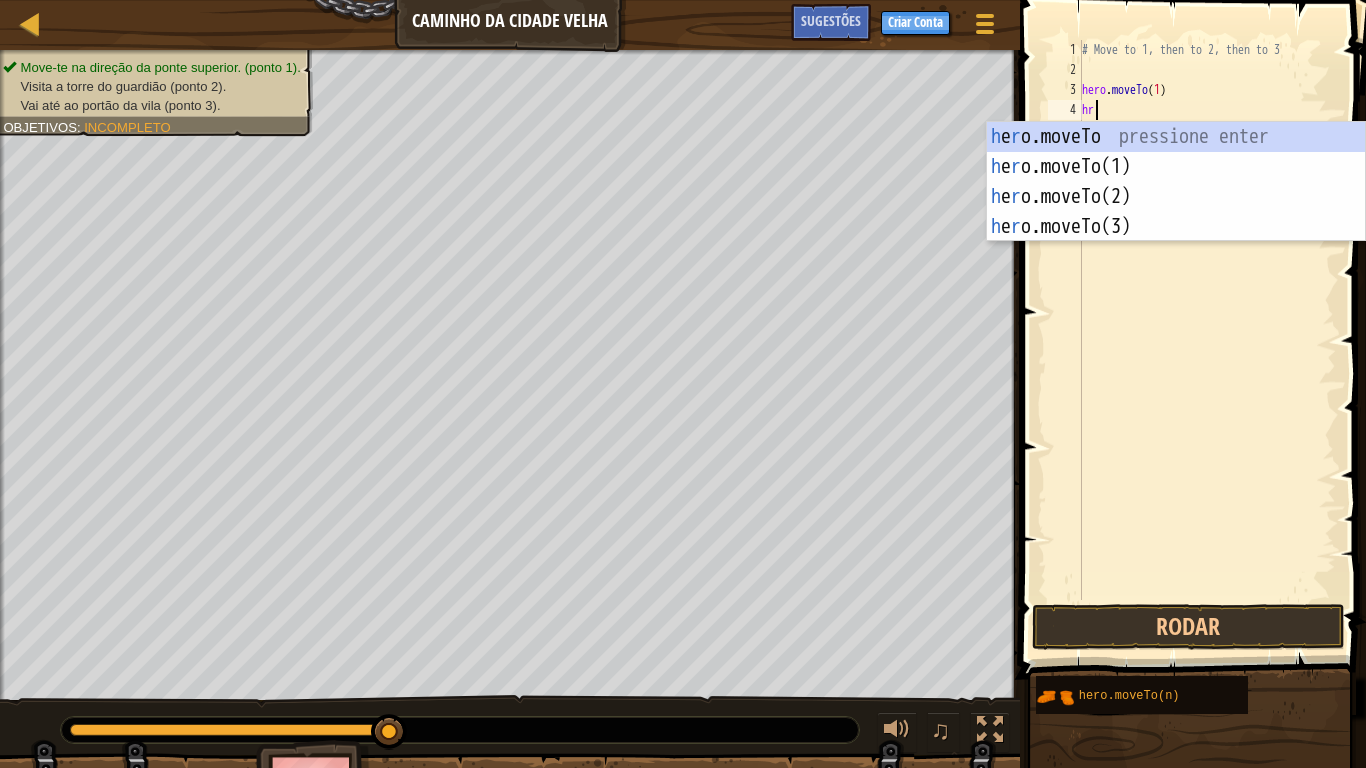 click on "hr 1 2 3 4 5 # Move to 1, then to 2, then to 3 hero . moveTo ( 1 ) hr     הההההההההההההההההההההההההההההההההההההההההההההההההההההההההההההההההההההההההההההההההההההההההההההההההההההההההההההההההההההההההההההההההההההההההההההההההההההההההההההההההההההההההההההההההההההההההההההההההההההההההההההההההההההההההההההההההההההההההההההההההההההההההההההההה XXXXXXXXXXXXXXXXXXXXXXXXXXXXXXXXXXXXXXXXXXXXXXXXXXXXXXXXXXXXXXXXXXXXXXXXXXXXXXXXXXXXXXXXXXXXXXXXXXXXXXXXXXXXXXXXXXXXXXXXXXXXXXXXXXXXXXXXXXXXXXXXXXXXXXXXXXXXXXXXXXXXXXXXXXXXXXXXXXXXXXXXXXXXXXXXXXXXXXXXXXXXXXXXXXXXXXXXXXXXXXXXXXXXXXXXXXXXXXXXXXXXXXXXXXXXXXXX Código Salvo Linguagem de programação : Python Rodar Enviar Pronto Statement   /  Call   /" at bounding box center [1190, 379] 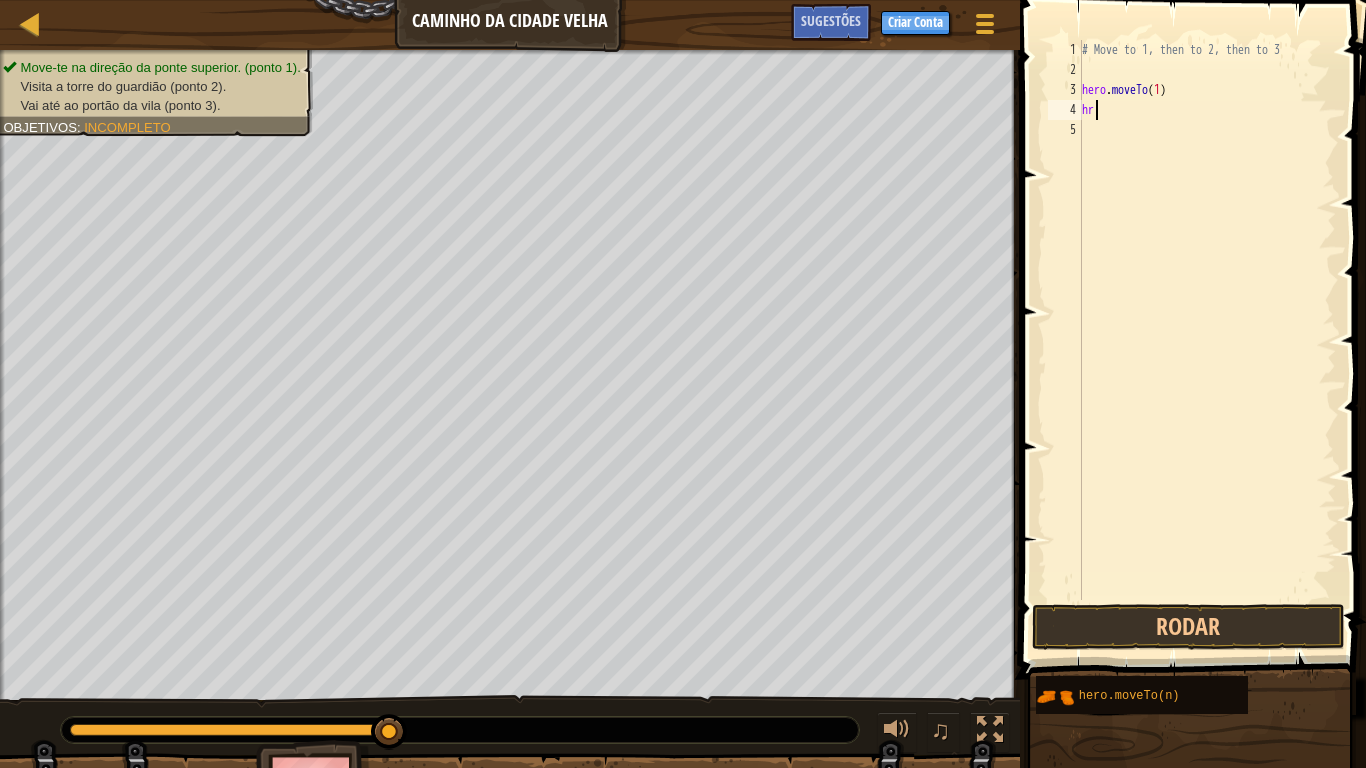 click on "# Move to 1, then to 2, then to 3 hero . moveTo ( 1 ) hr" at bounding box center (1207, 340) 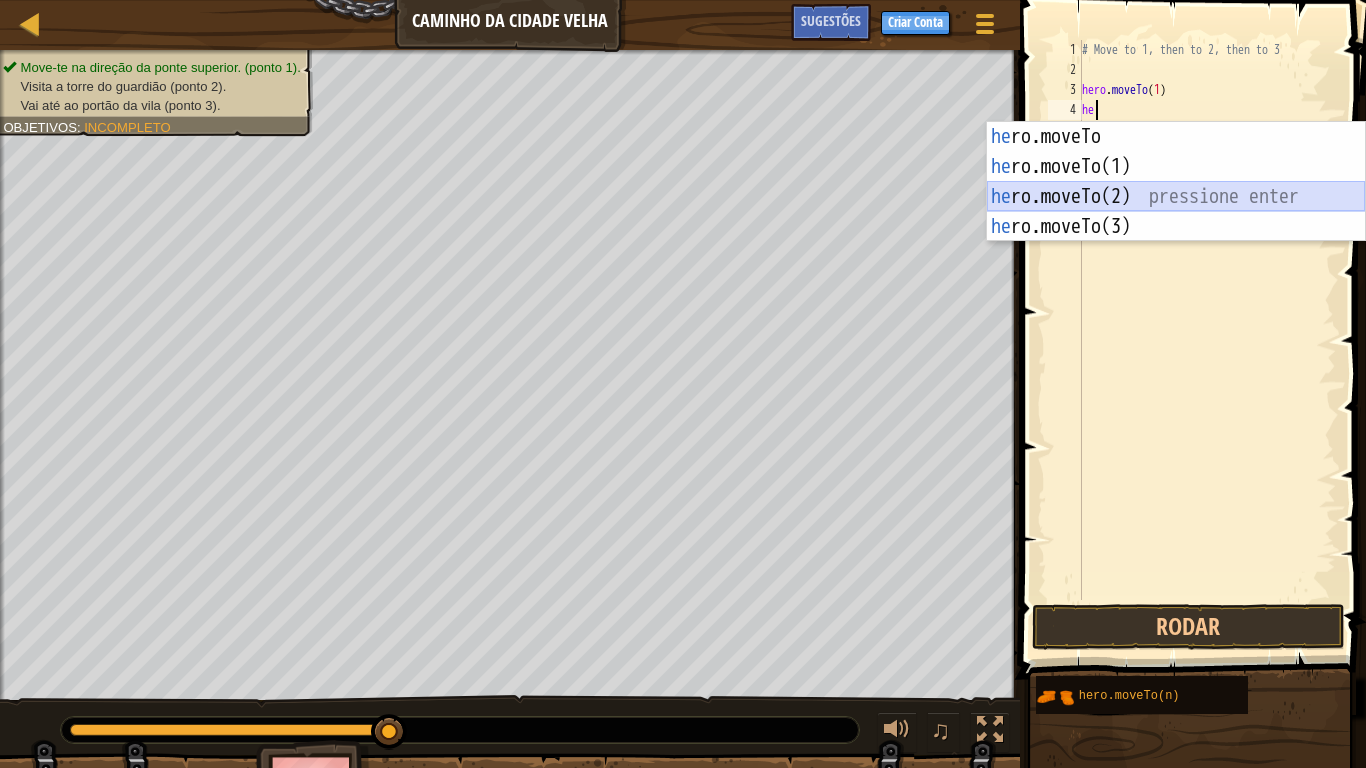 click on "he ro.moveTo pressione enter he ro.moveTo(1) pressione enter he ro.moveTo(2) pressione enter he ro.moveTo(3) pressione enter" at bounding box center [1176, 212] 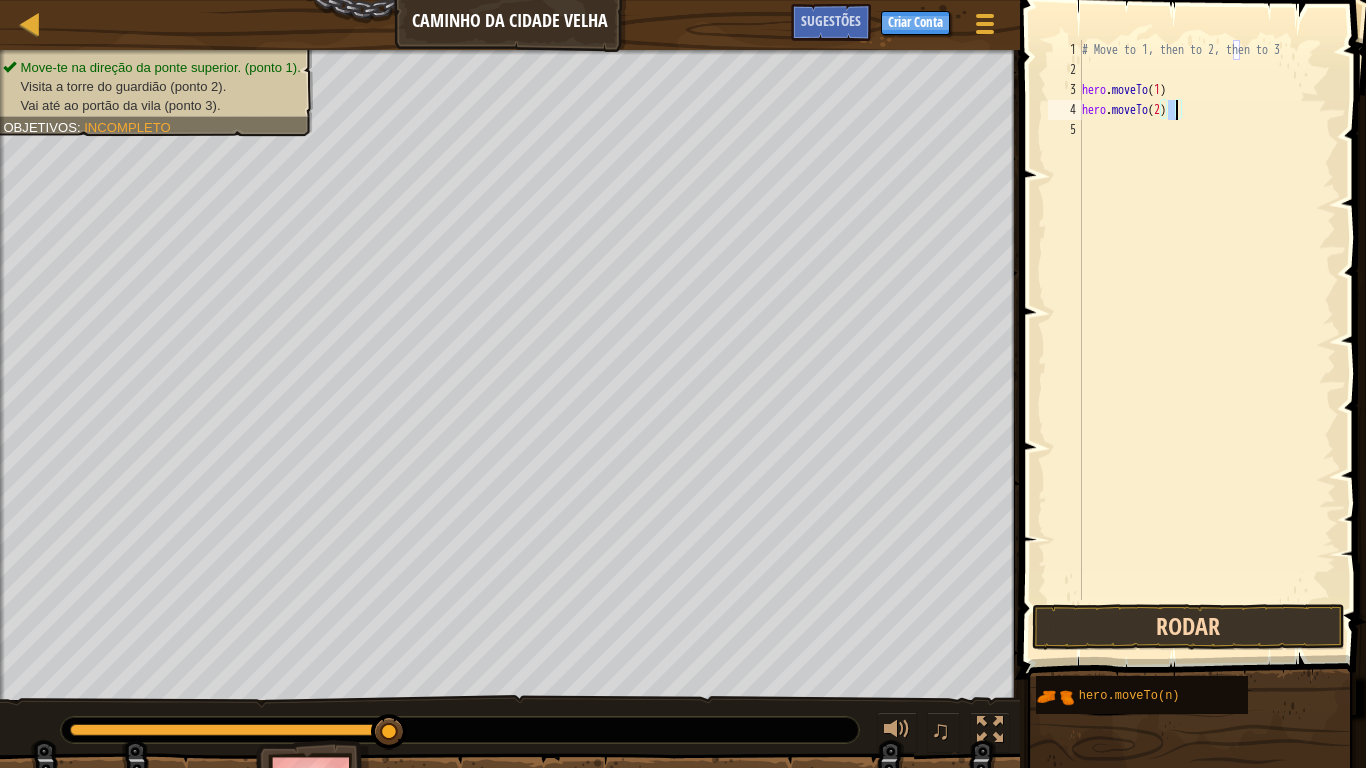 type on "hero.moveTo(2)" 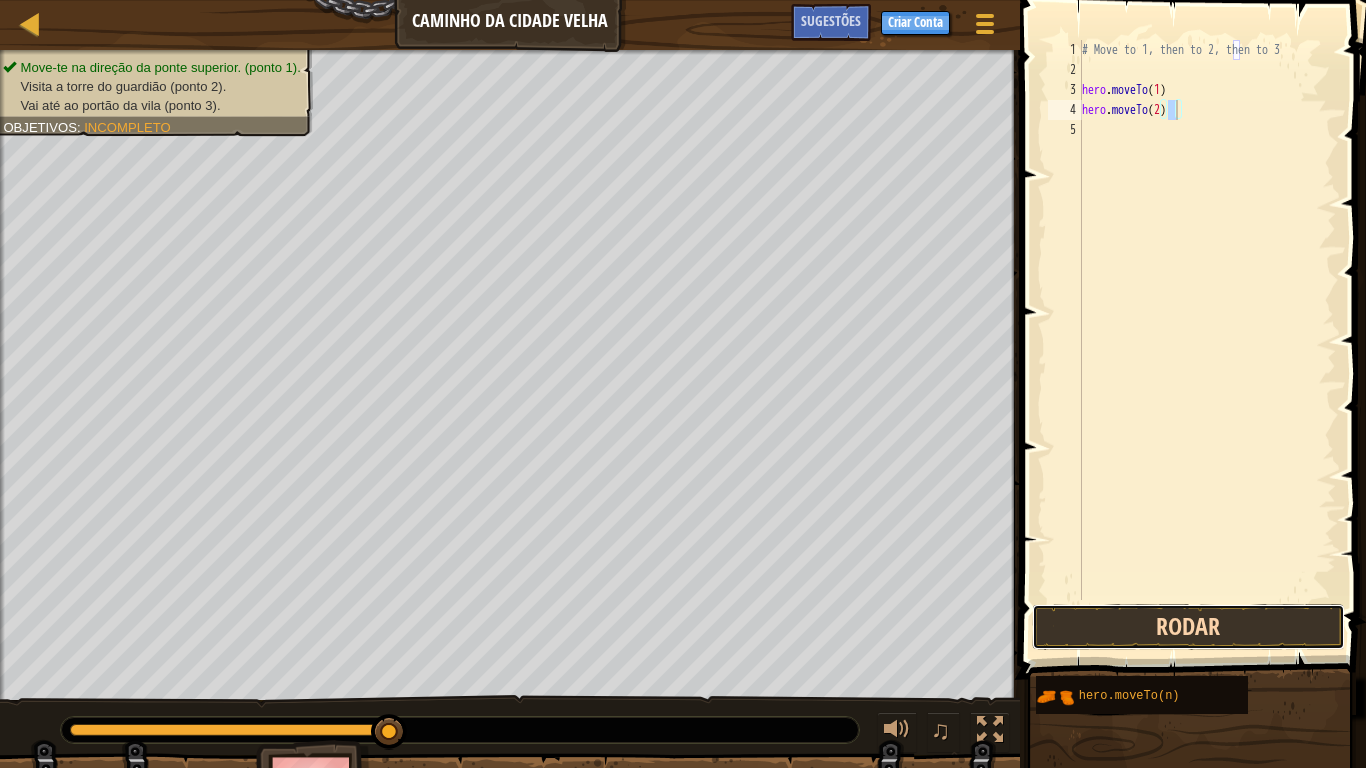 click on "Rodar" at bounding box center (1188, 627) 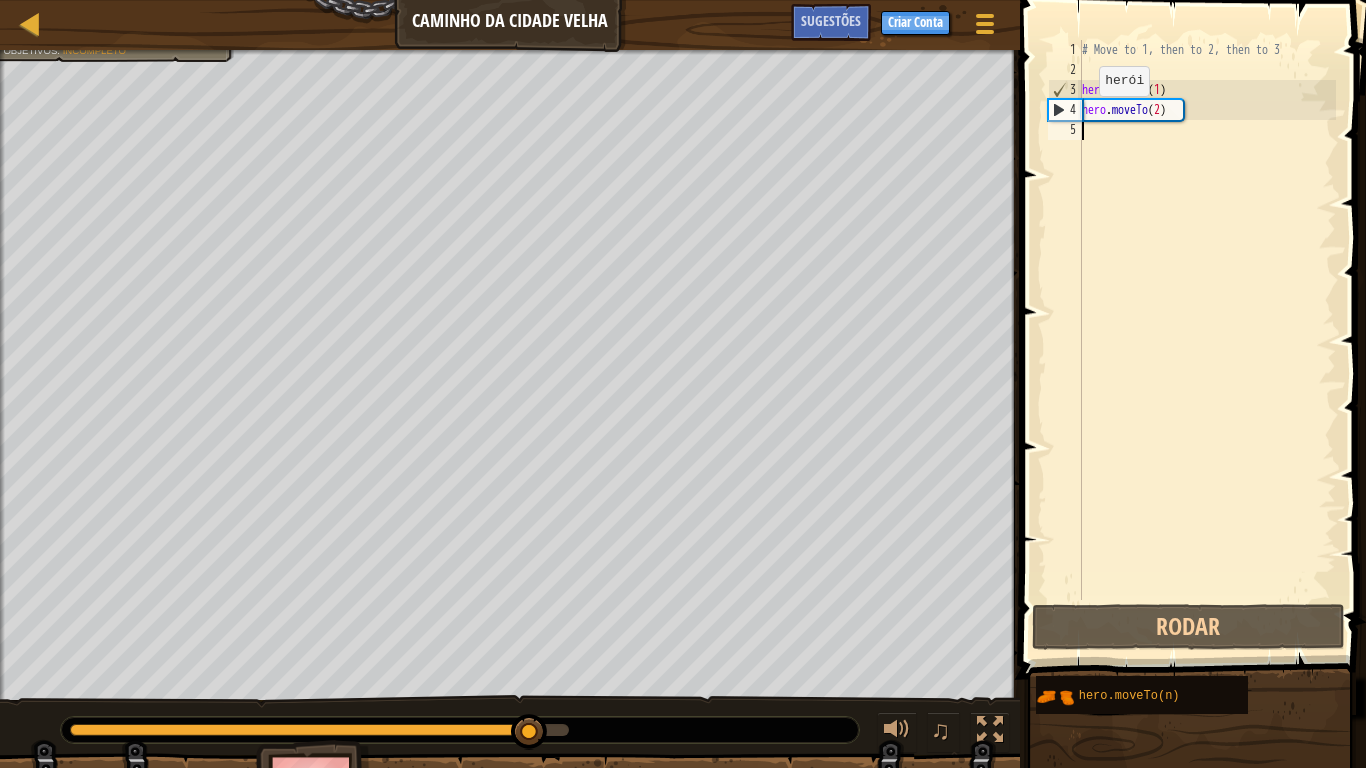 click on "5" at bounding box center [1065, 130] 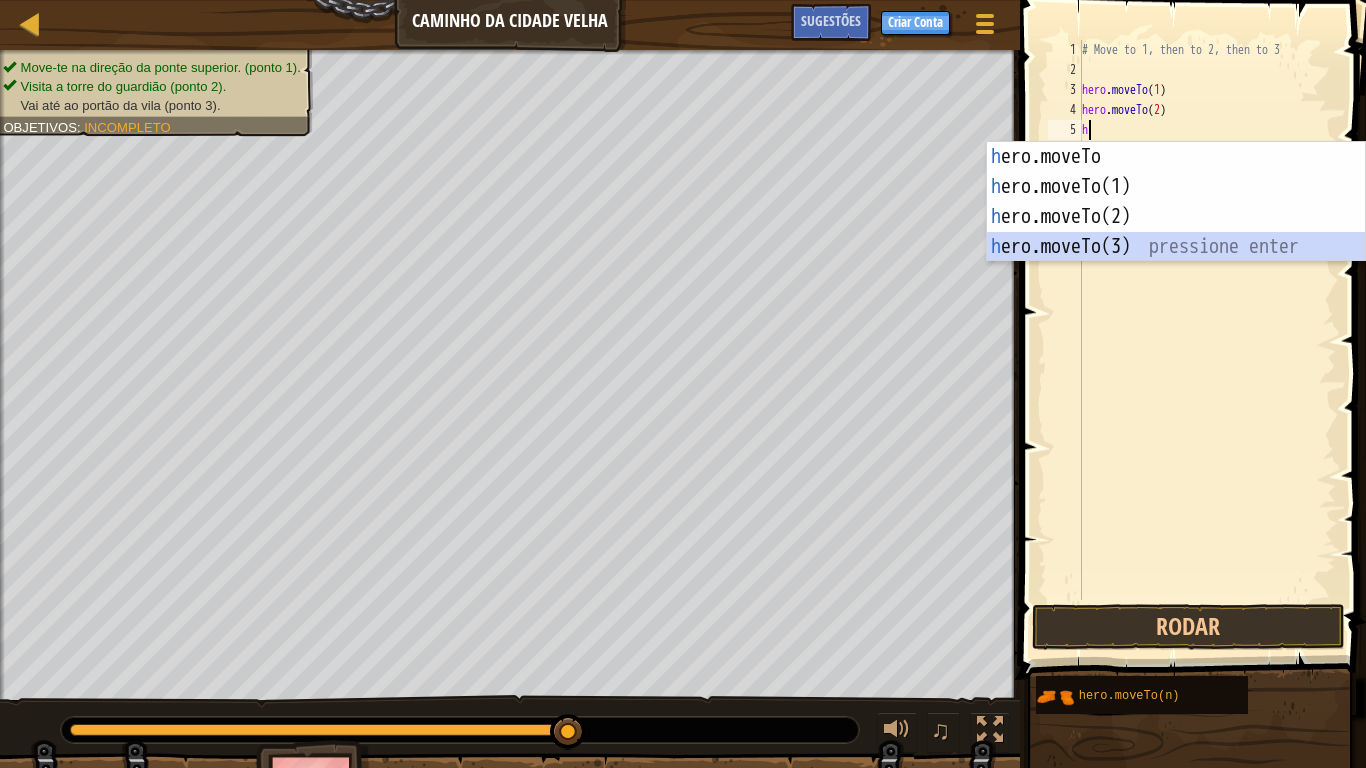 click on "h ero.moveTo pressione enter h ero.moveTo(1) pressione enter h ero.moveTo(2) pressione enter h ero.moveTo(3) pressione enter" at bounding box center (1176, 232) 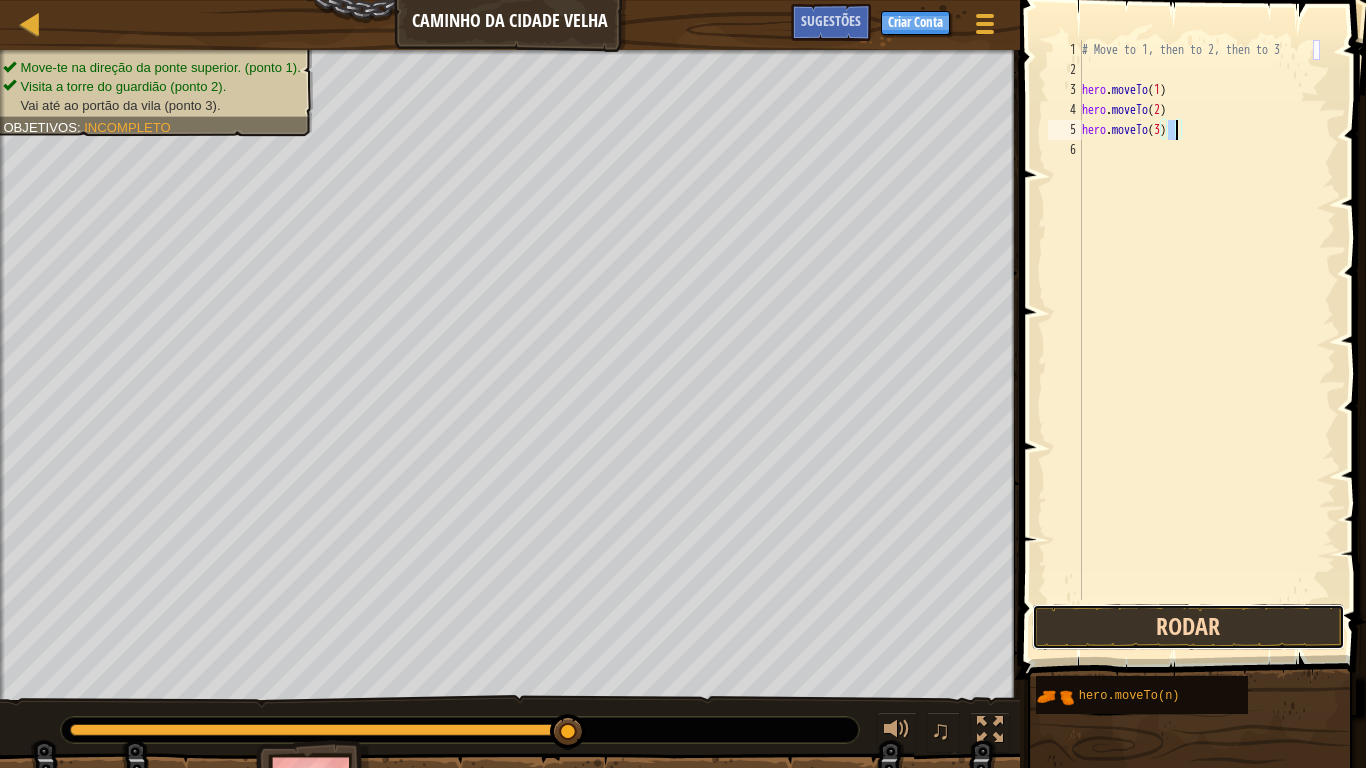 click on "Rodar" at bounding box center [1188, 627] 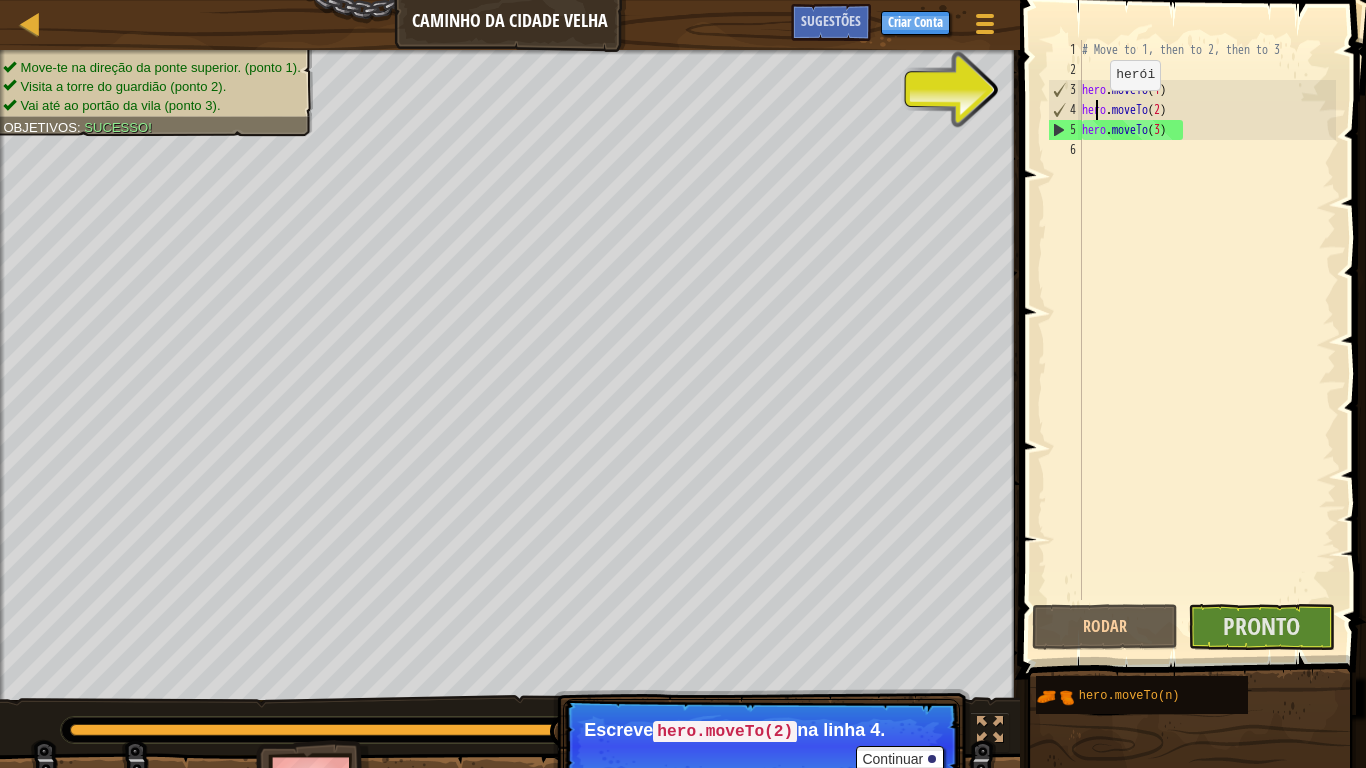 click on "# Move to 1, then to 2, then to 3 hero . moveTo ( 1 ) hero . moveTo ( 2 ) hero . moveTo ( 3 )" at bounding box center [1207, 340] 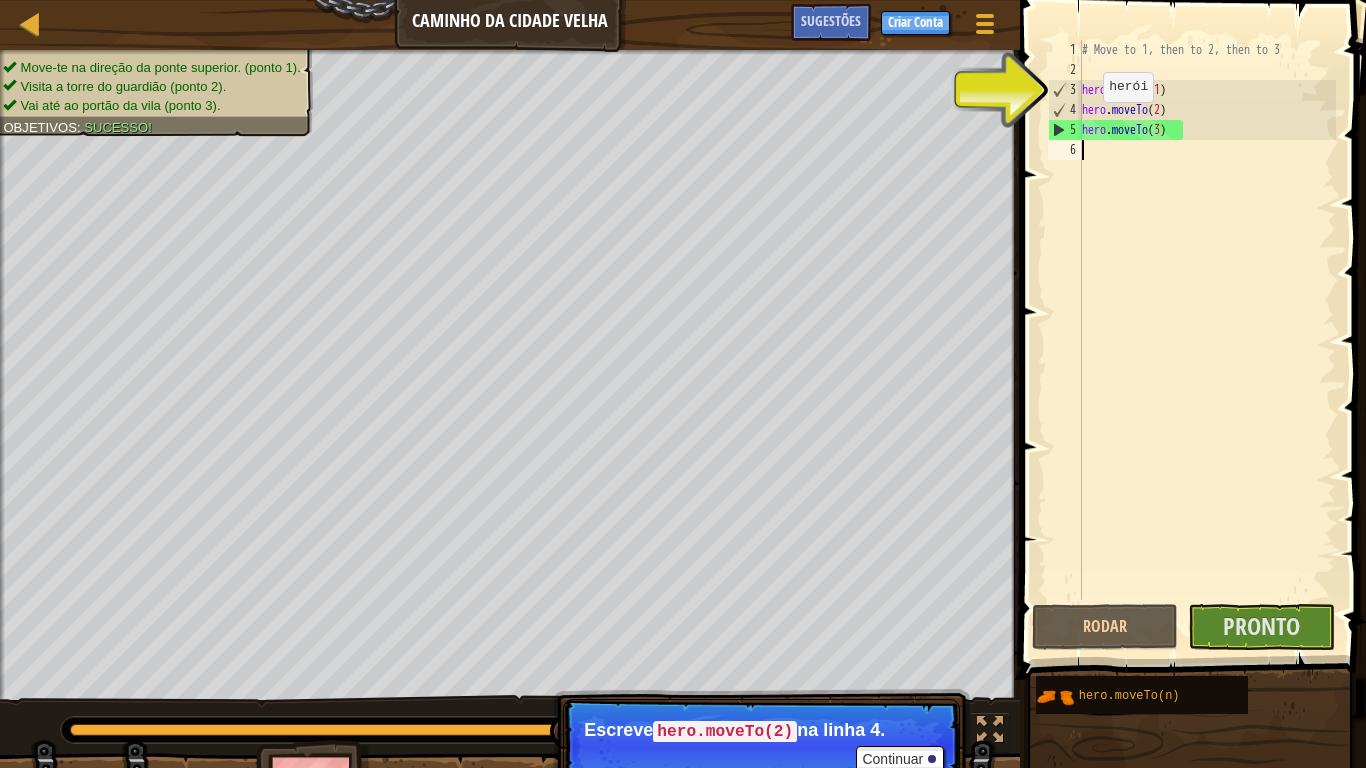 click on "6" at bounding box center [1065, 150] 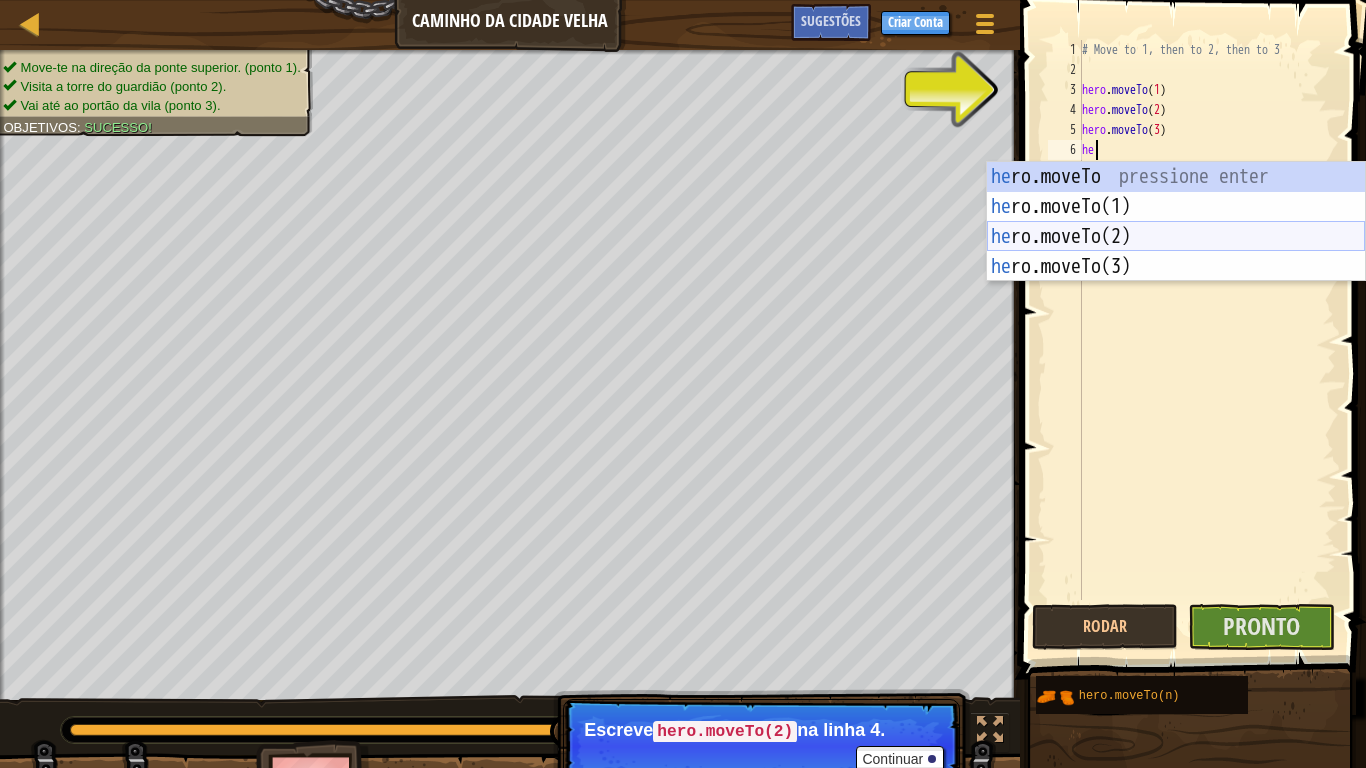 click on "he ro.moveTo pressione enter he ro.moveTo(1) pressione enter he ro.moveTo(2) pressione enter he ro.moveTo(3) pressione enter" at bounding box center (1176, 252) 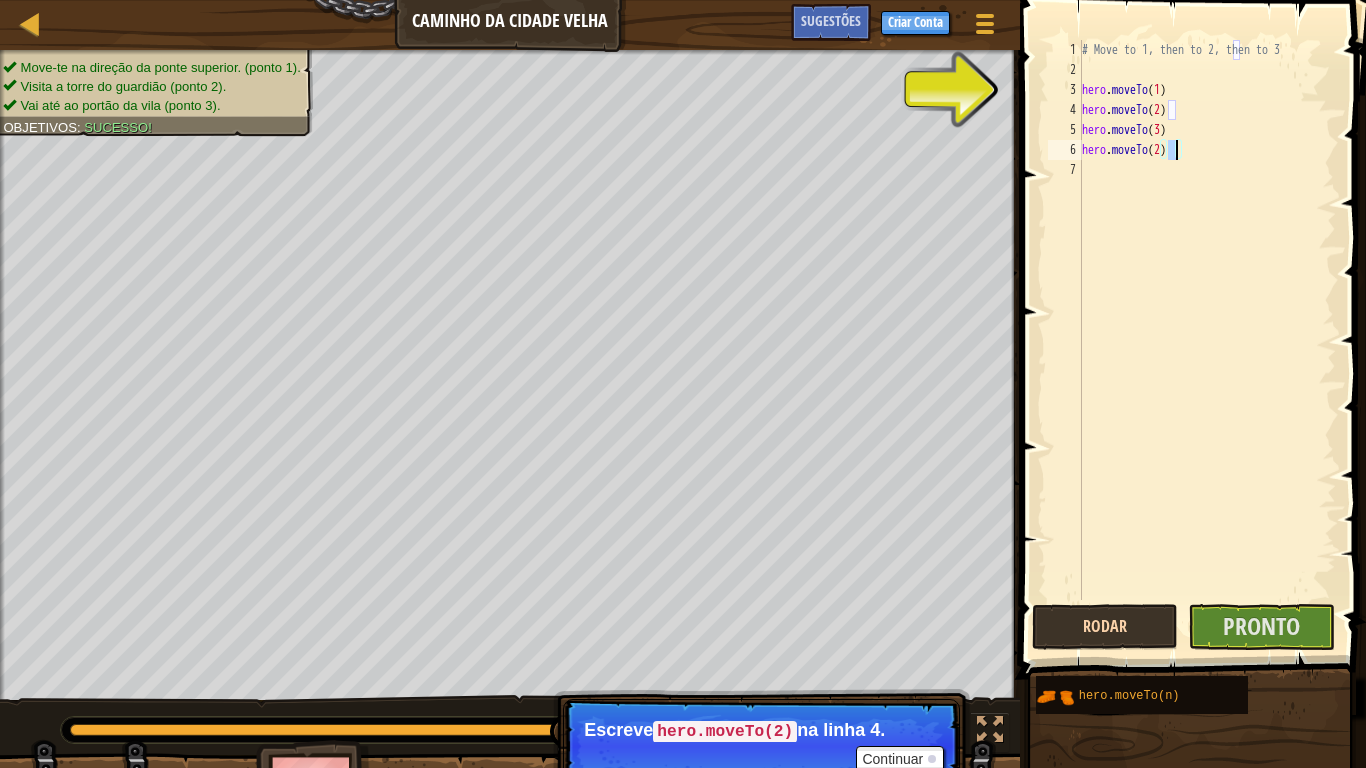 type on "hero.moveTo(2)" 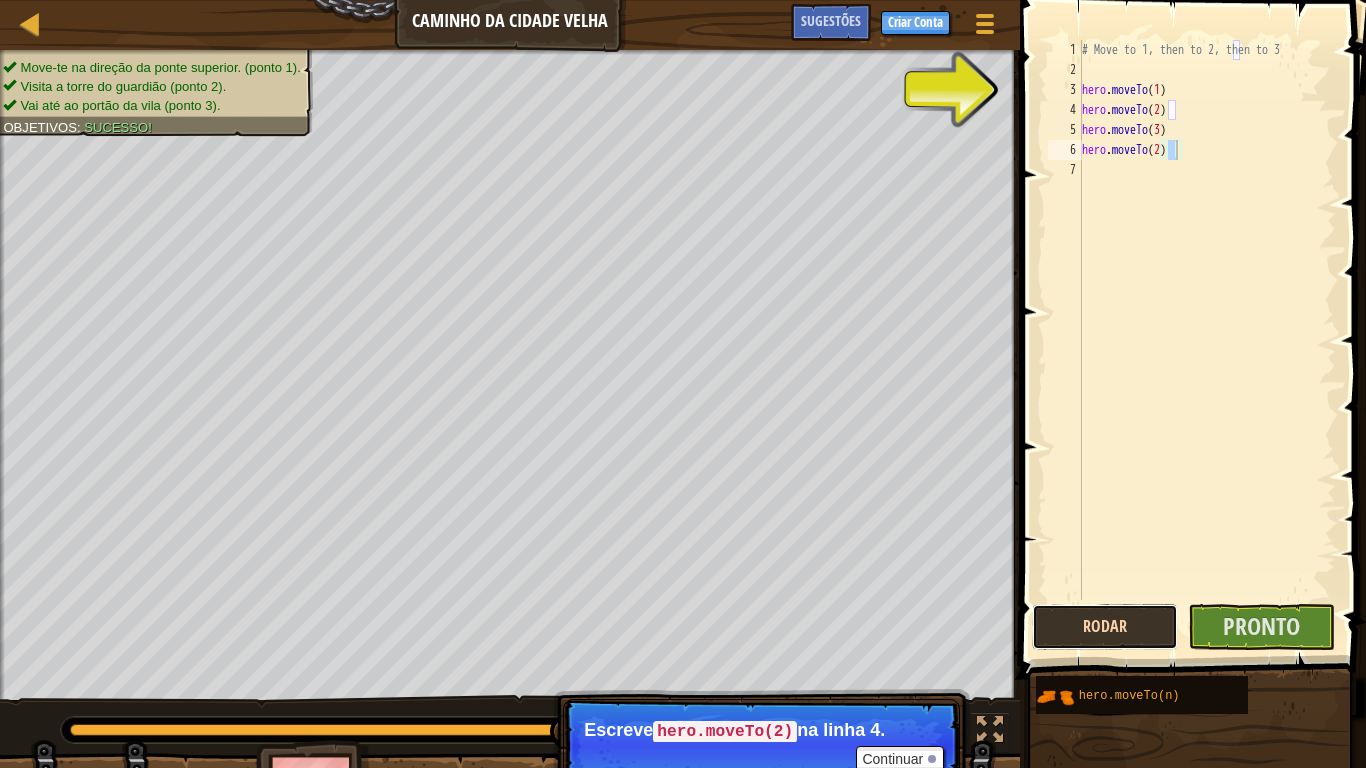 click on "Rodar" at bounding box center (1105, 627) 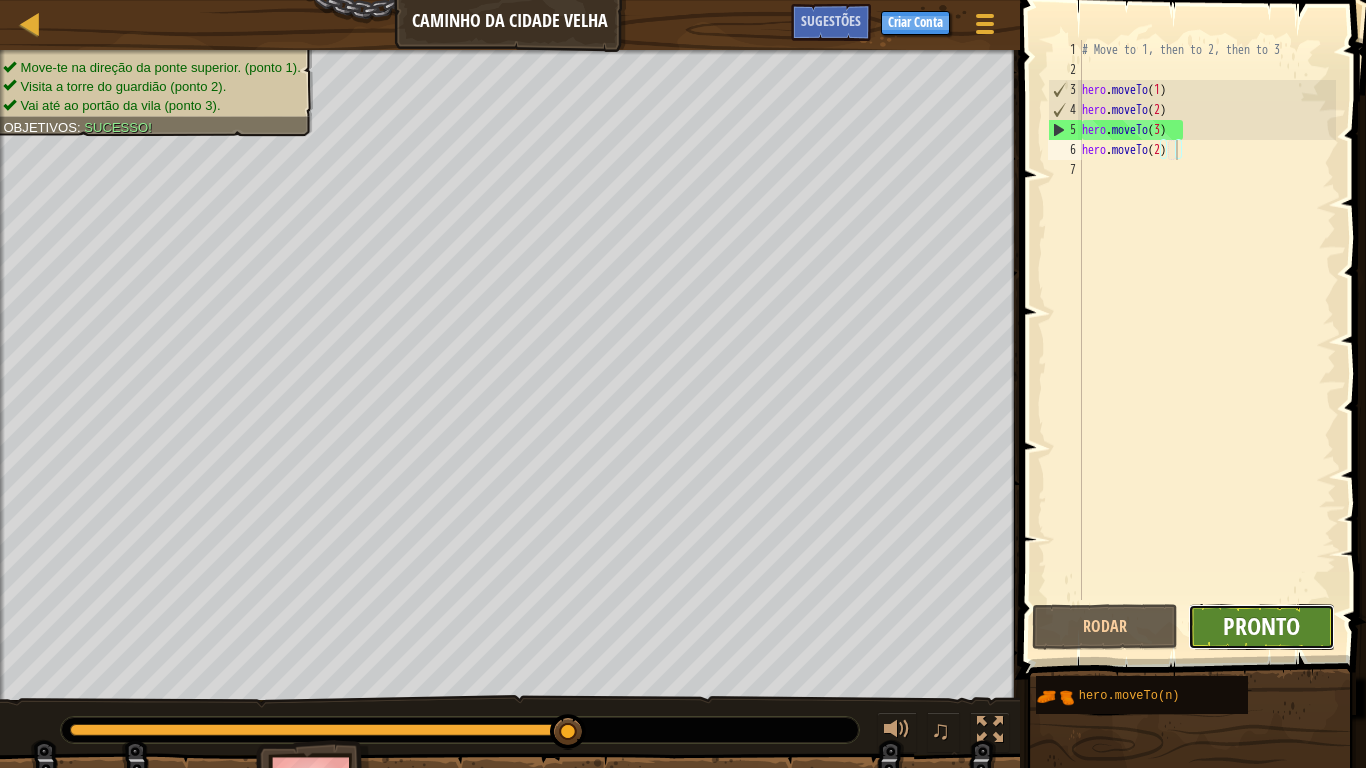 click on "Pronto" at bounding box center (1261, 626) 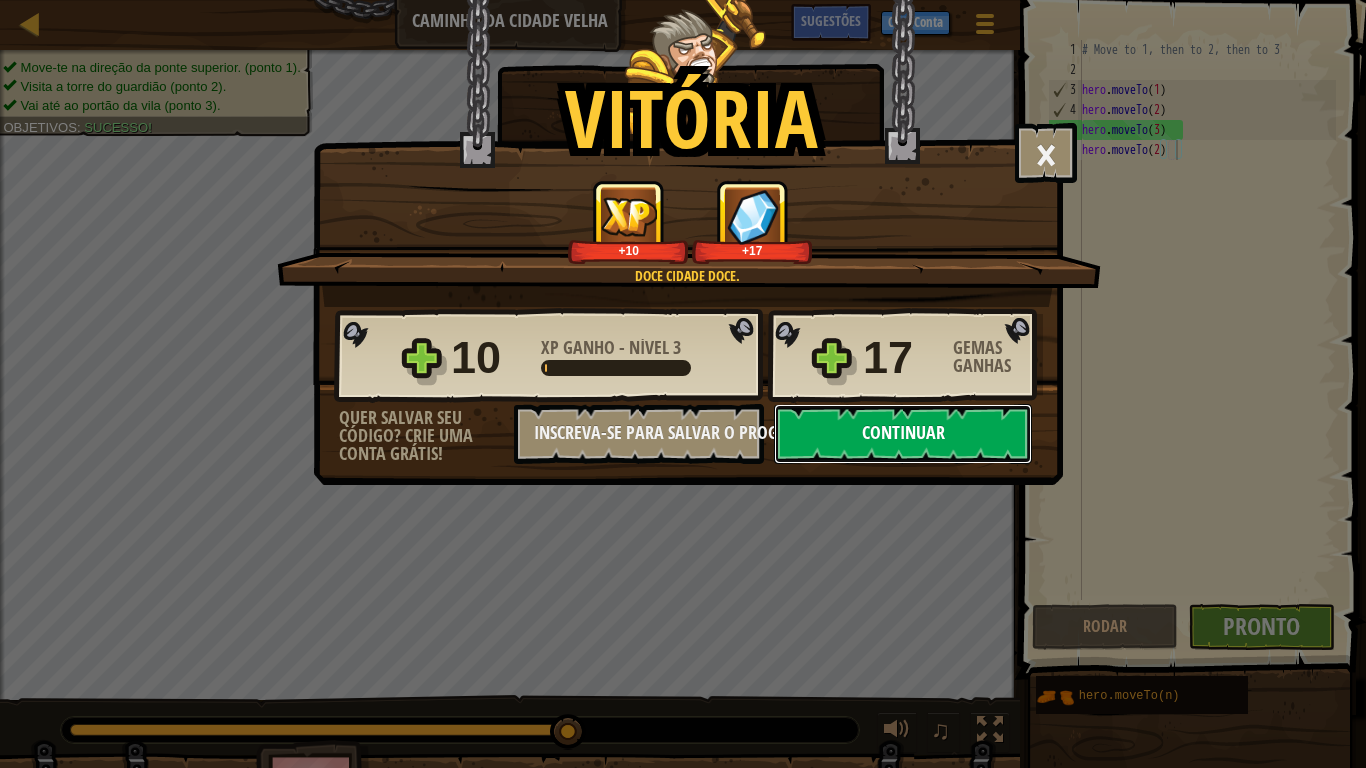 click on "Continuar" at bounding box center (903, 434) 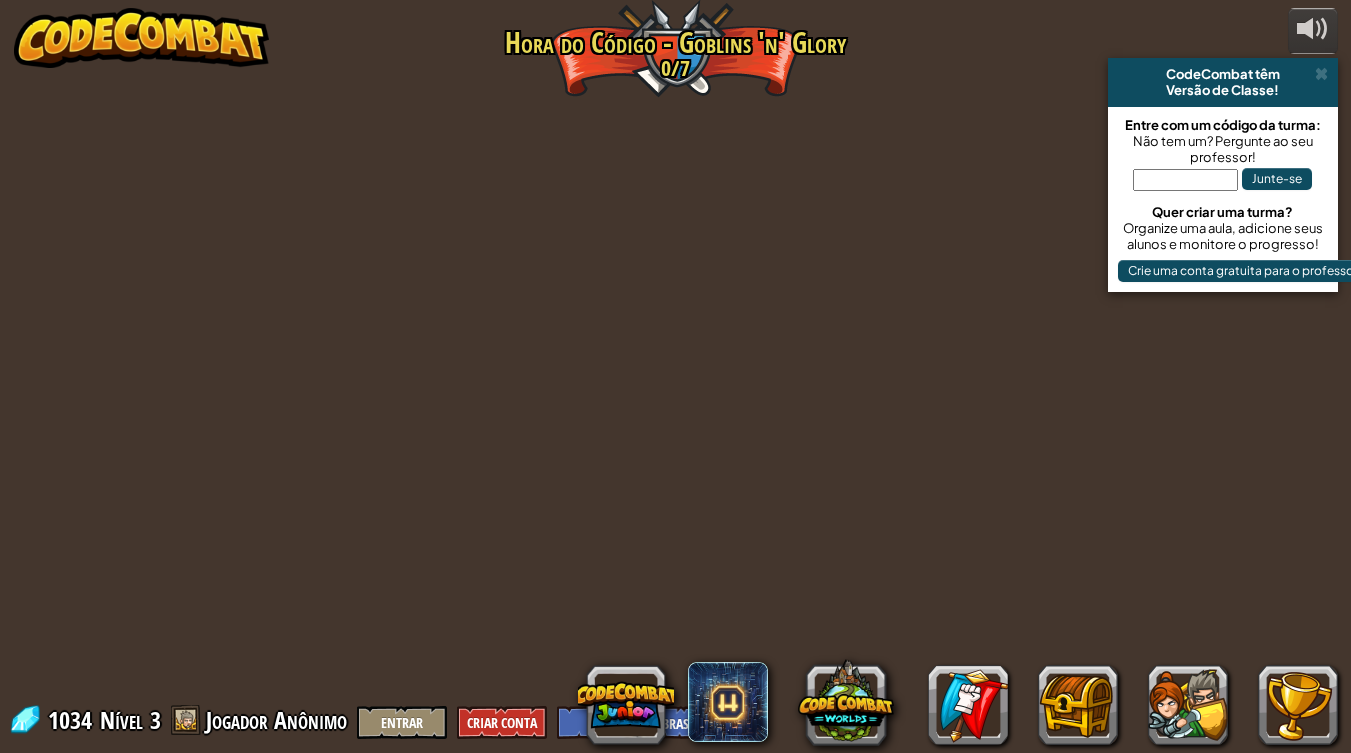 select on "pt-BR" 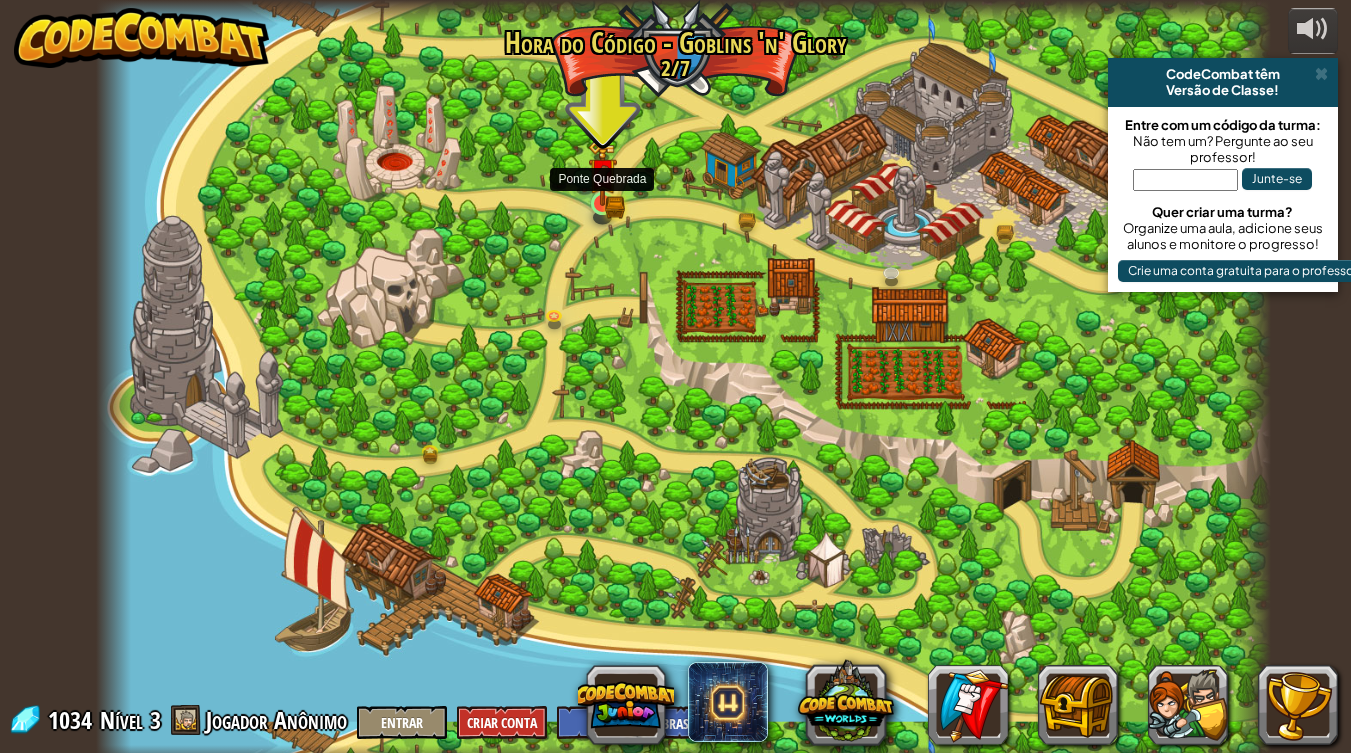 click at bounding box center (603, 174) 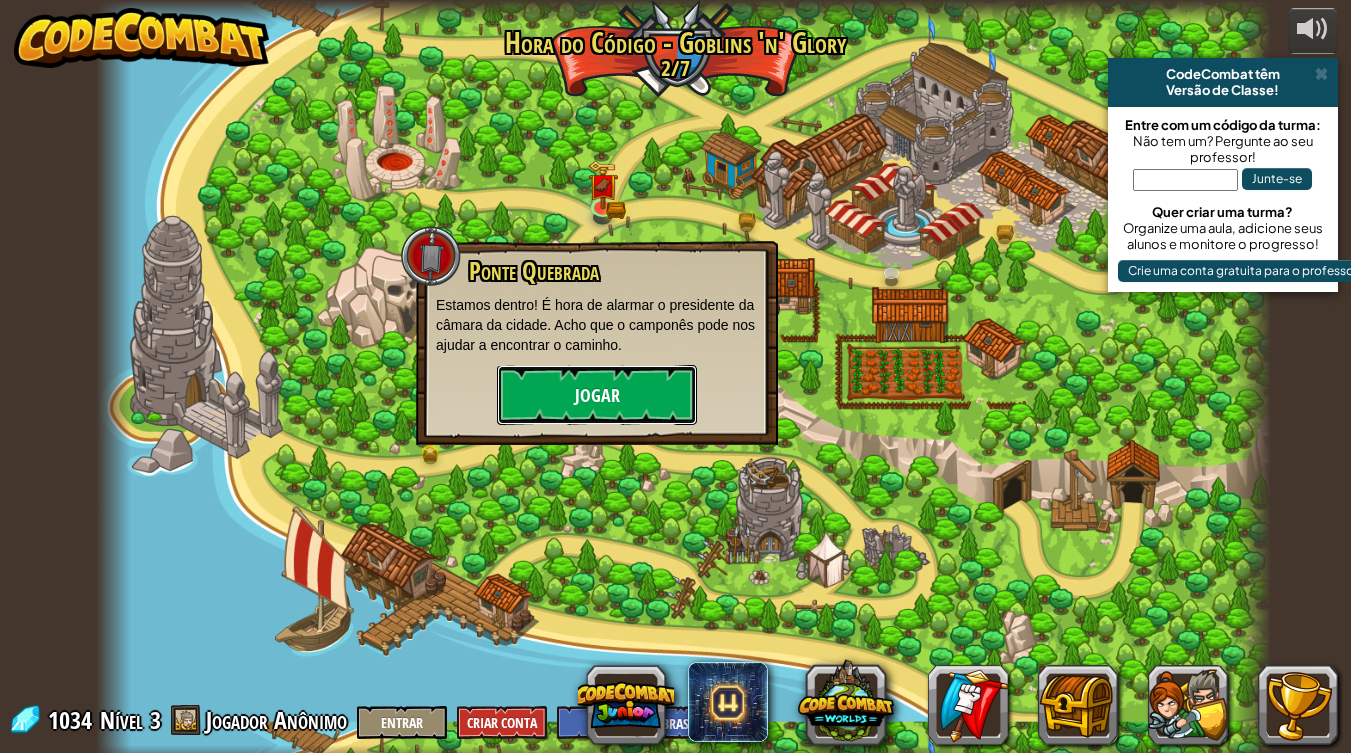 click on "Jogar" at bounding box center [597, 395] 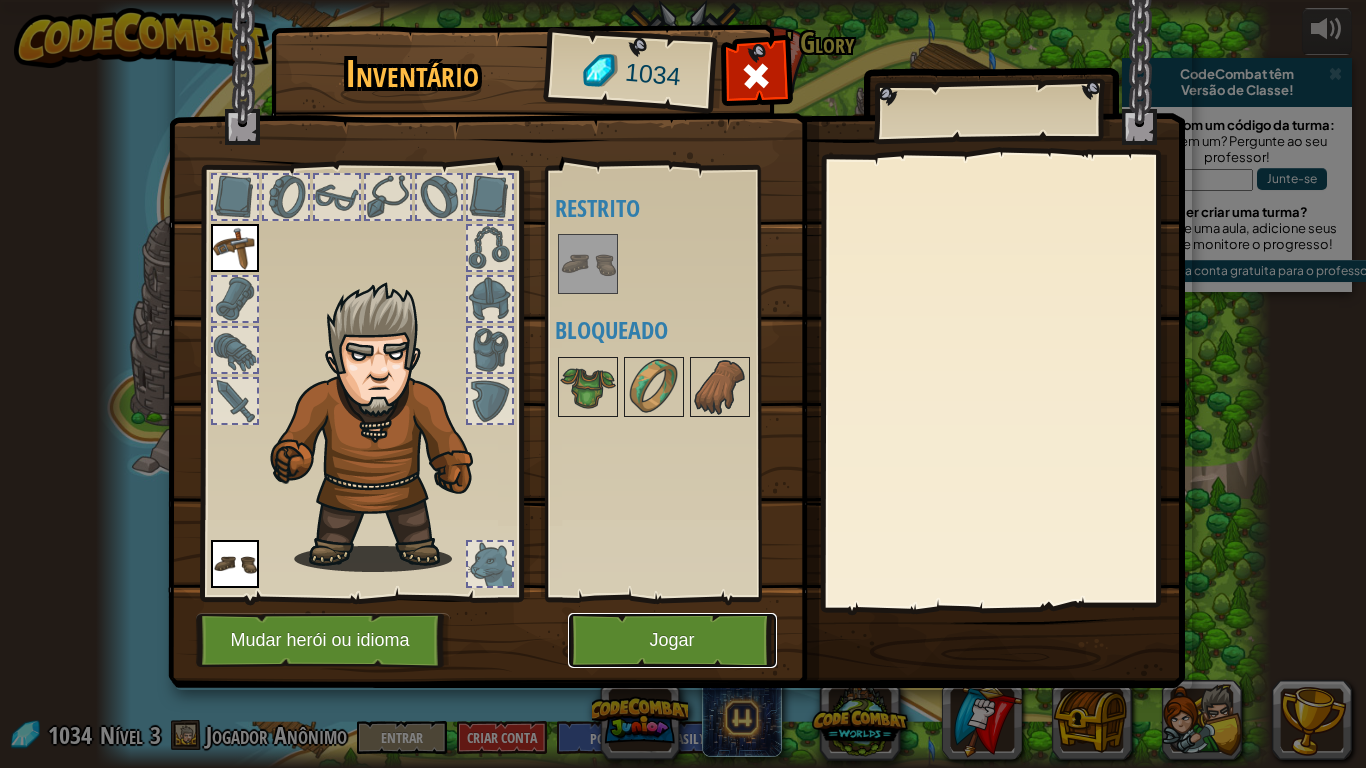 click on "Jogar" at bounding box center [672, 640] 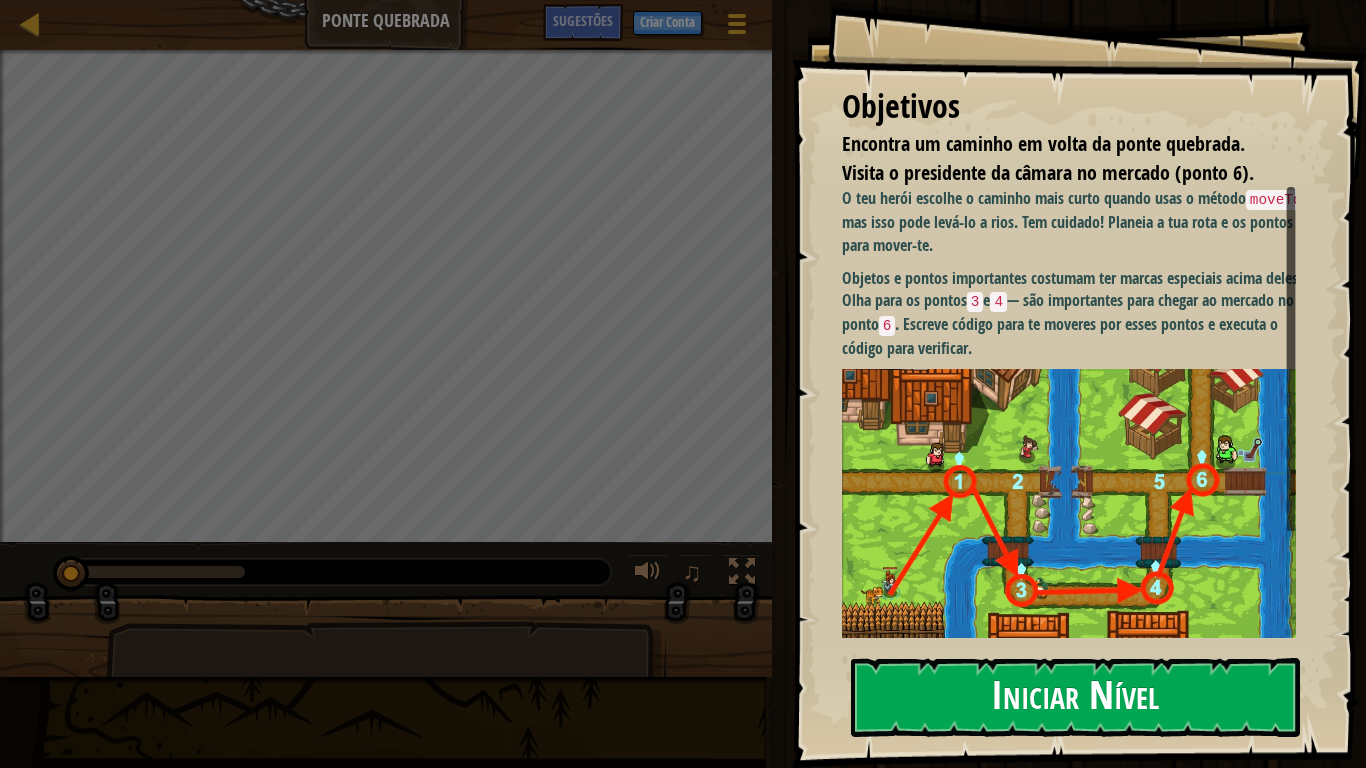click on "Iniciar Nível" at bounding box center [1075, 697] 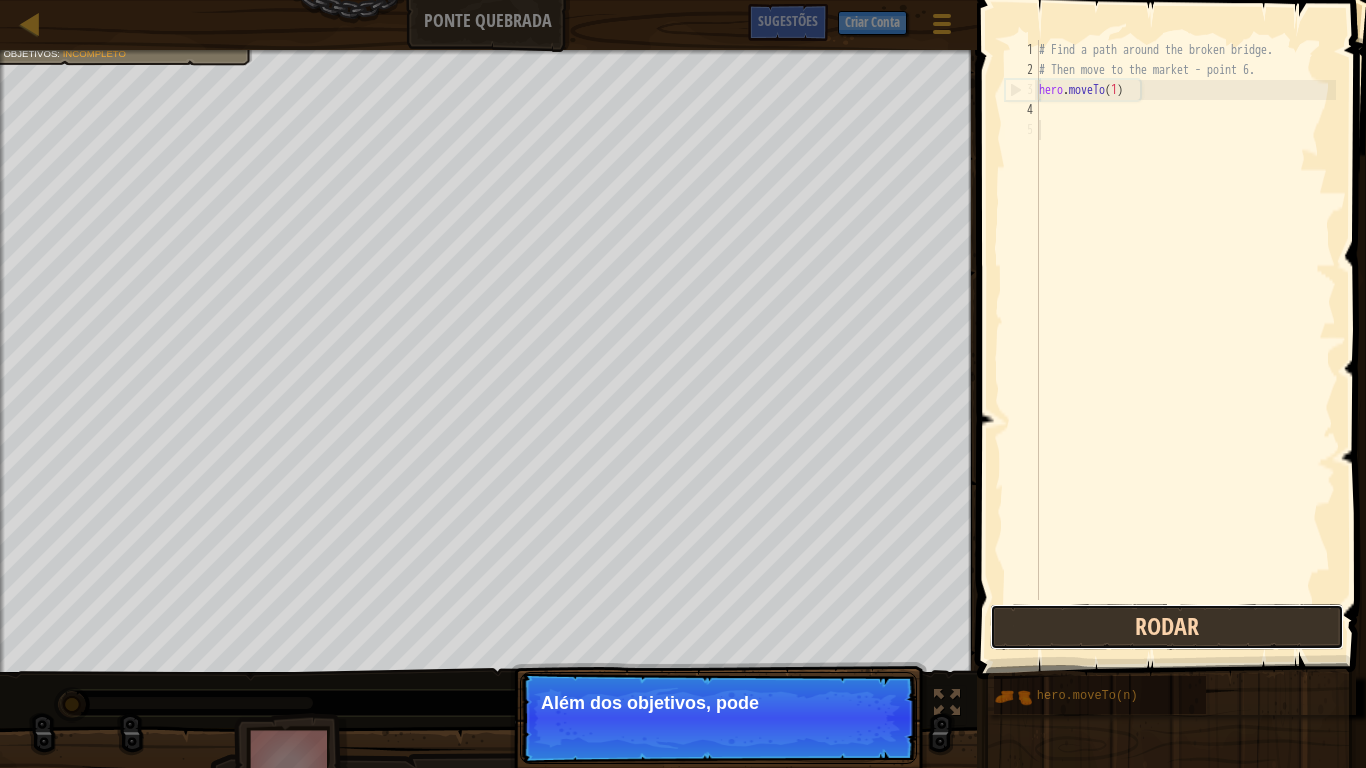 click on "Rodar" at bounding box center (1167, 627) 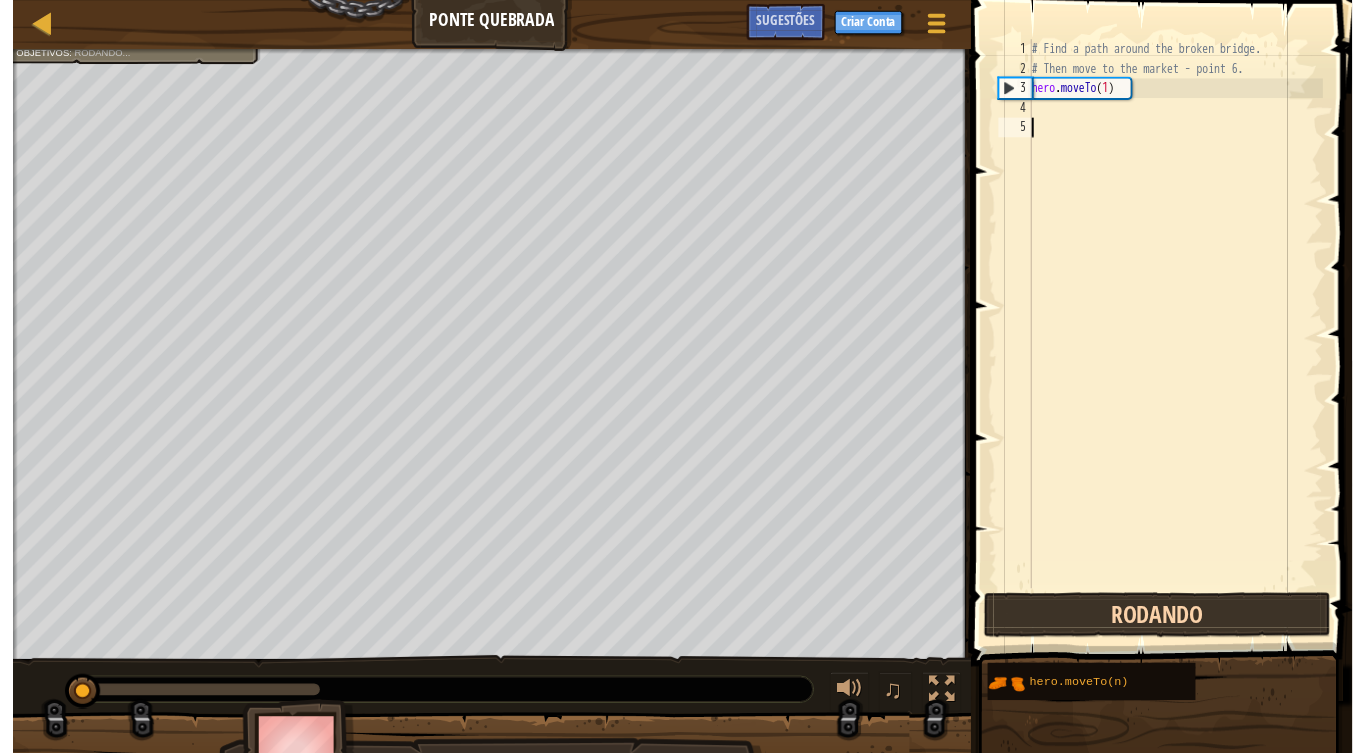 scroll, scrollTop: 9, scrollLeft: 0, axis: vertical 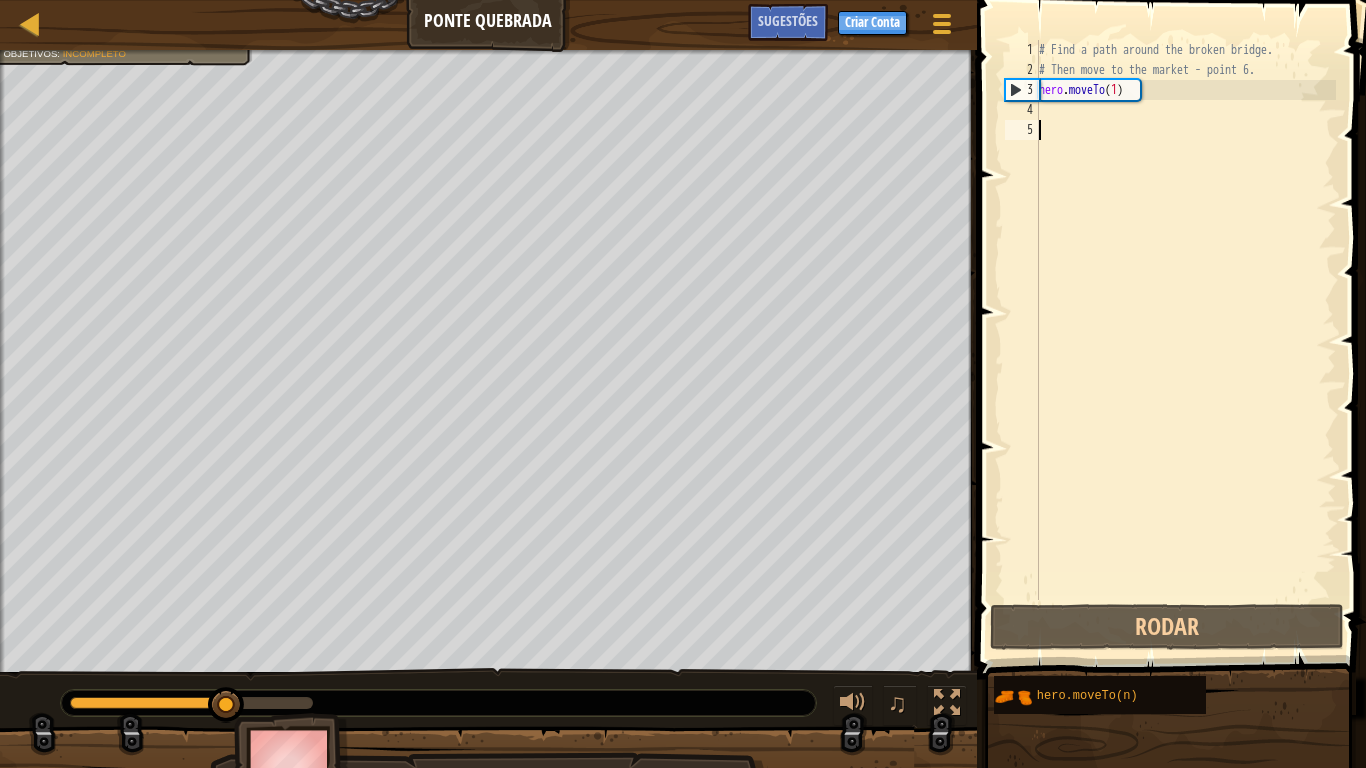 drag, startPoint x: 1029, startPoint y: 110, endPoint x: 1029, endPoint y: 94, distance: 16 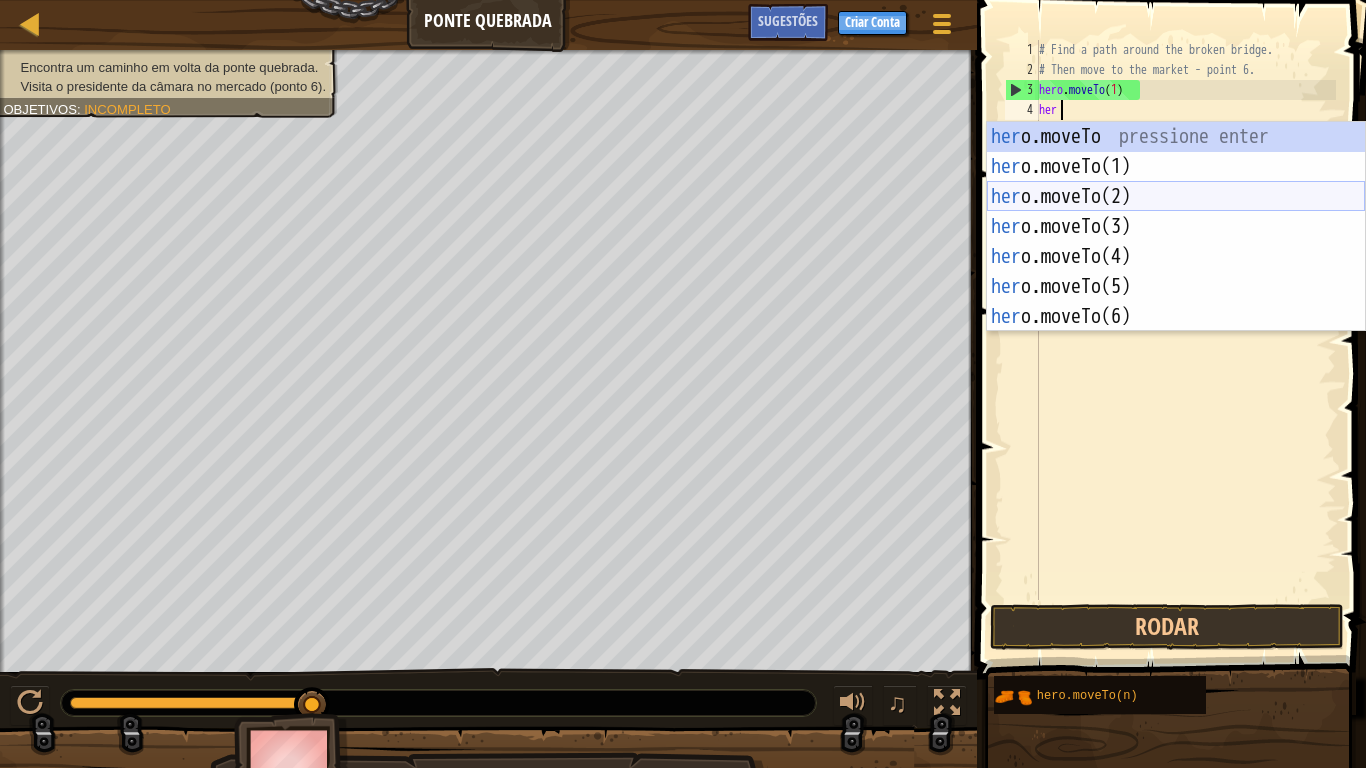 click on "her o.moveTo pressione enter her o.moveTo(1) pressione enter her o.moveTo(2) pressione enter her o.moveTo(3) pressione enter her o.moveTo(4) pressione enter her o.moveTo(5) pressione enter her o.moveTo(6) pressione enter" at bounding box center (1176, 257) 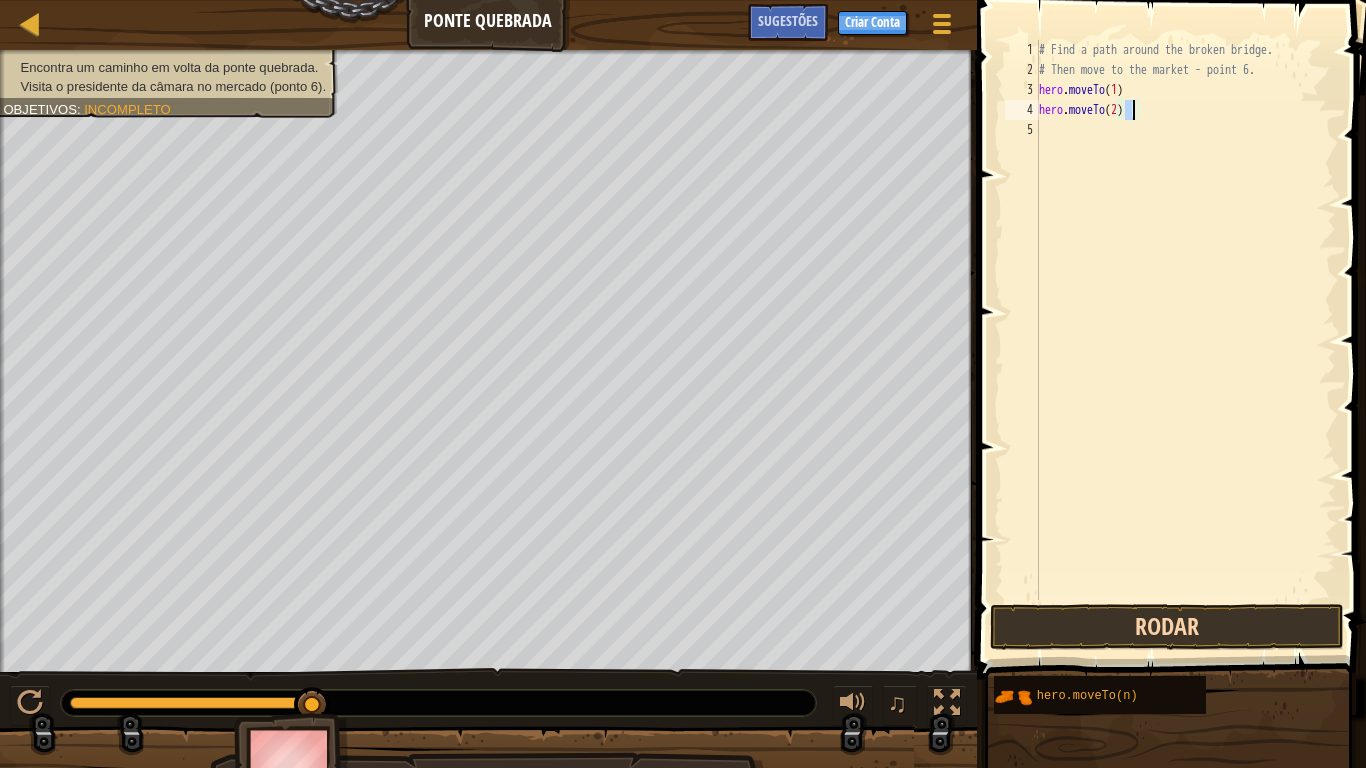 type on "hero.moveTo(2)" 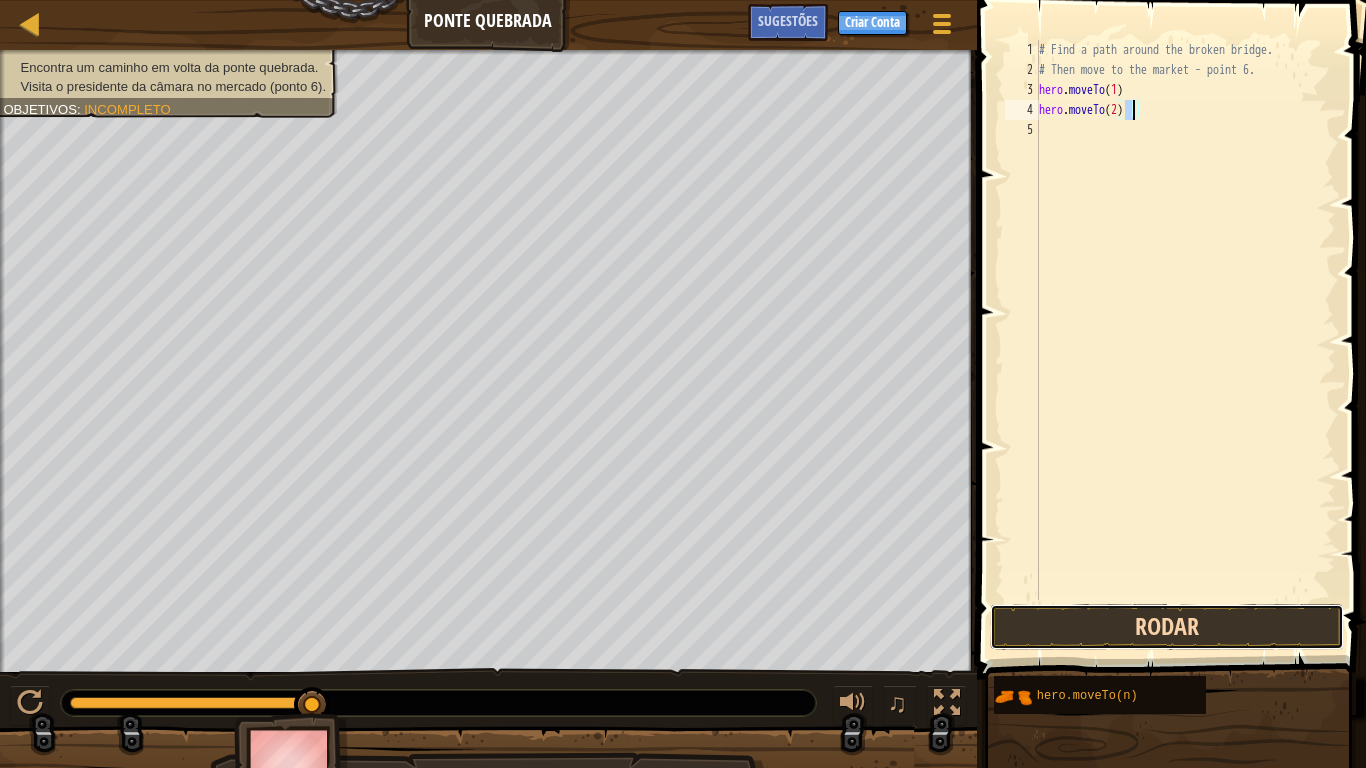 click on "Rodar" at bounding box center [1167, 627] 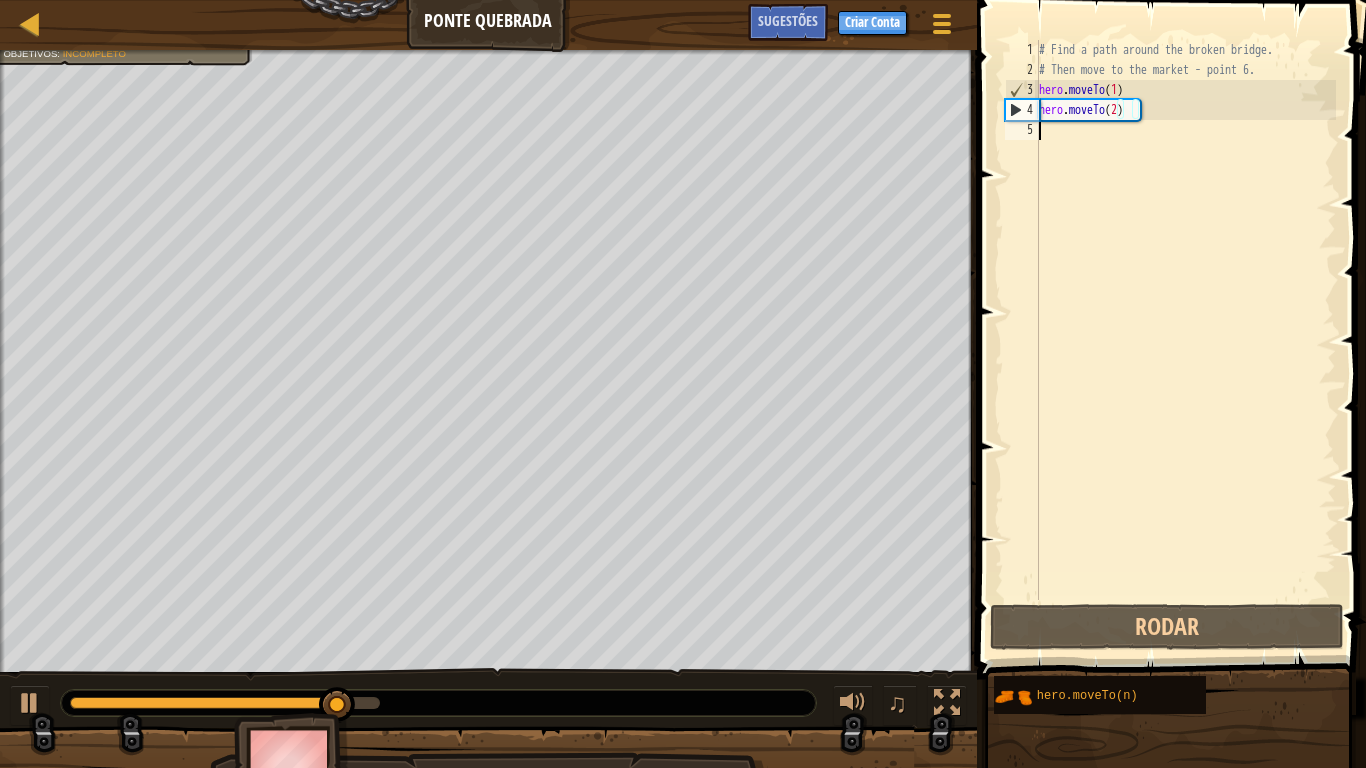 click on "5" at bounding box center (1022, 130) 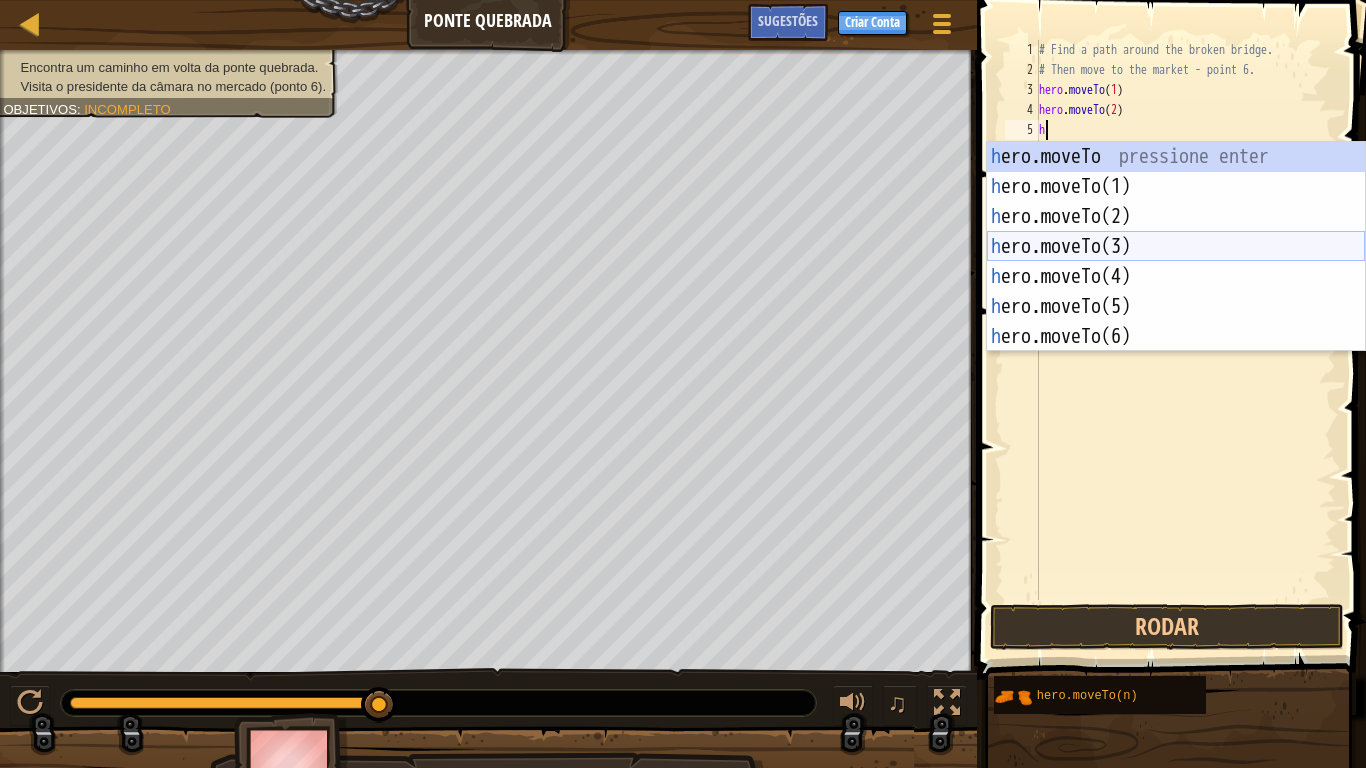 click on "h ero.moveTo pressione enter h ero.moveTo(1) pressione enter h ero.moveTo(2) pressione enter h ero.moveTo(3) pressione enter h ero.moveTo(4) pressione enter h ero.moveTo(5) pressione enter h ero.moveTo(6) pressione enter" at bounding box center (1176, 277) 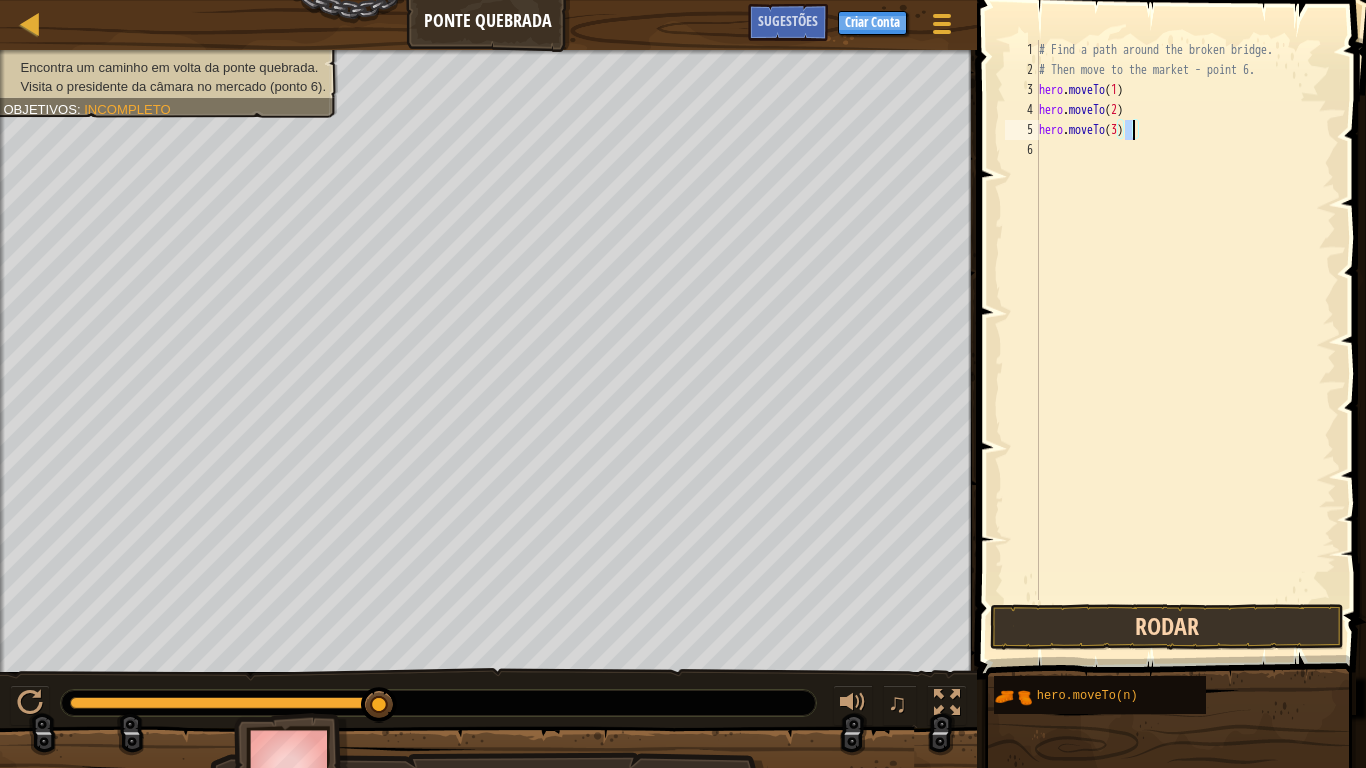 type on "hero.moveTo(3)" 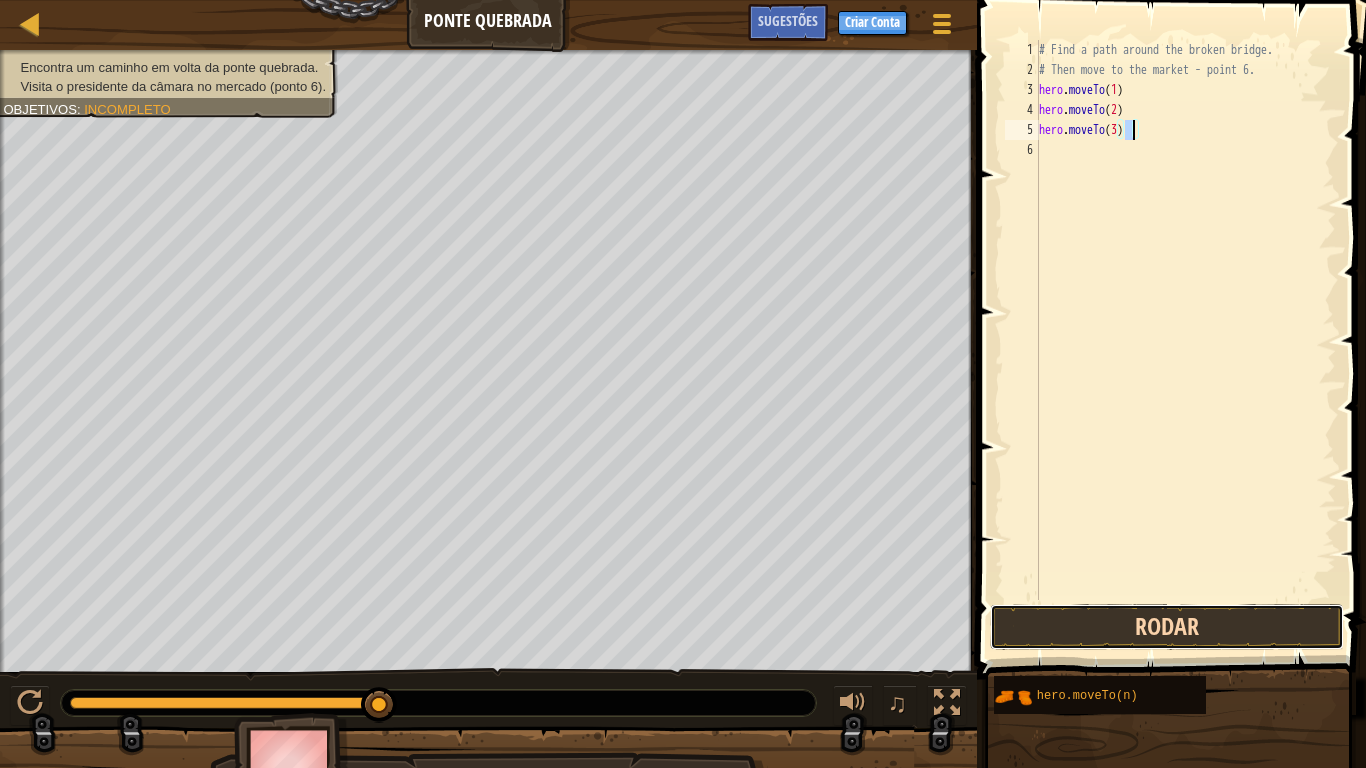 click on "Rodar" at bounding box center [1167, 627] 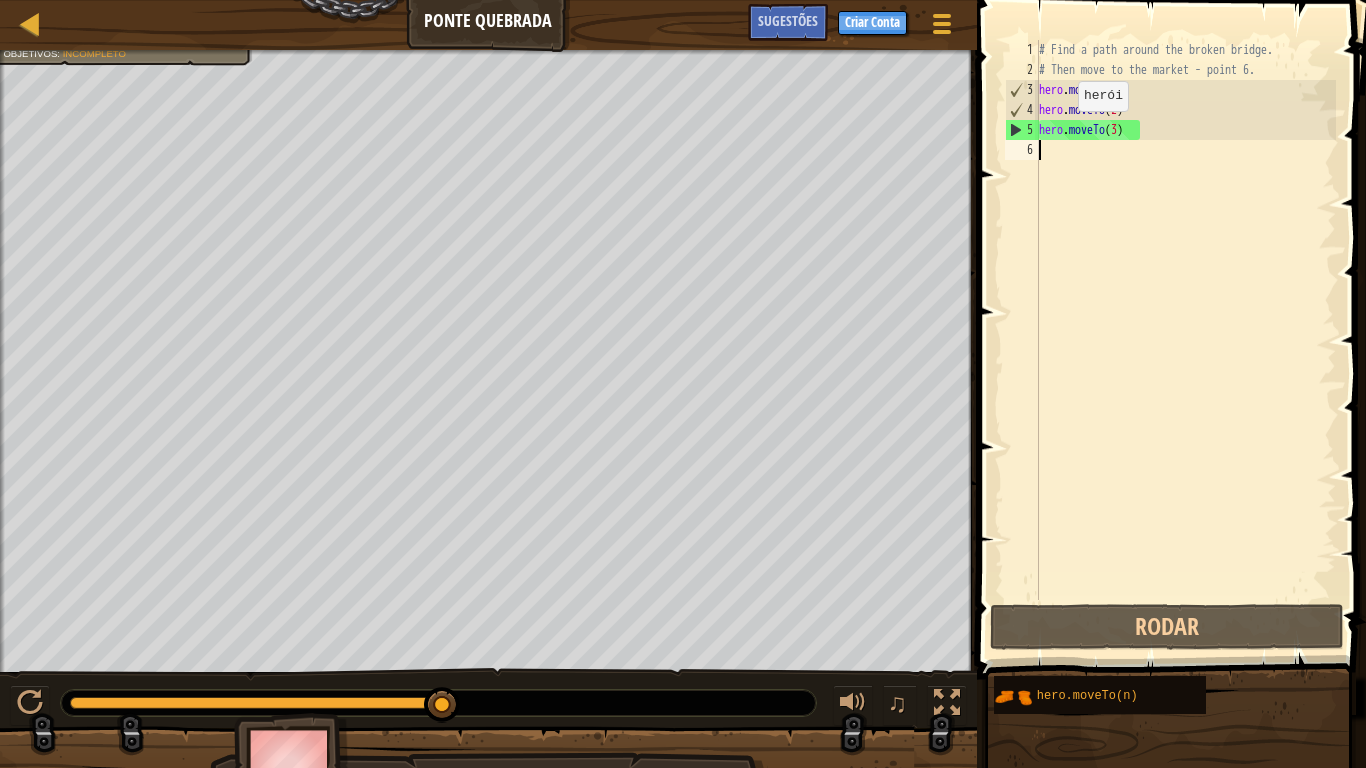 click on "6" at bounding box center (1022, 150) 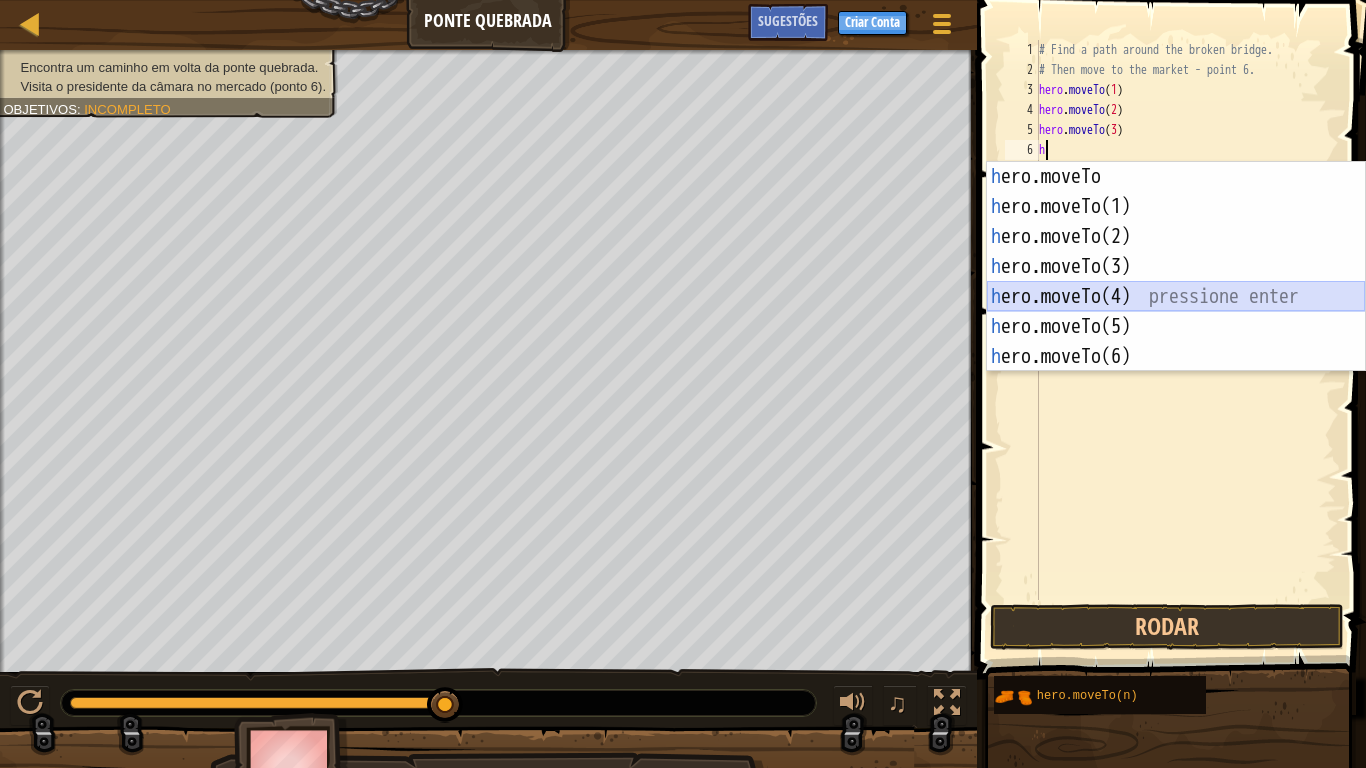 click on "h ero.moveTo pressione enter h ero.moveTo(1) pressione enter h ero.moveTo(2) pressione enter h ero.moveTo(3) pressione enter h ero.moveTo(4) pressione enter h ero.moveTo(5) pressione enter h ero.moveTo(6) pressione enter" at bounding box center [1176, 297] 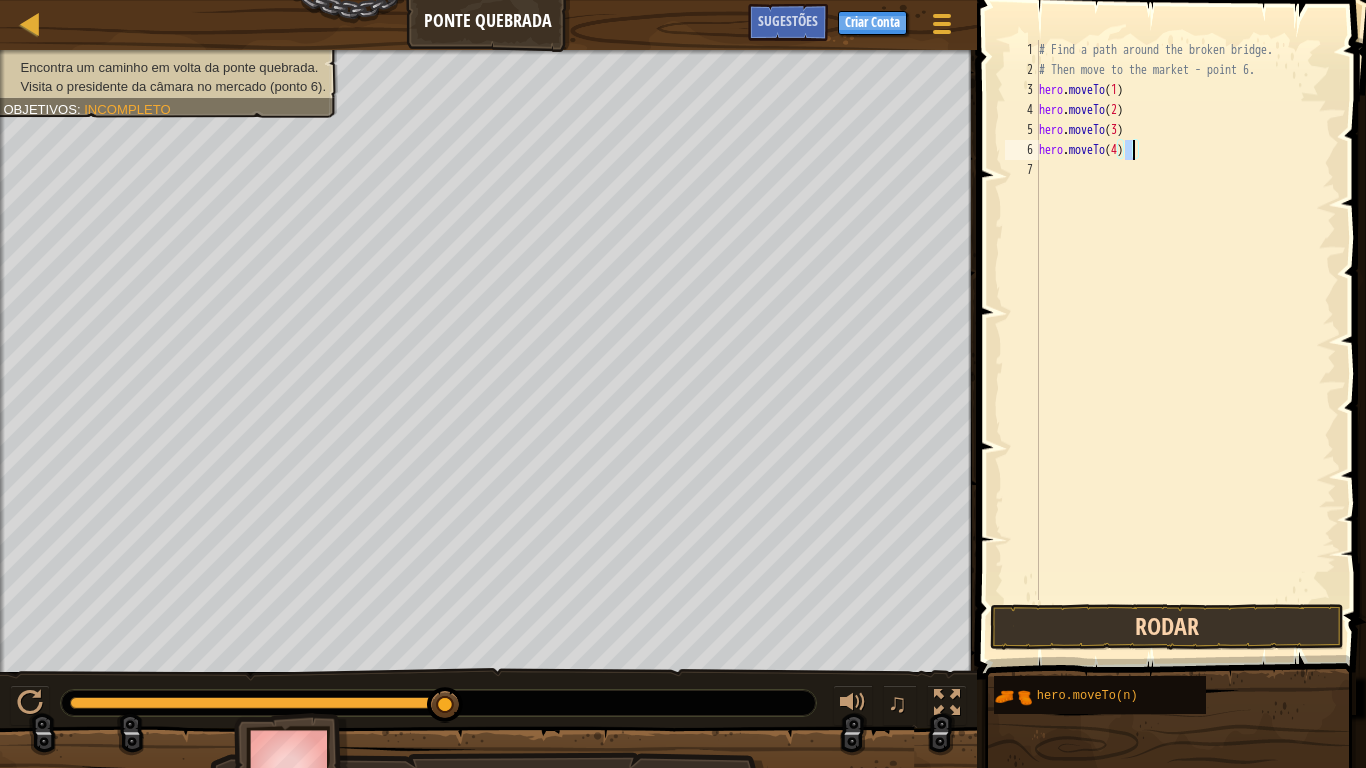 type on "hero.moveTo(4)" 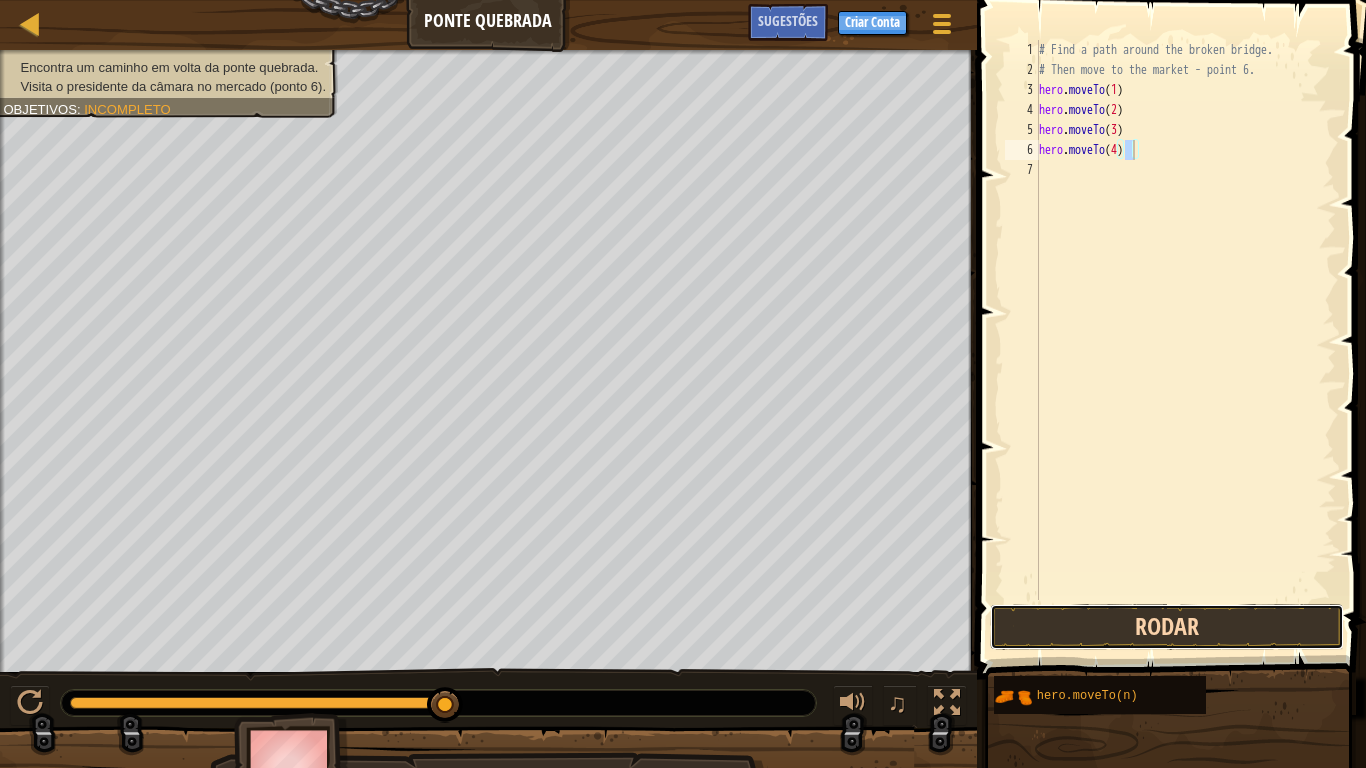 click on "Rodar" at bounding box center [1167, 627] 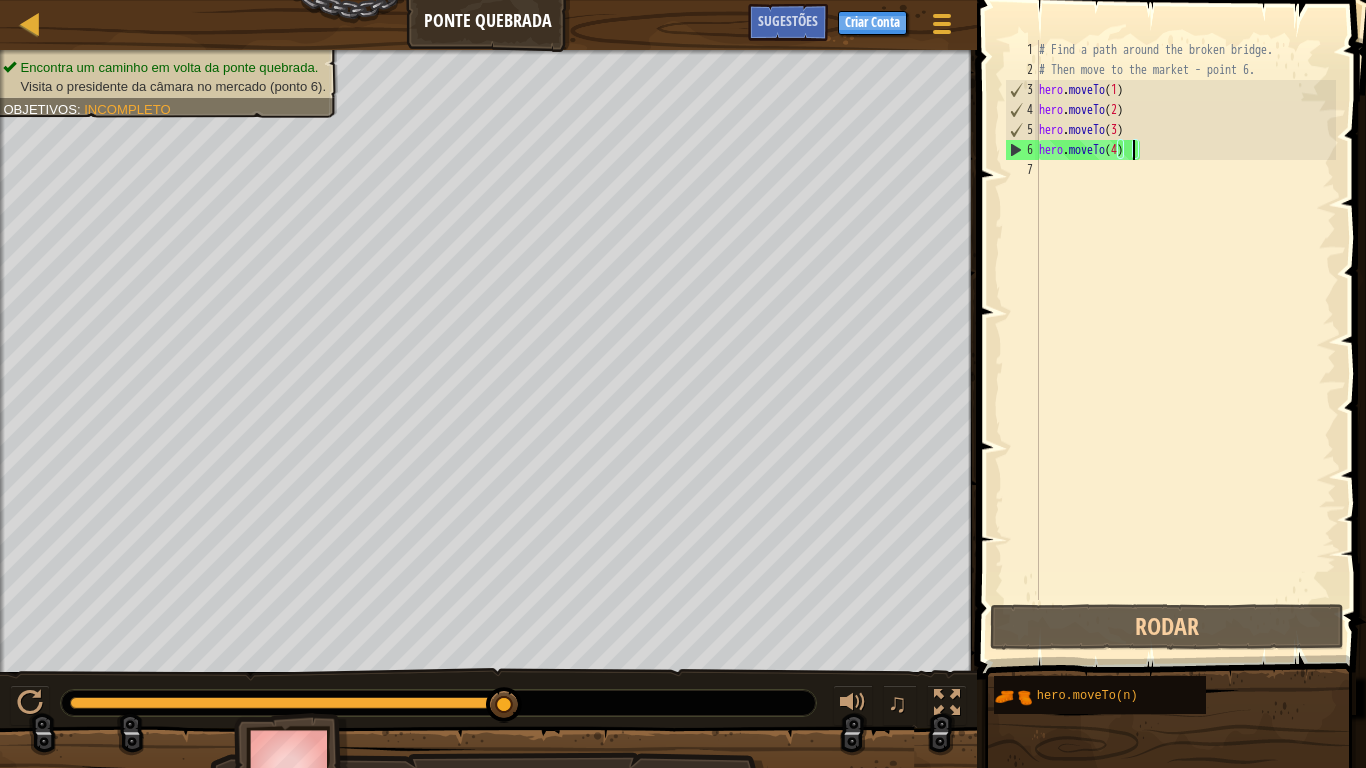 click on "7" at bounding box center [1022, 170] 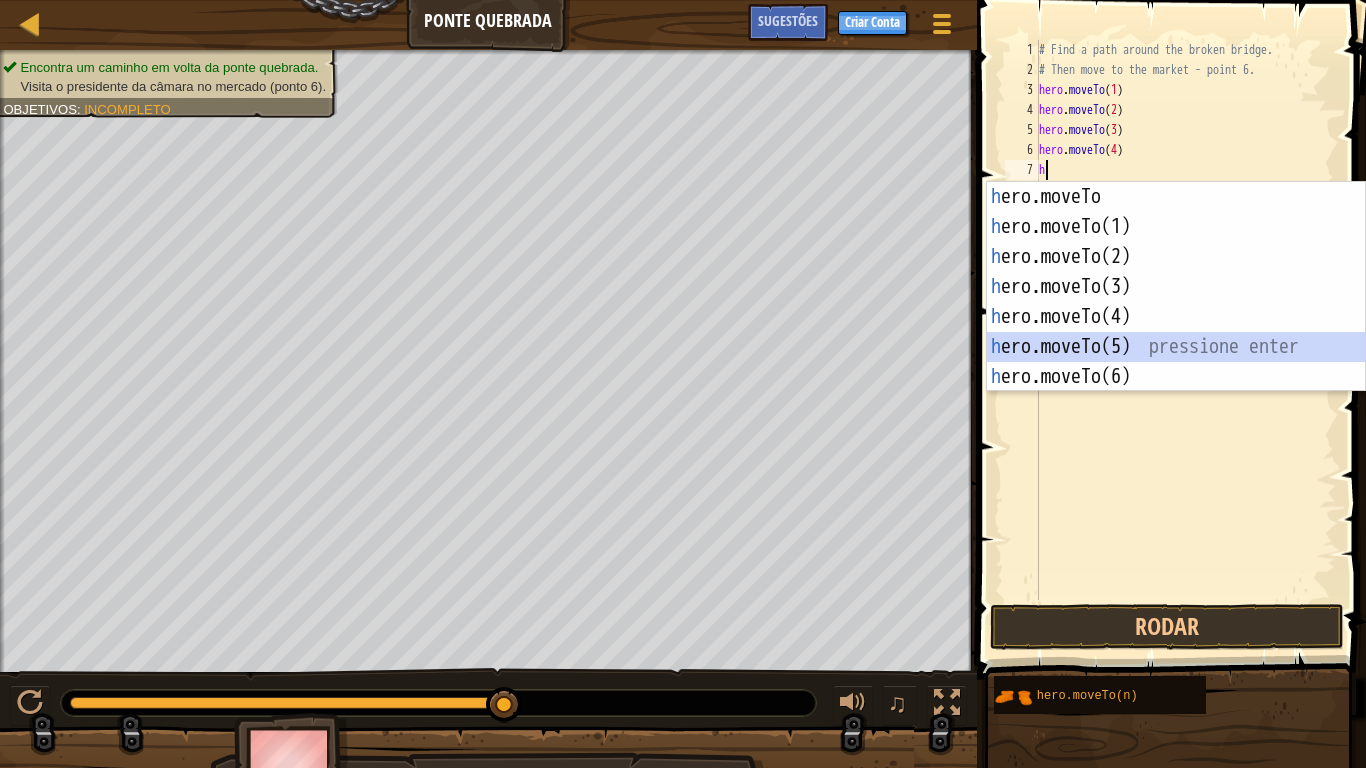 click on "h ero.moveTo pressione enter h ero.moveTo(1) pressione enter h ero.moveTo(2) pressione enter h ero.moveTo(3) pressione enter h ero.moveTo(4) pressione enter h ero.moveTo(5) pressione enter h ero.moveTo(6) pressione enter" at bounding box center (1176, 317) 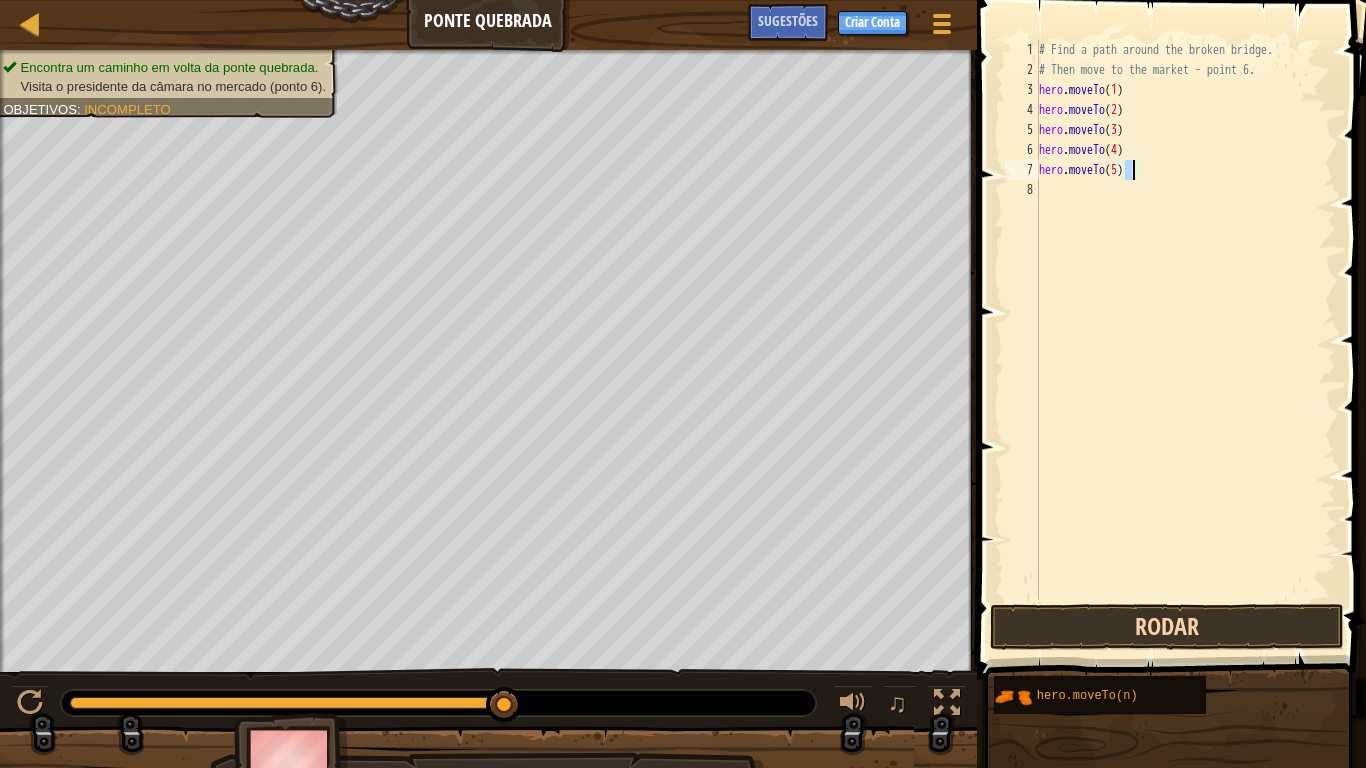 type on "hero.moveTo(5)" 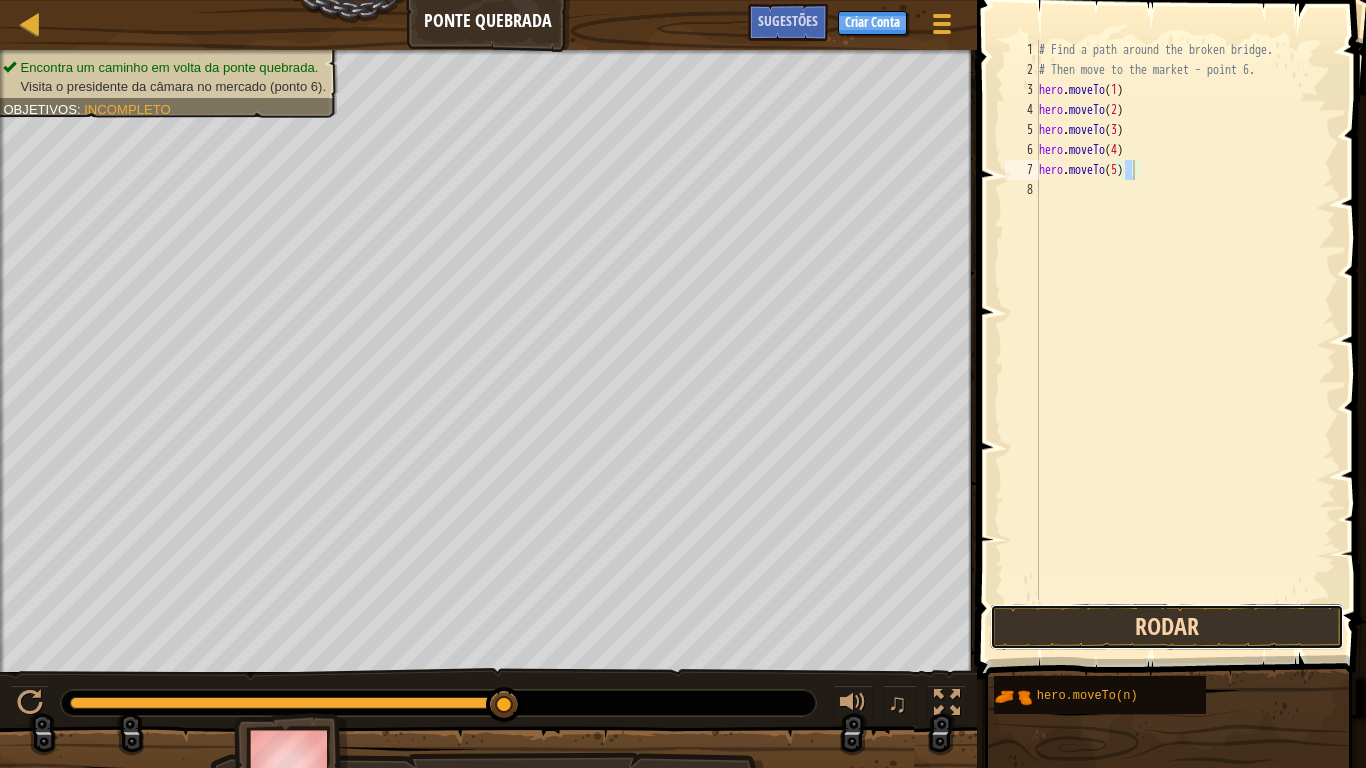 click on "Rodar" at bounding box center (1167, 627) 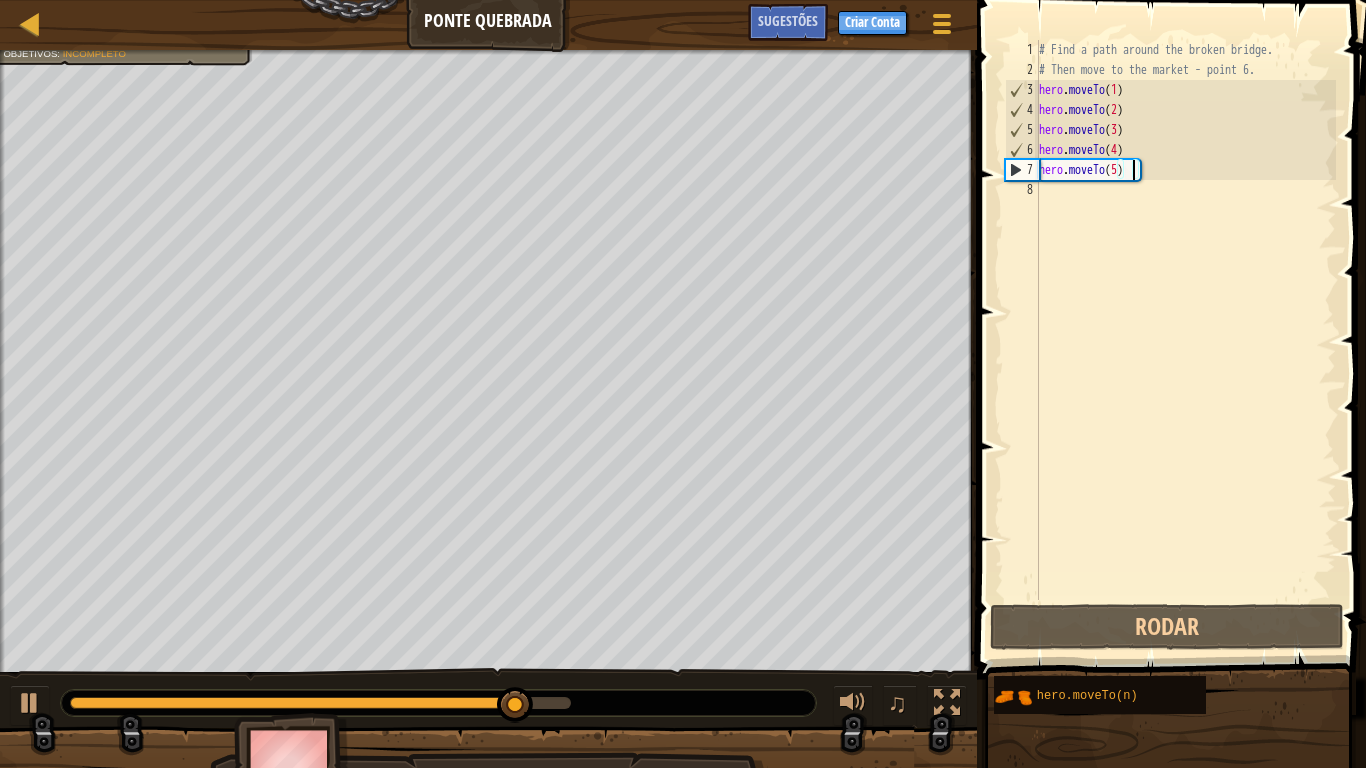 click on "8" at bounding box center [1022, 190] 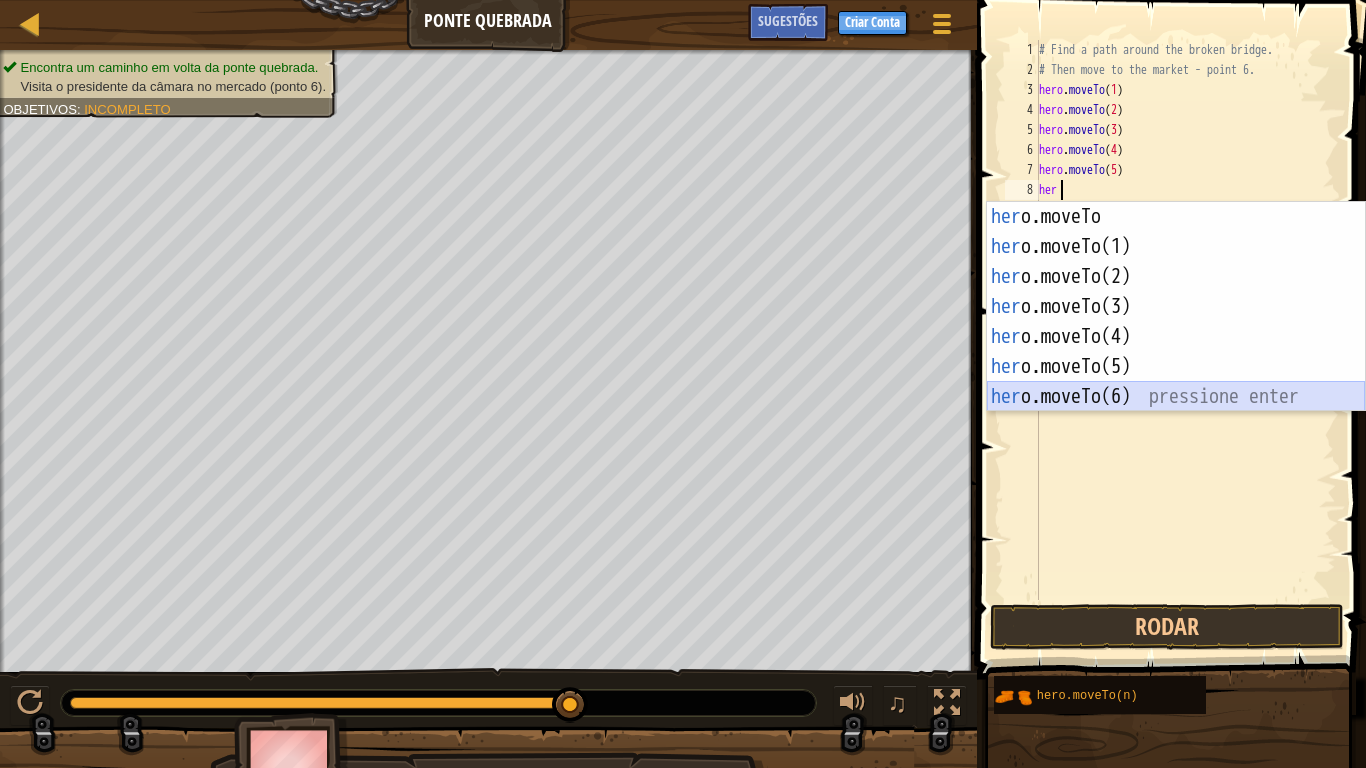 click on "her o.moveTo pressione enter her o.moveTo(1) pressione enter her o.moveTo(2) pressione enter her o.moveTo(3) pressione enter her o.moveTo(4) pressione enter her o.moveTo(5) pressione enter her o.moveTo(6) pressione enter" at bounding box center (1176, 337) 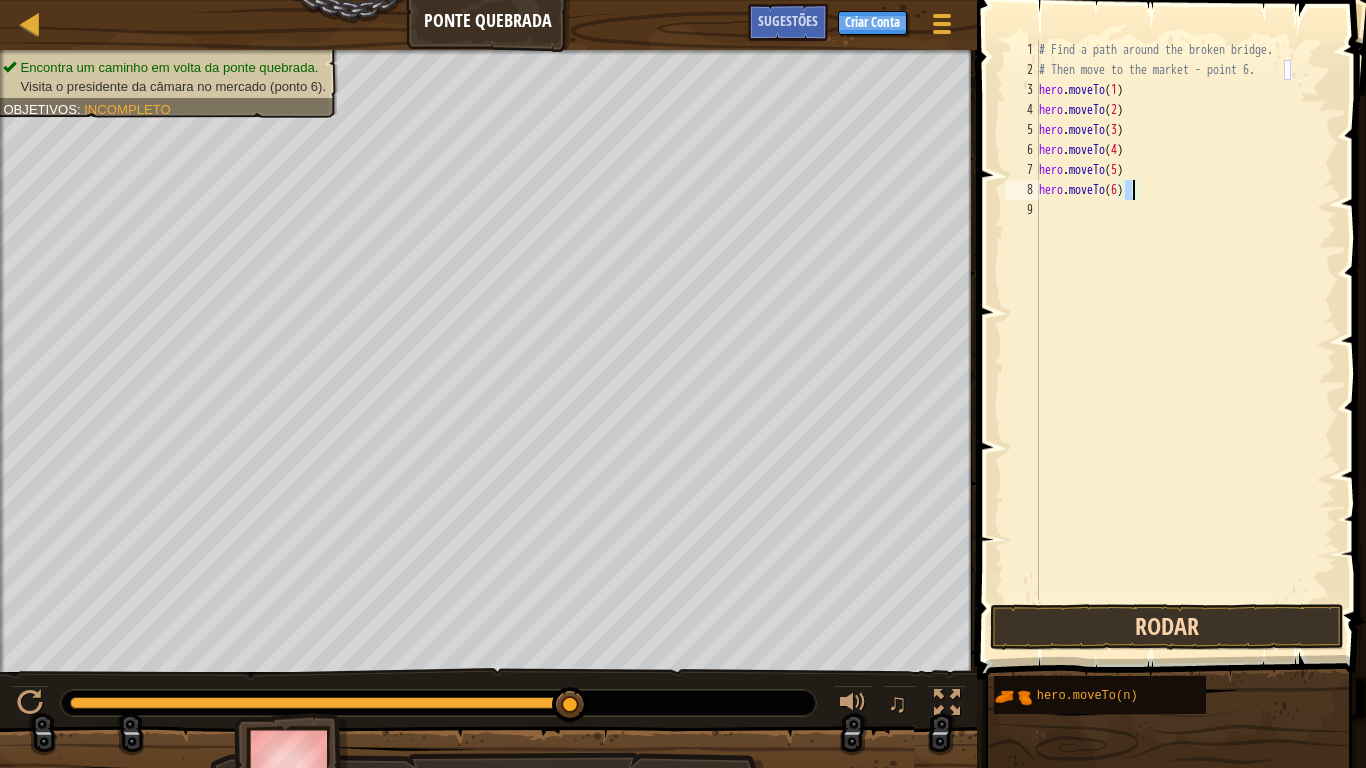 type on "hero.moveTo(6)" 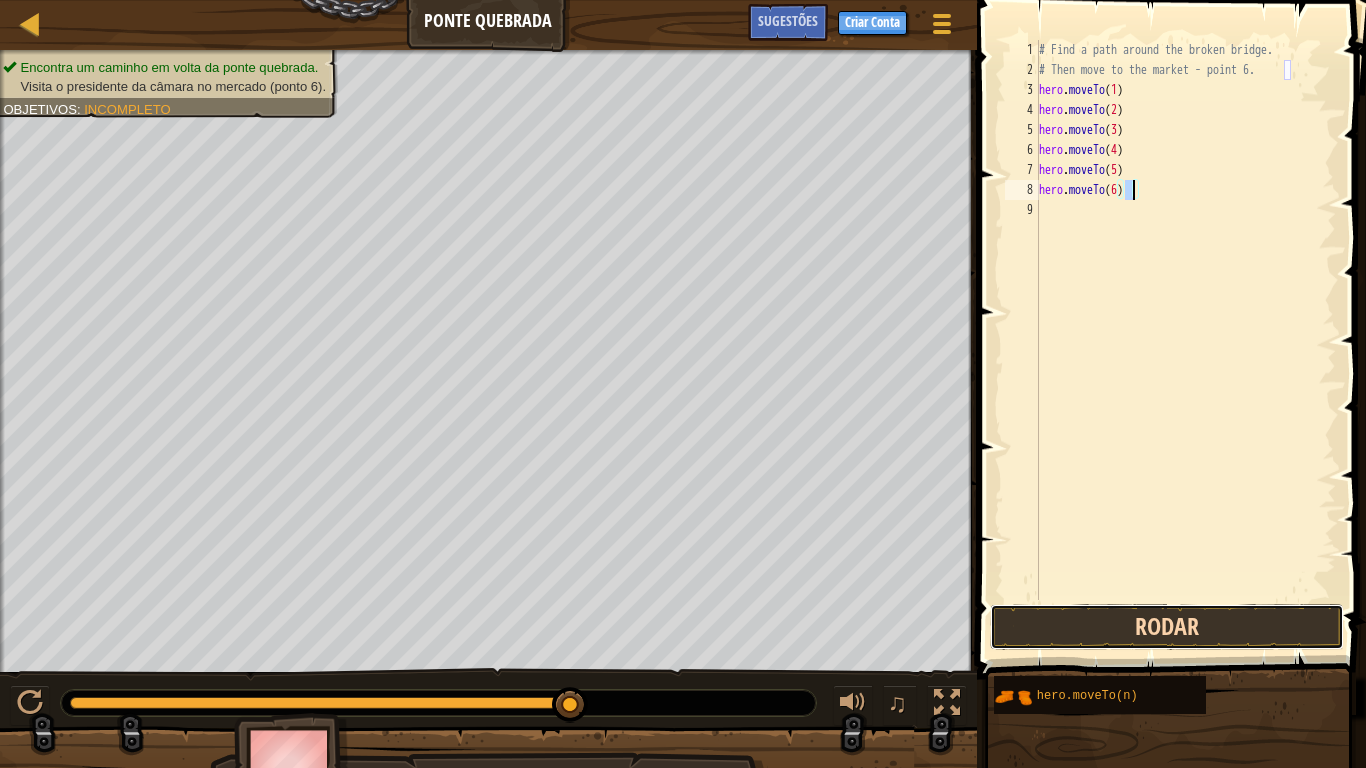 click on "Rodar" at bounding box center [1167, 627] 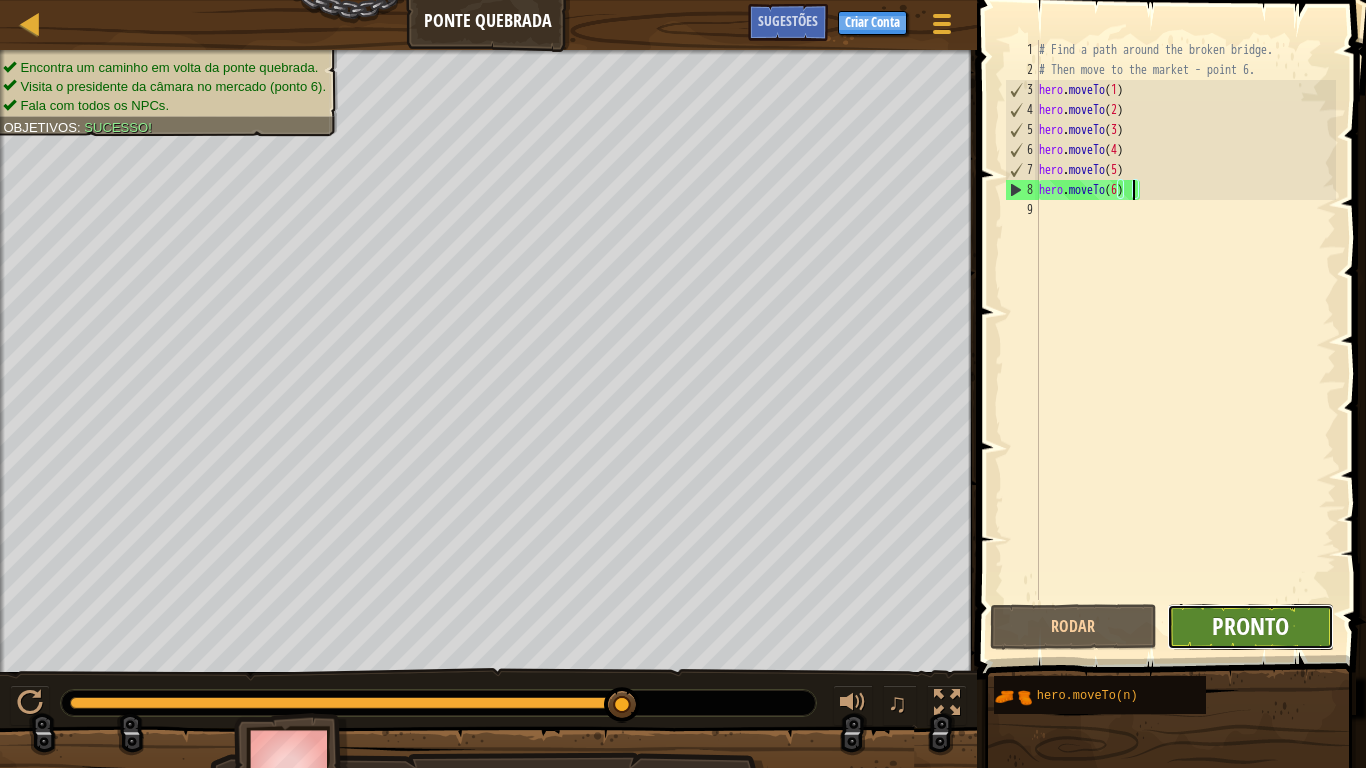 click on "Pronto" at bounding box center (1250, 626) 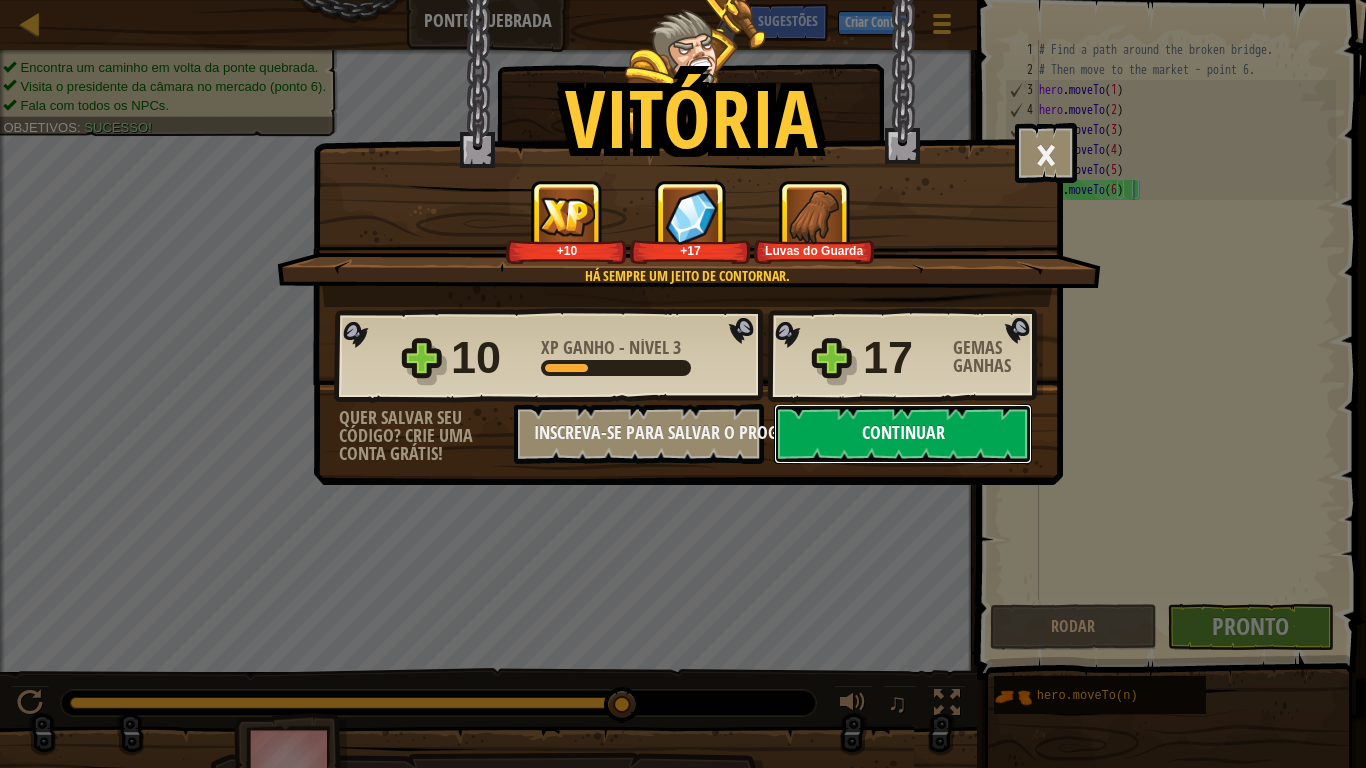 click on "Continuar" at bounding box center (903, 434) 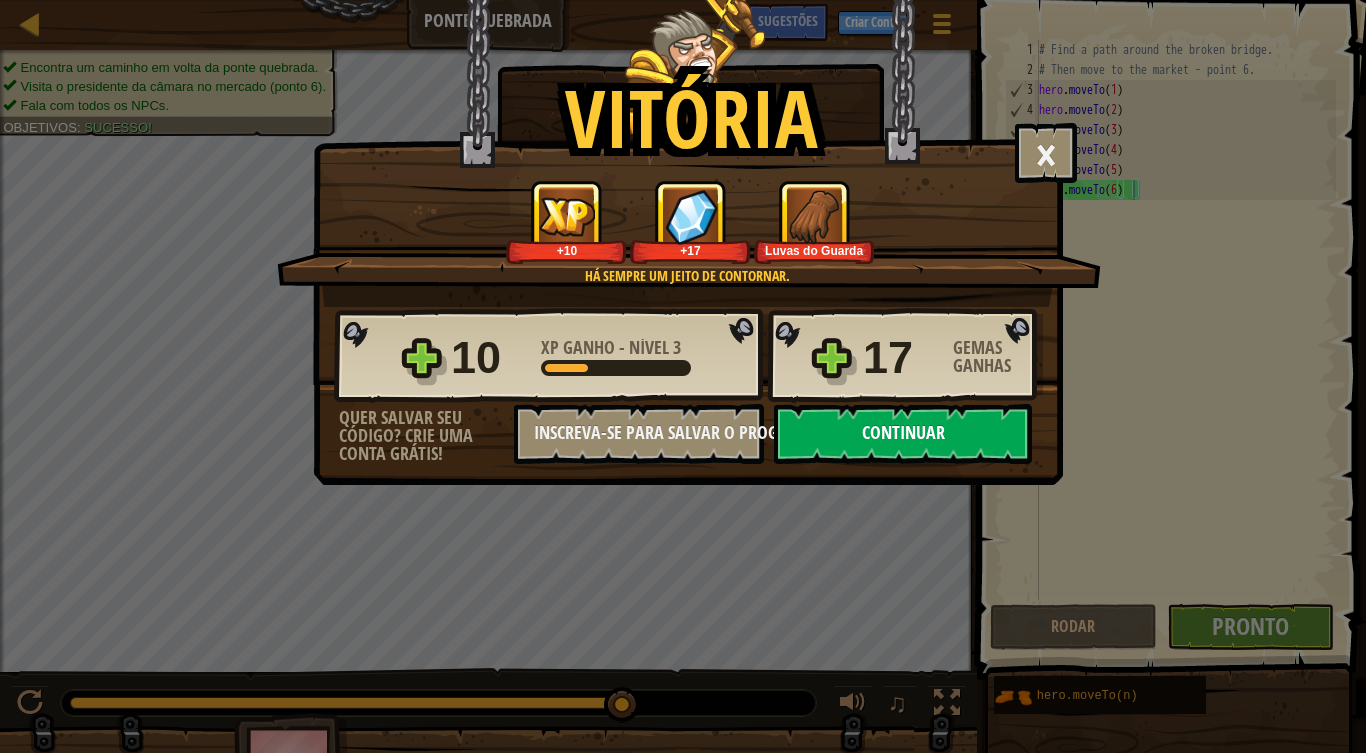 select on "pt-BR" 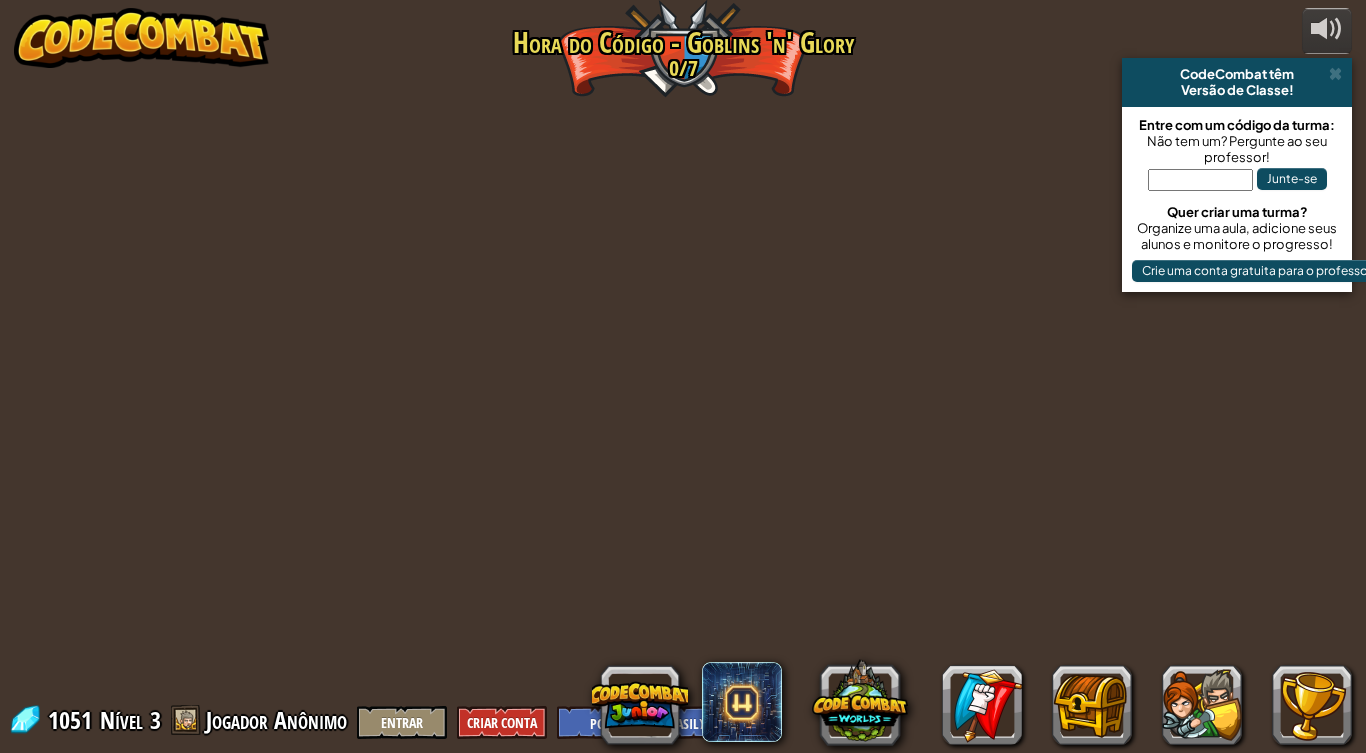 select on "pt-BR" 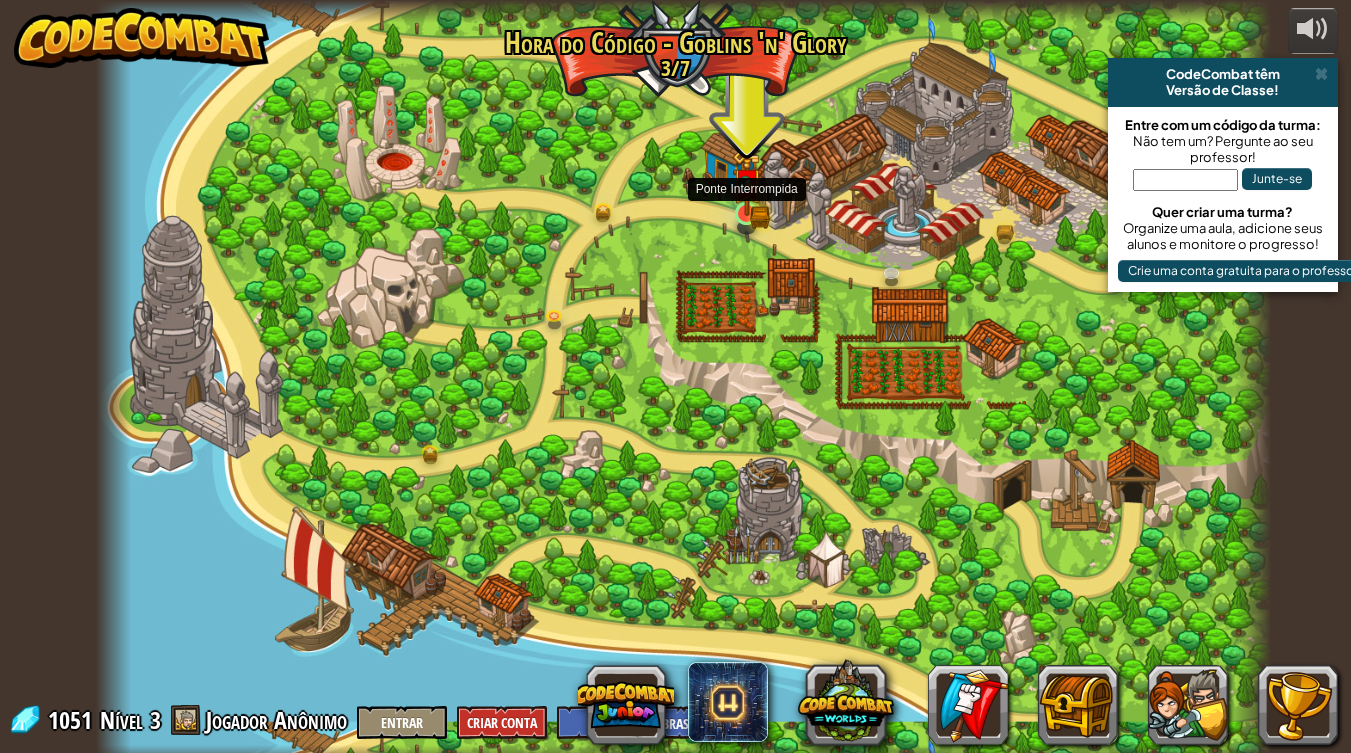 click at bounding box center (747, 184) 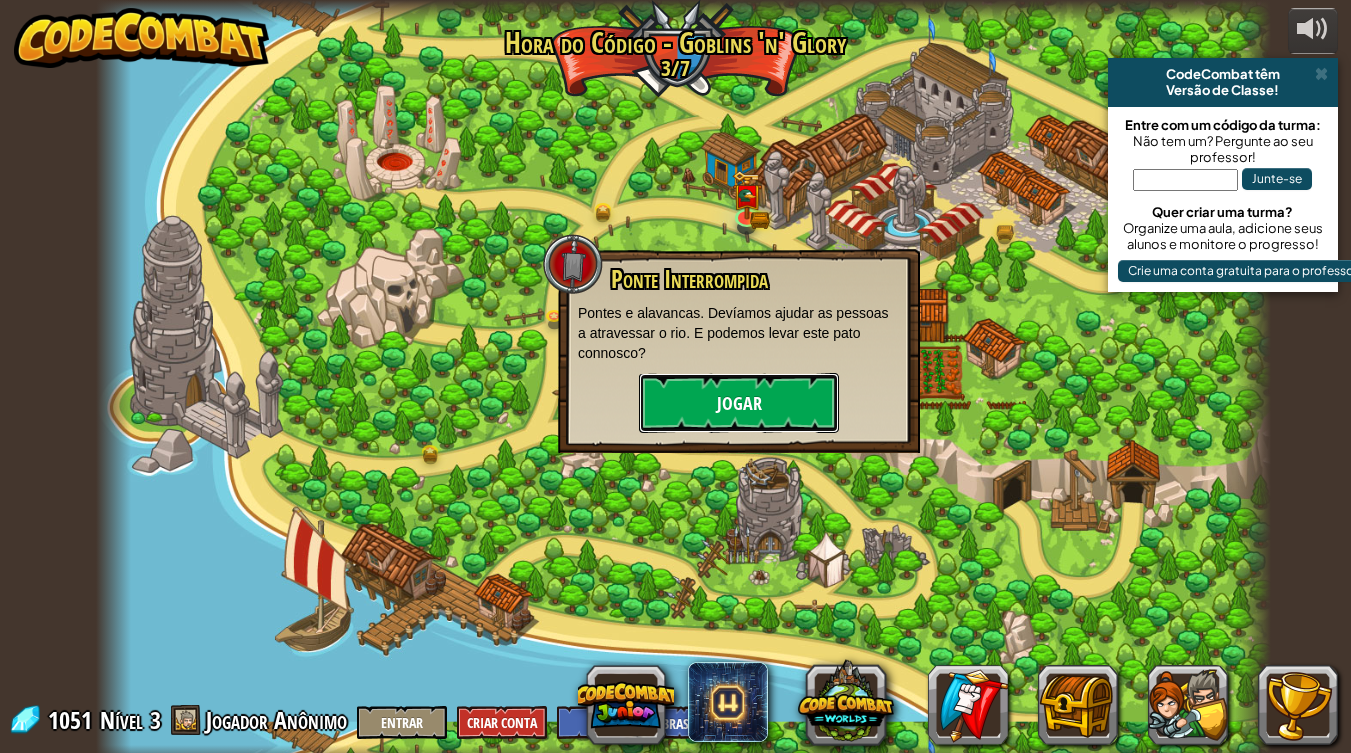 click on "Jogar" at bounding box center [739, 403] 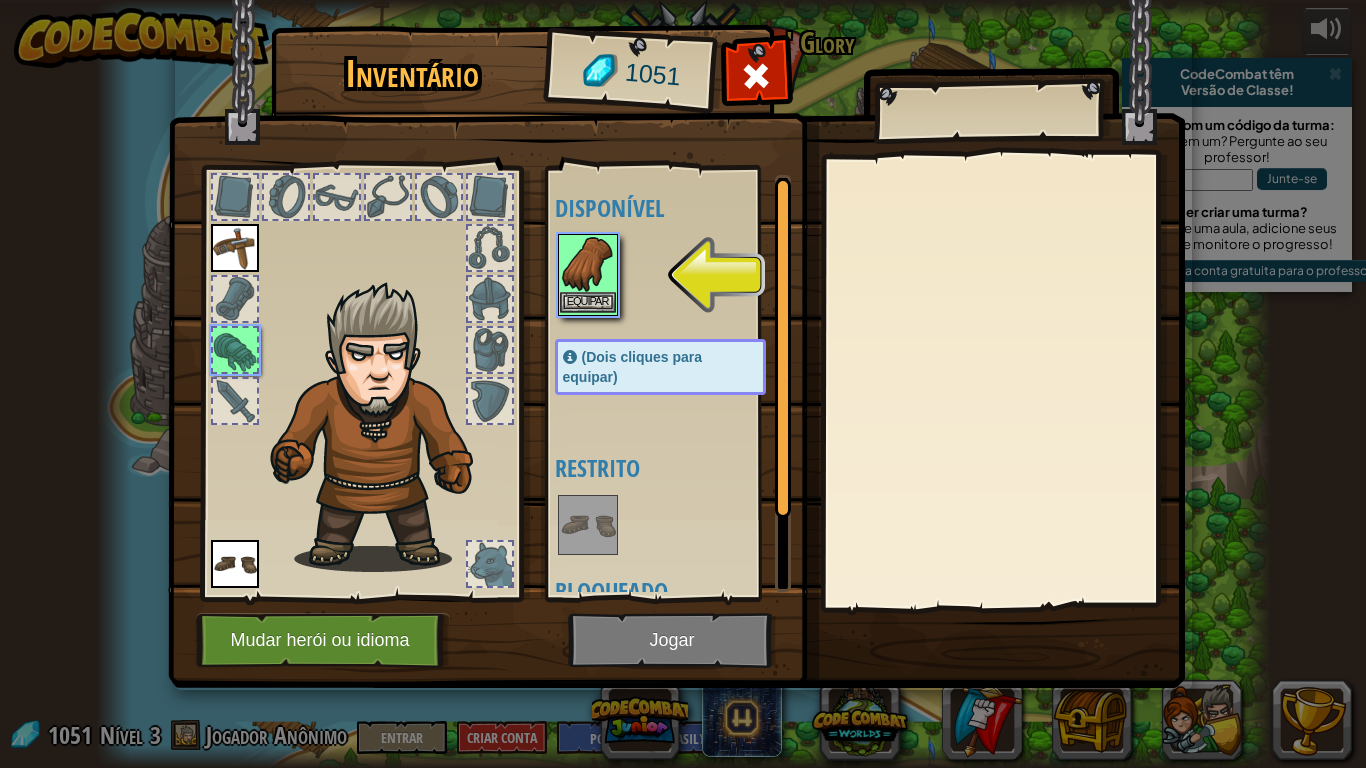 click at bounding box center (588, 264) 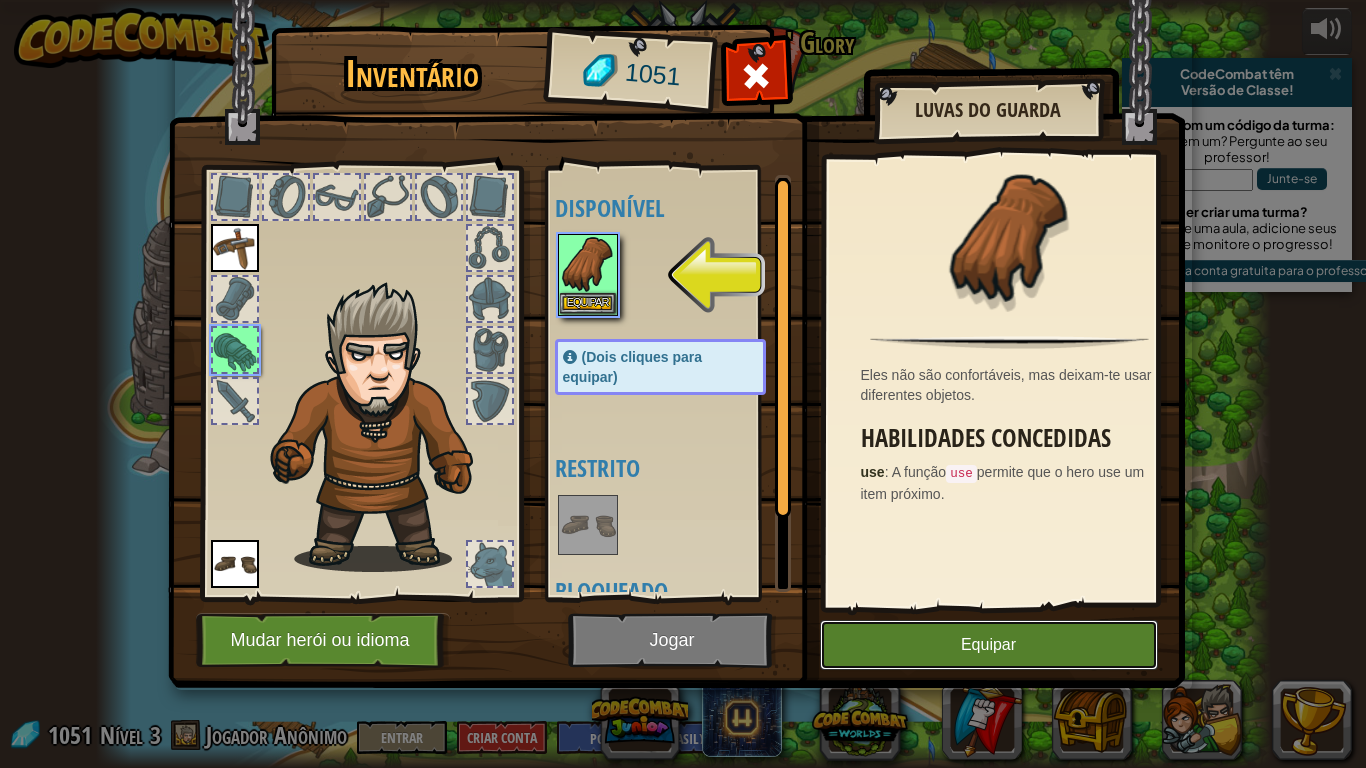click on "Equipar" at bounding box center (989, 645) 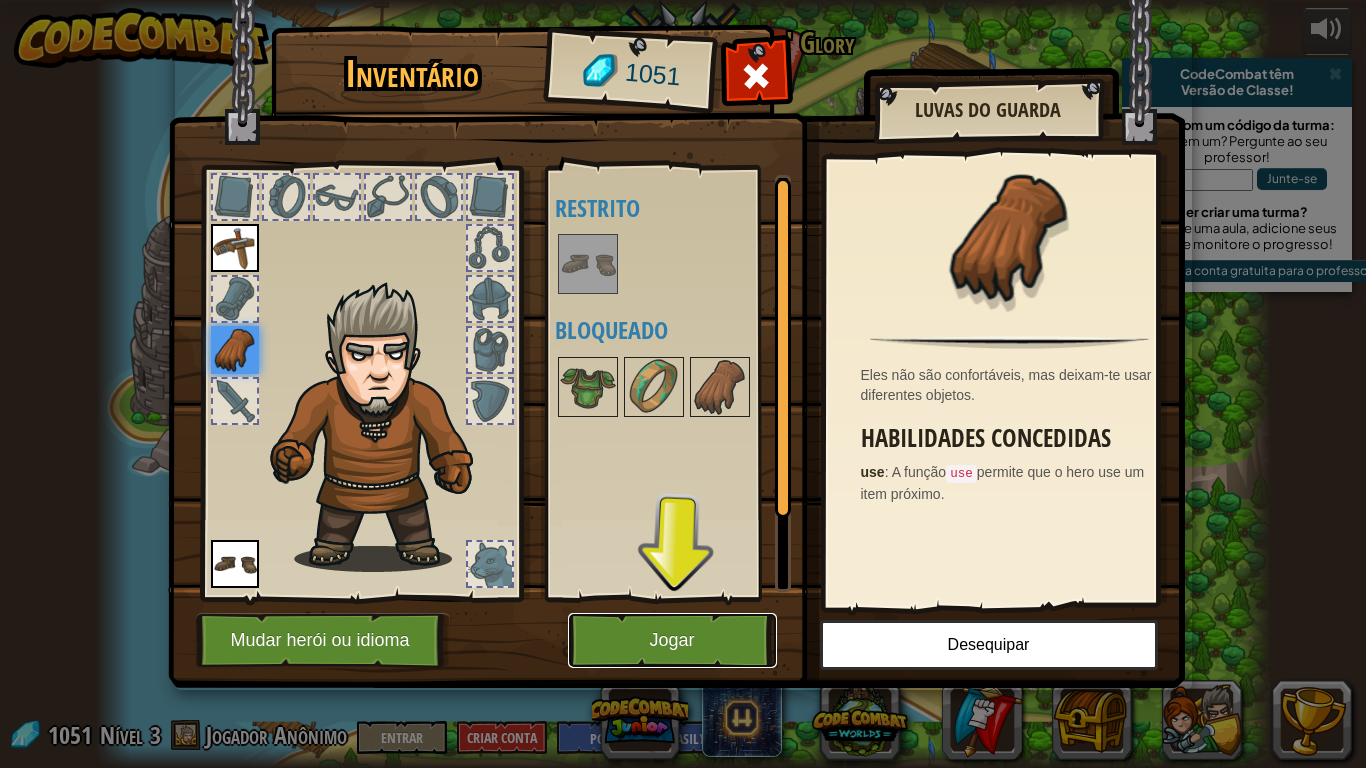 click on "Jogar" at bounding box center (672, 640) 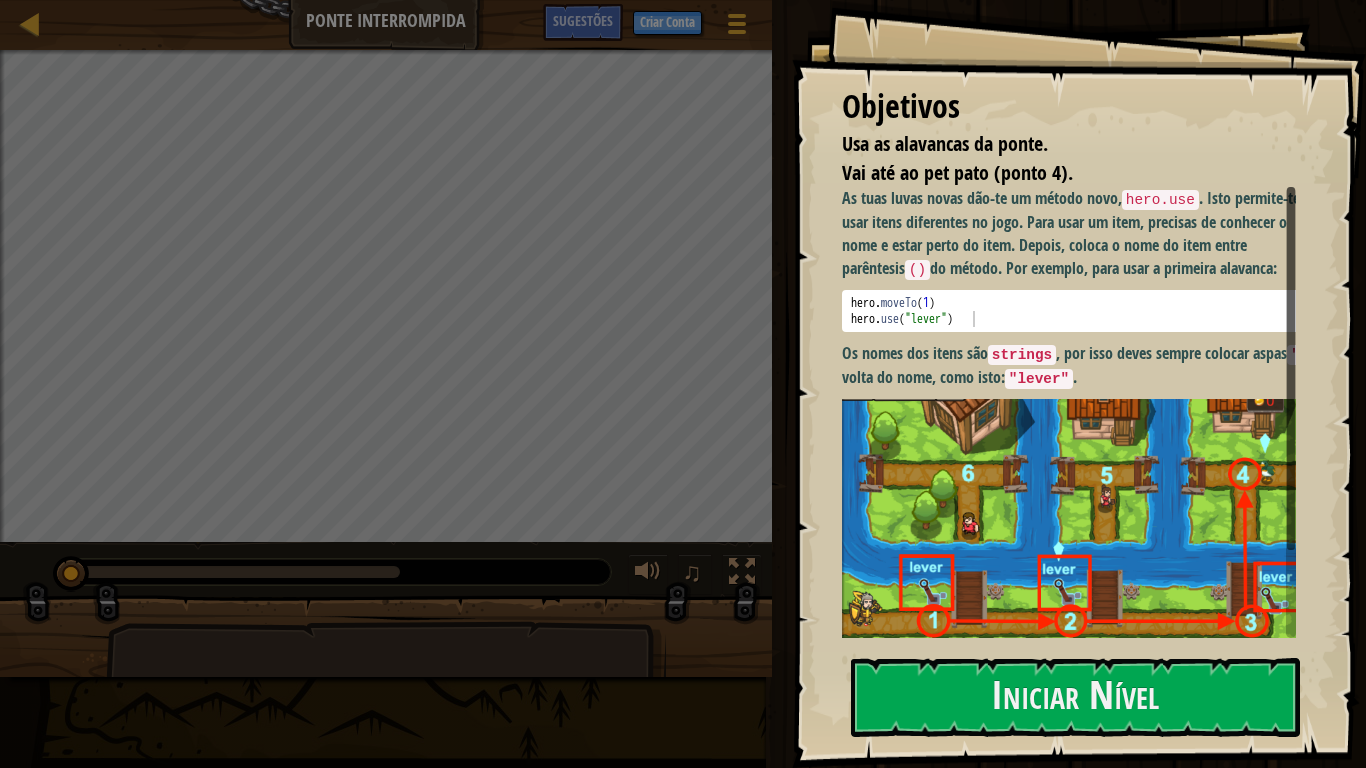 click on "Os nomes dos itens são  strings , por isso deves sempre colocar aspas  "  à volta do nome, como isto:  "lever" ." at bounding box center [1076, 365] 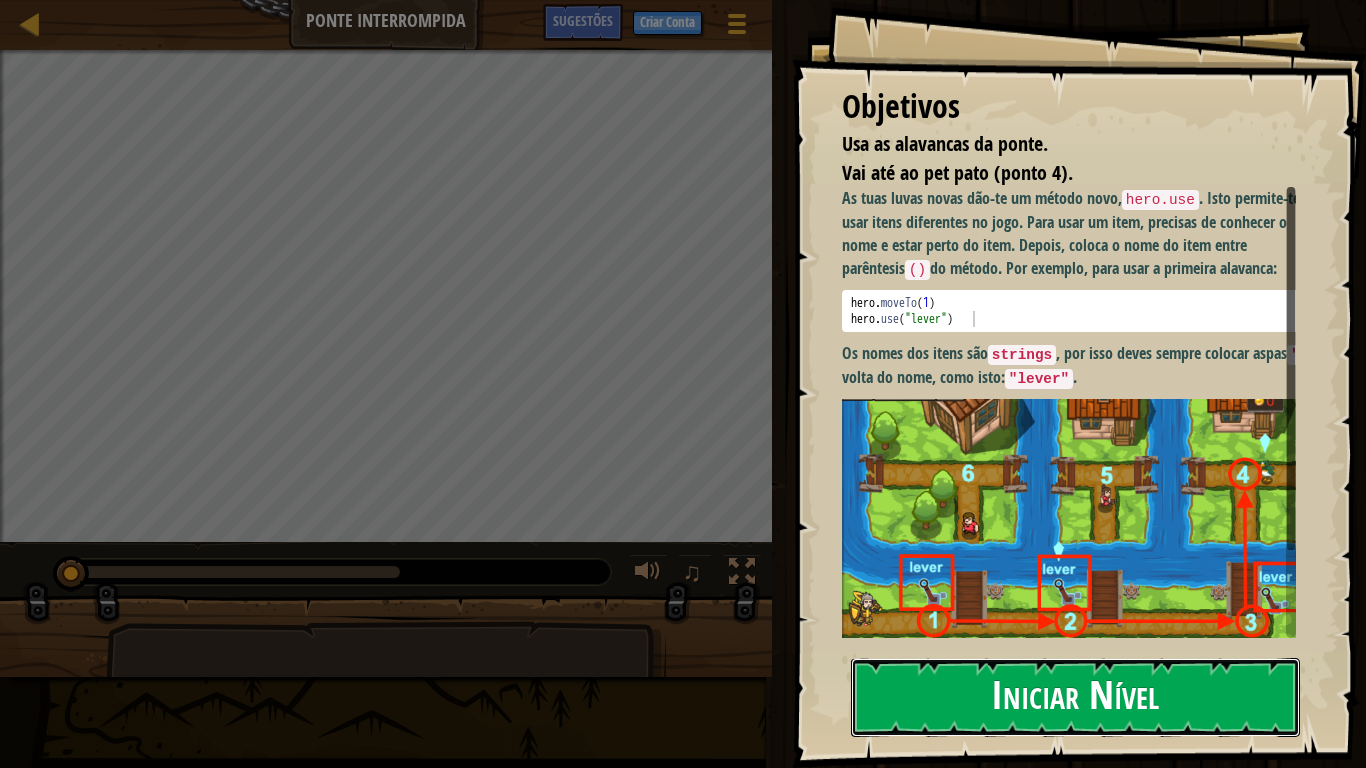 click on "Iniciar Nível" at bounding box center [1075, 697] 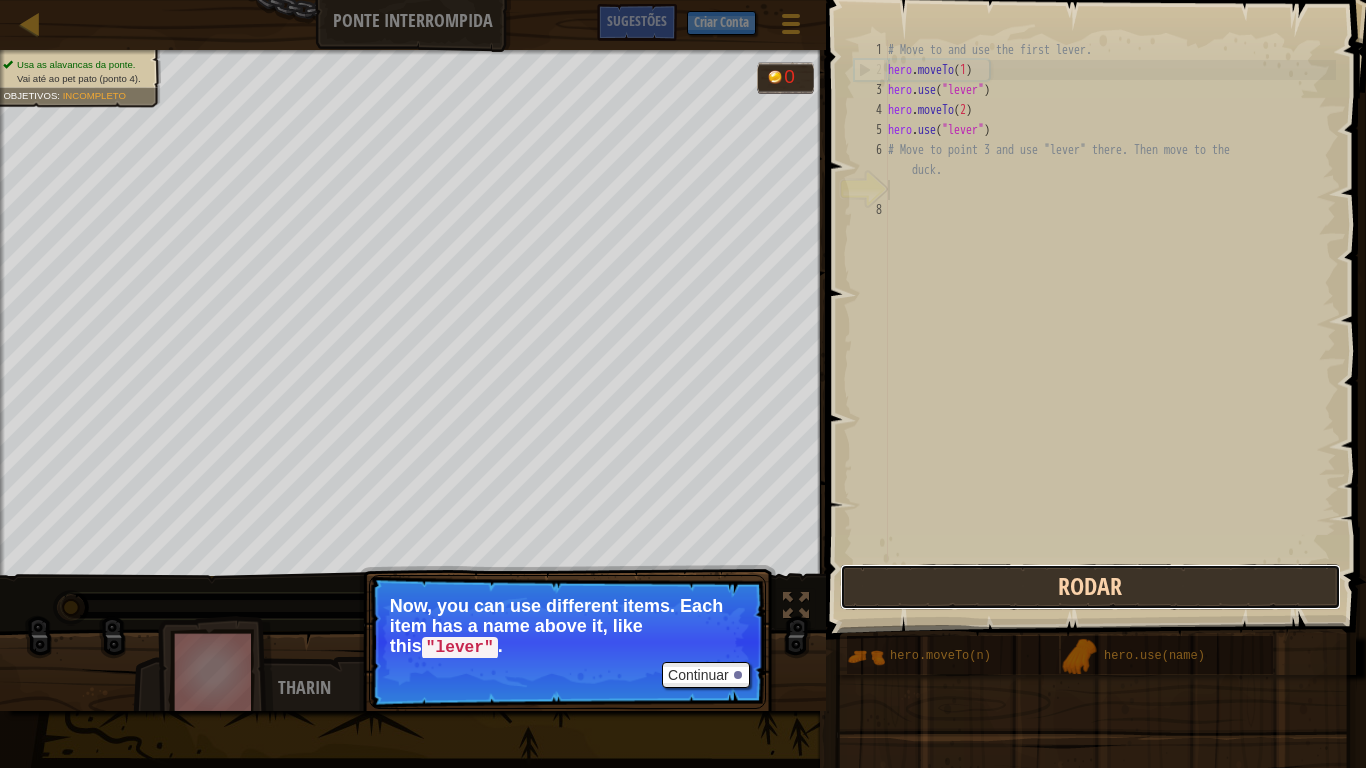 click on "Rodar" at bounding box center [1090, 587] 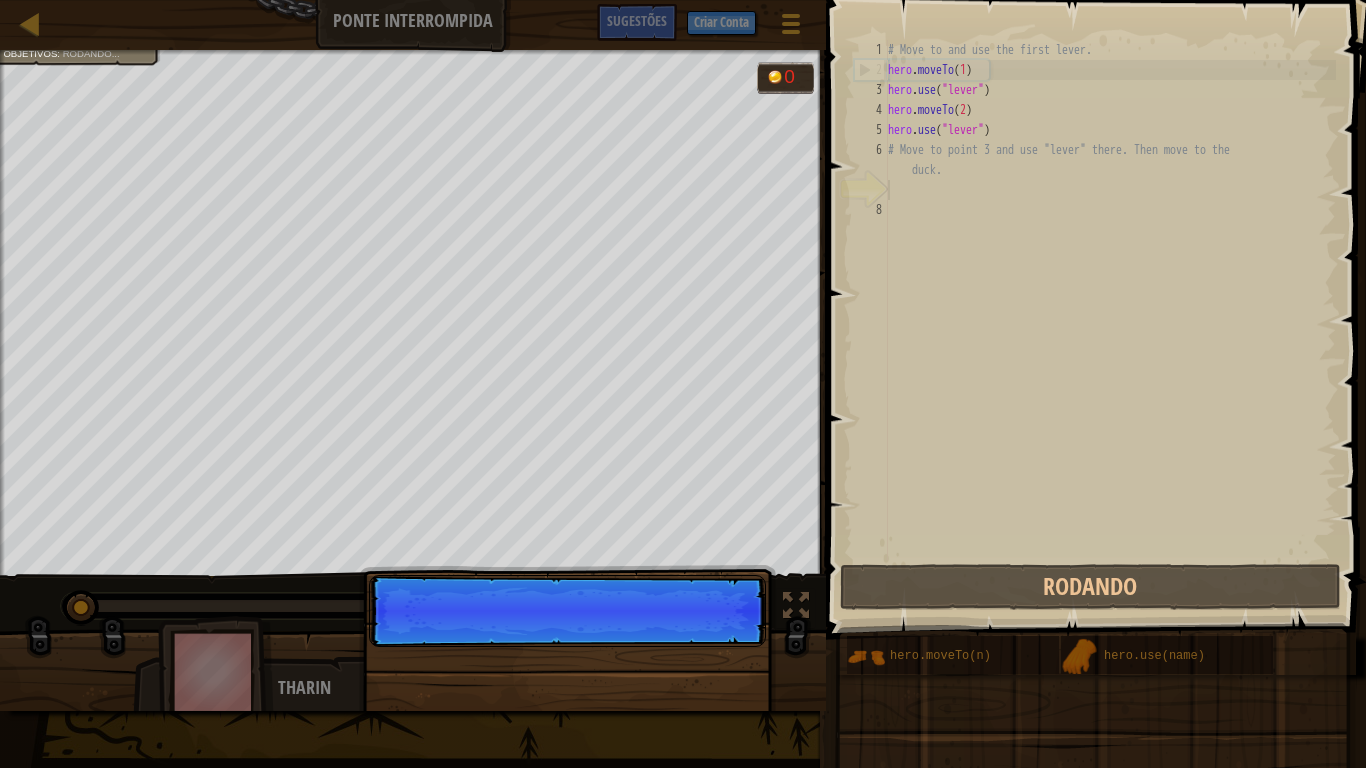 scroll, scrollTop: 9, scrollLeft: 0, axis: vertical 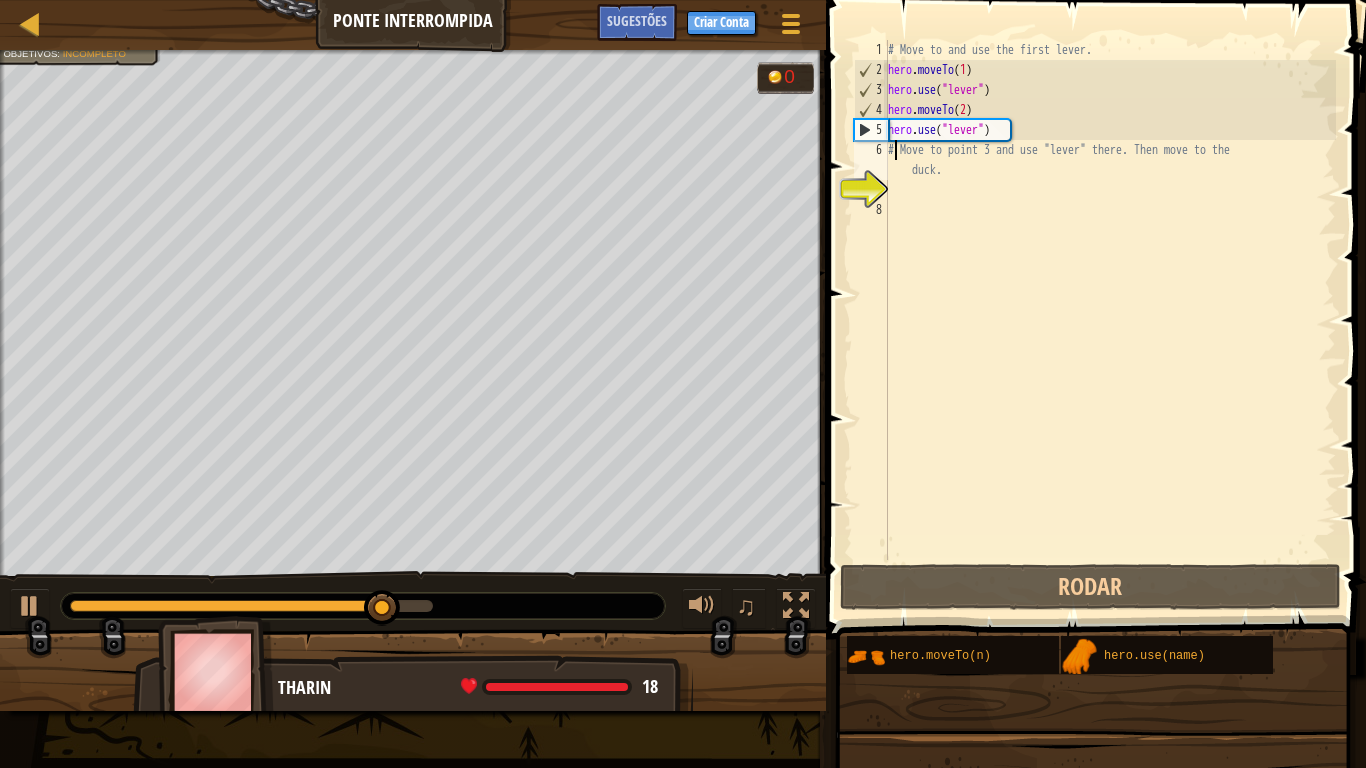 drag, startPoint x: 893, startPoint y: 141, endPoint x: 853, endPoint y: 166, distance: 47.169907 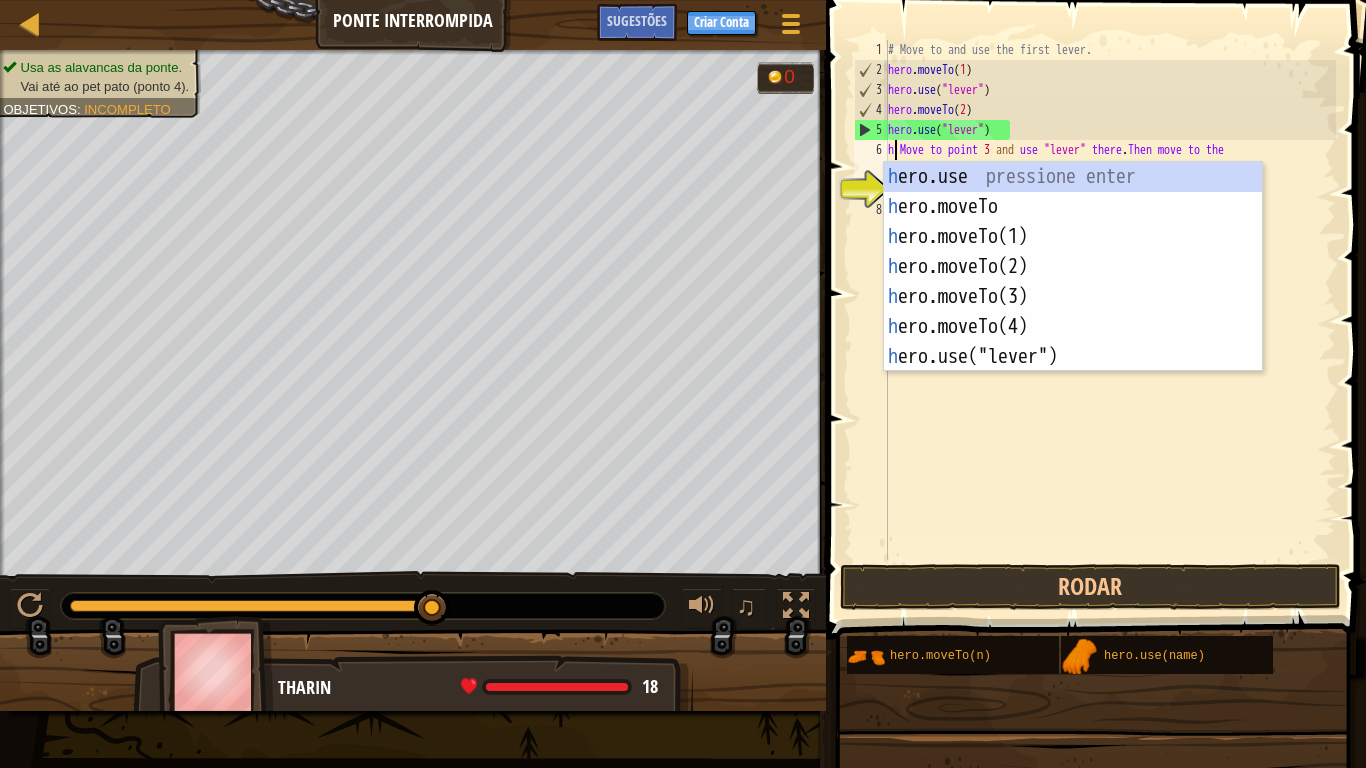 scroll, scrollTop: 9, scrollLeft: 1, axis: both 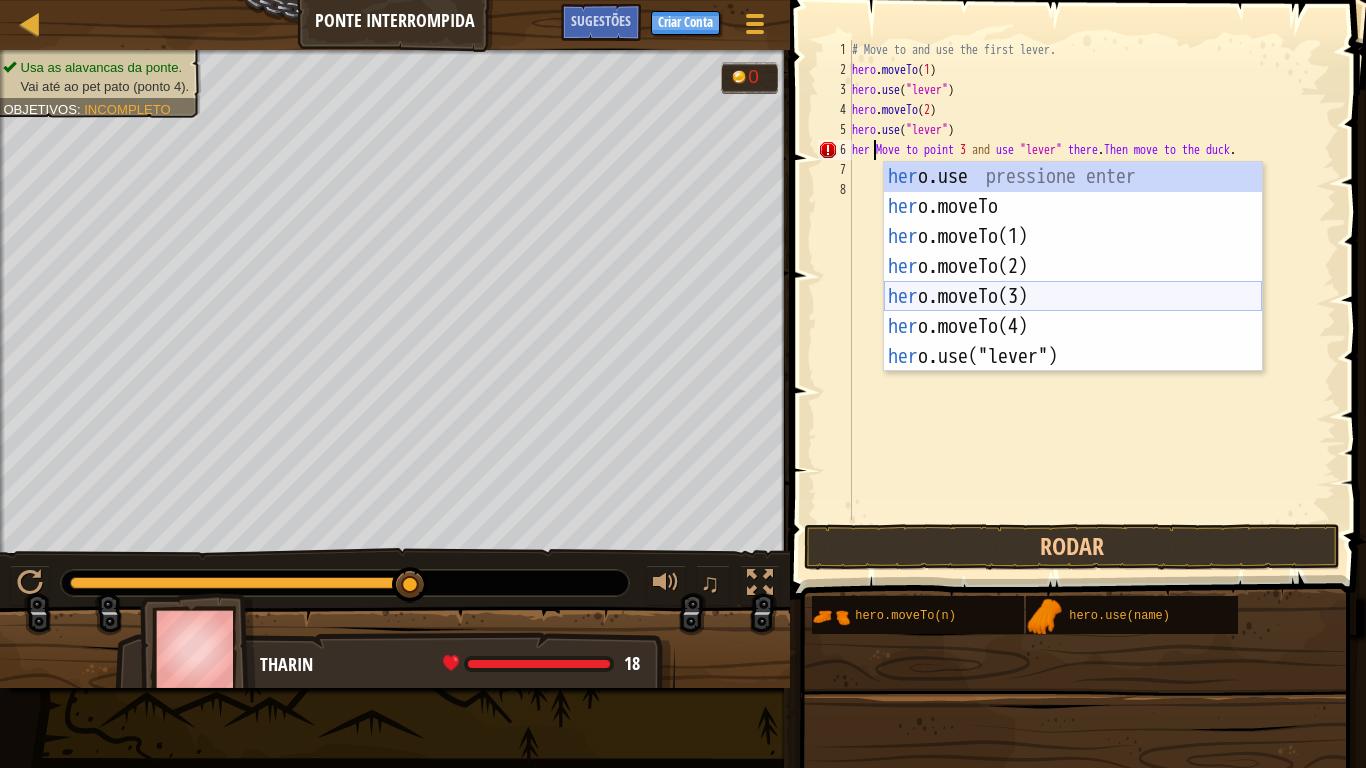 click on "her o.use pressione enter her o.moveTo pressione enter her o.moveTo(1) pressione enter her o.moveTo(2) pressione enter her o.moveTo(3) pressione enter her o.moveTo(4) pressione enter her o.use("lever") pressione enter" at bounding box center (1073, 297) 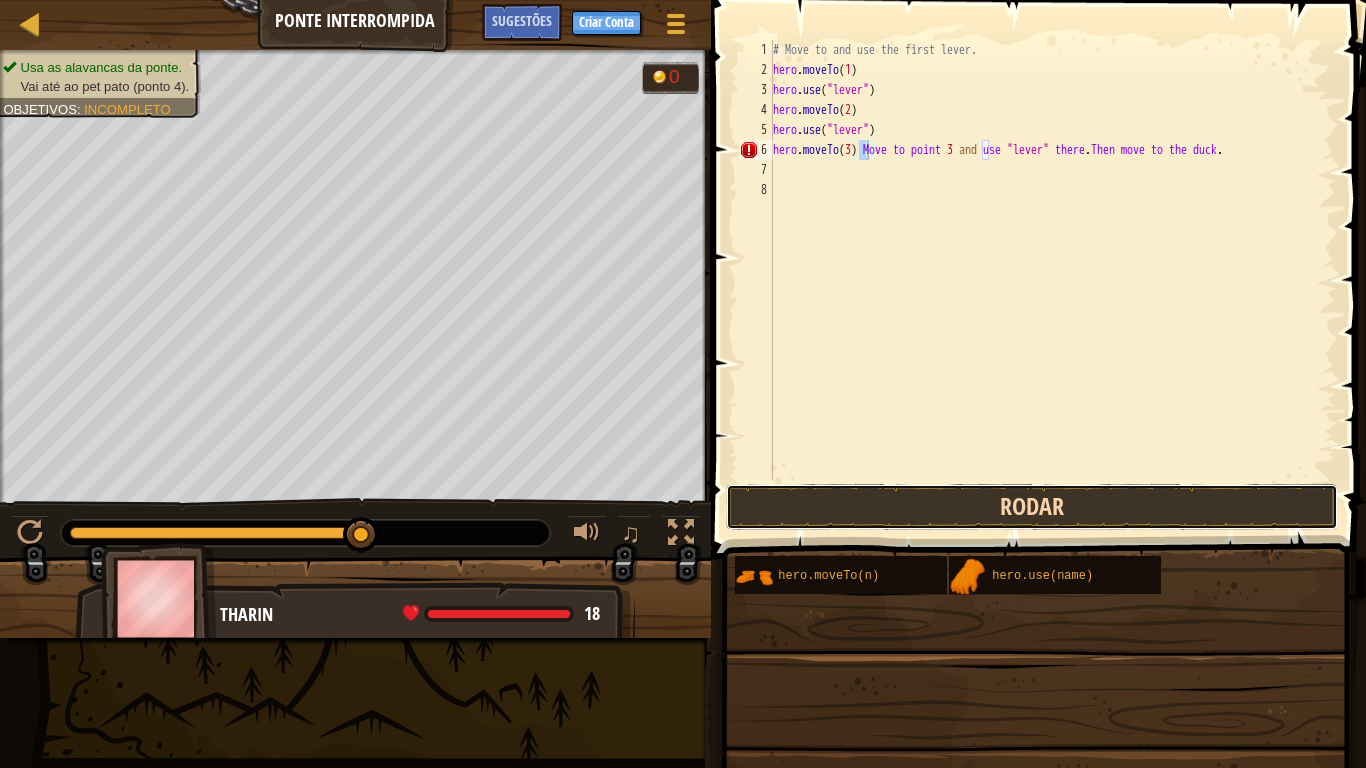click on "Rodar" at bounding box center (1032, 507) 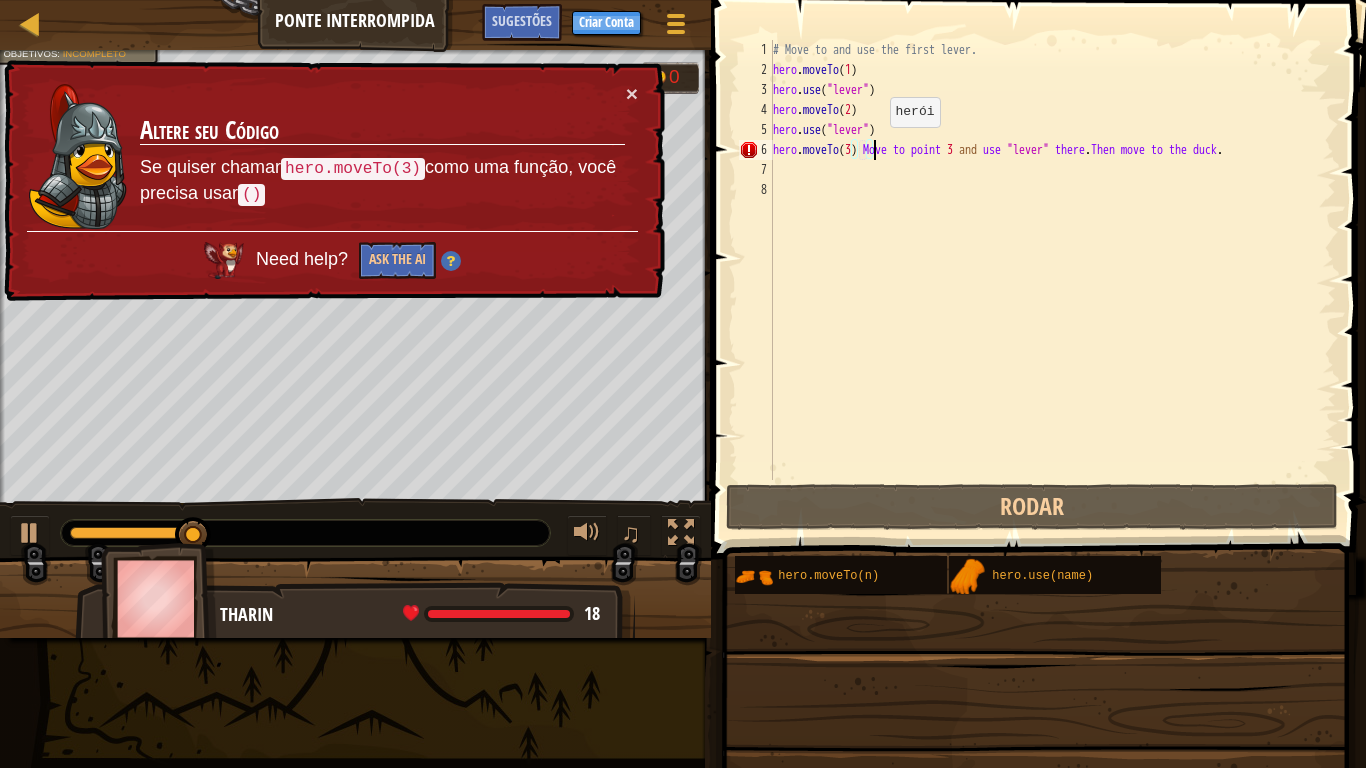 click on "# Move to and use the first lever. hero . moveTo ( 1 ) hero . use ( "lever" ) hero . moveTo ( 2 ) hero . use ( "lever" ) hero . moveTo ( 3 )   Move   to   point   3   and   use   "lever"   there .  Then   move   to   the   duck ." at bounding box center [1052, 280] 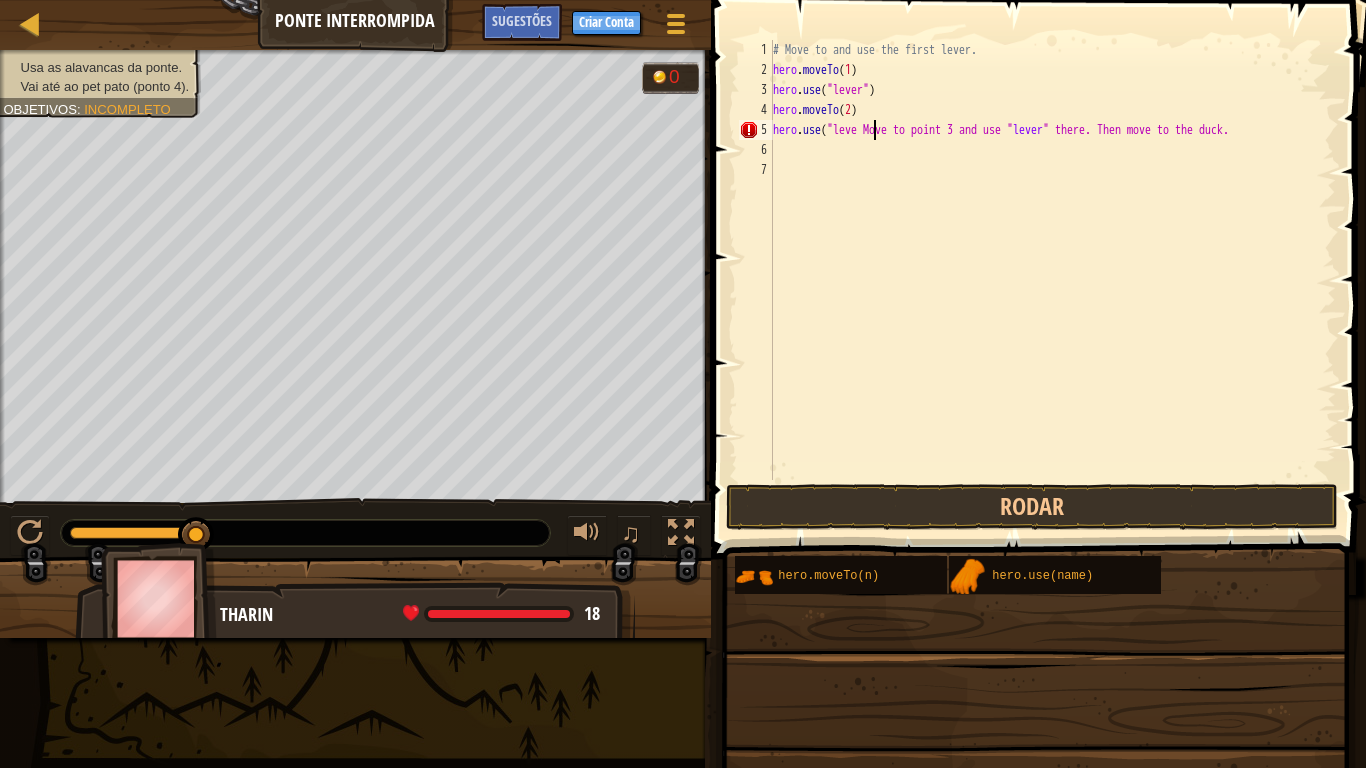 scroll, scrollTop: 9, scrollLeft: 0, axis: vertical 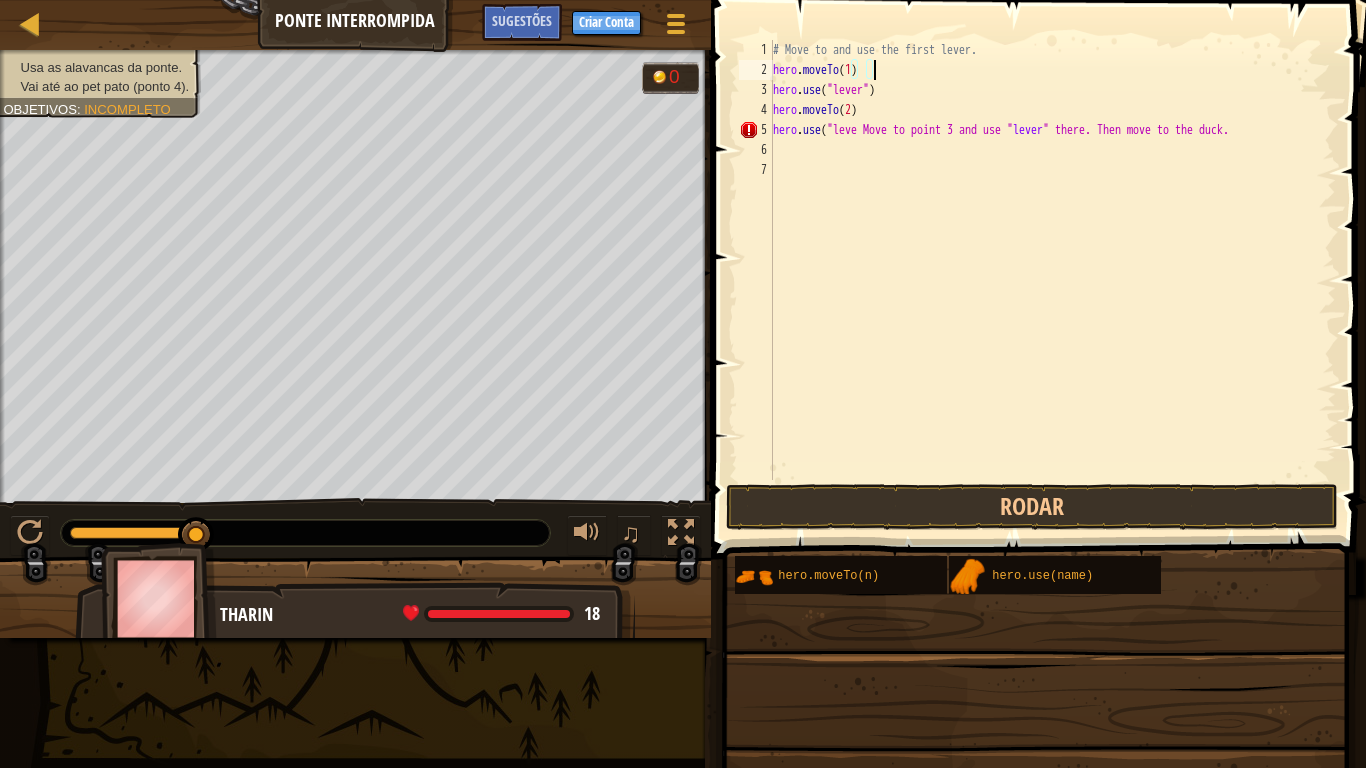 drag, startPoint x: 1332, startPoint y: 123, endPoint x: 1289, endPoint y: 105, distance: 46.615448 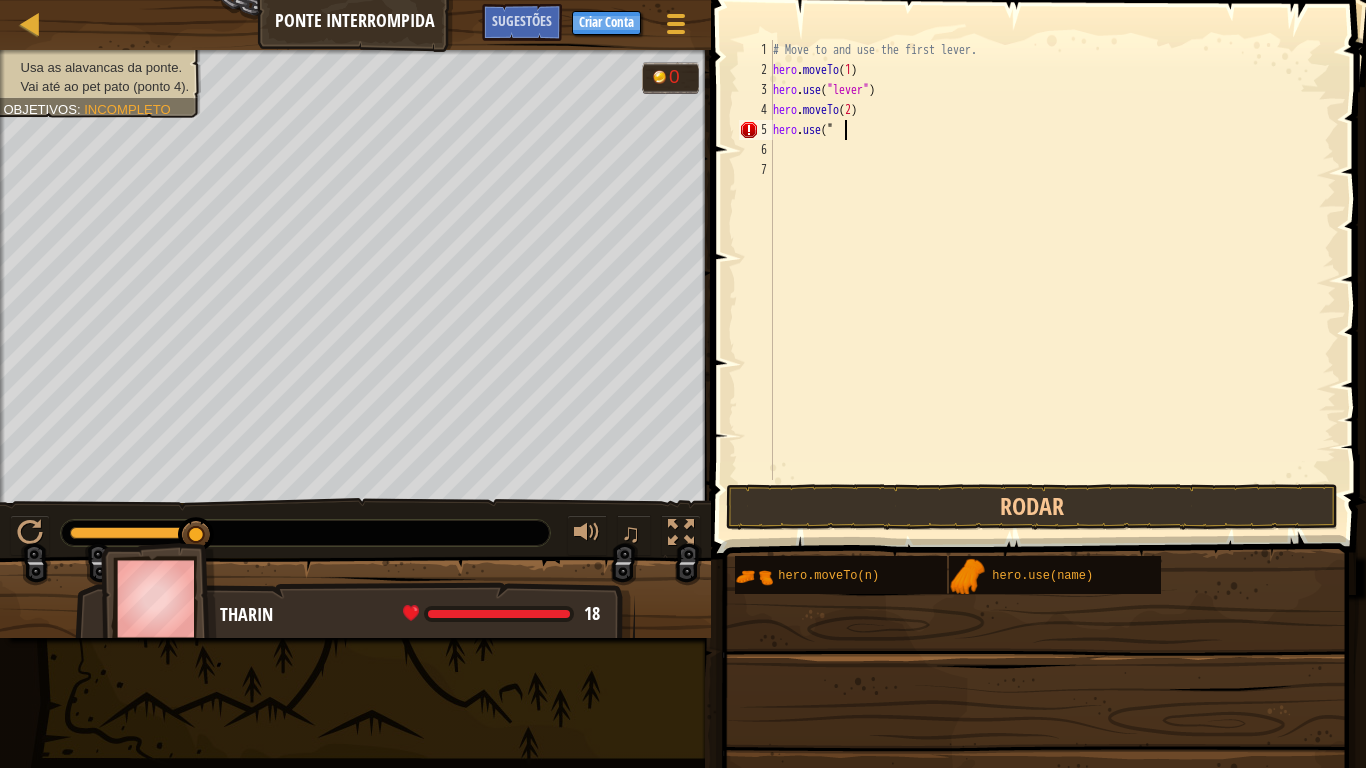 type on "h" 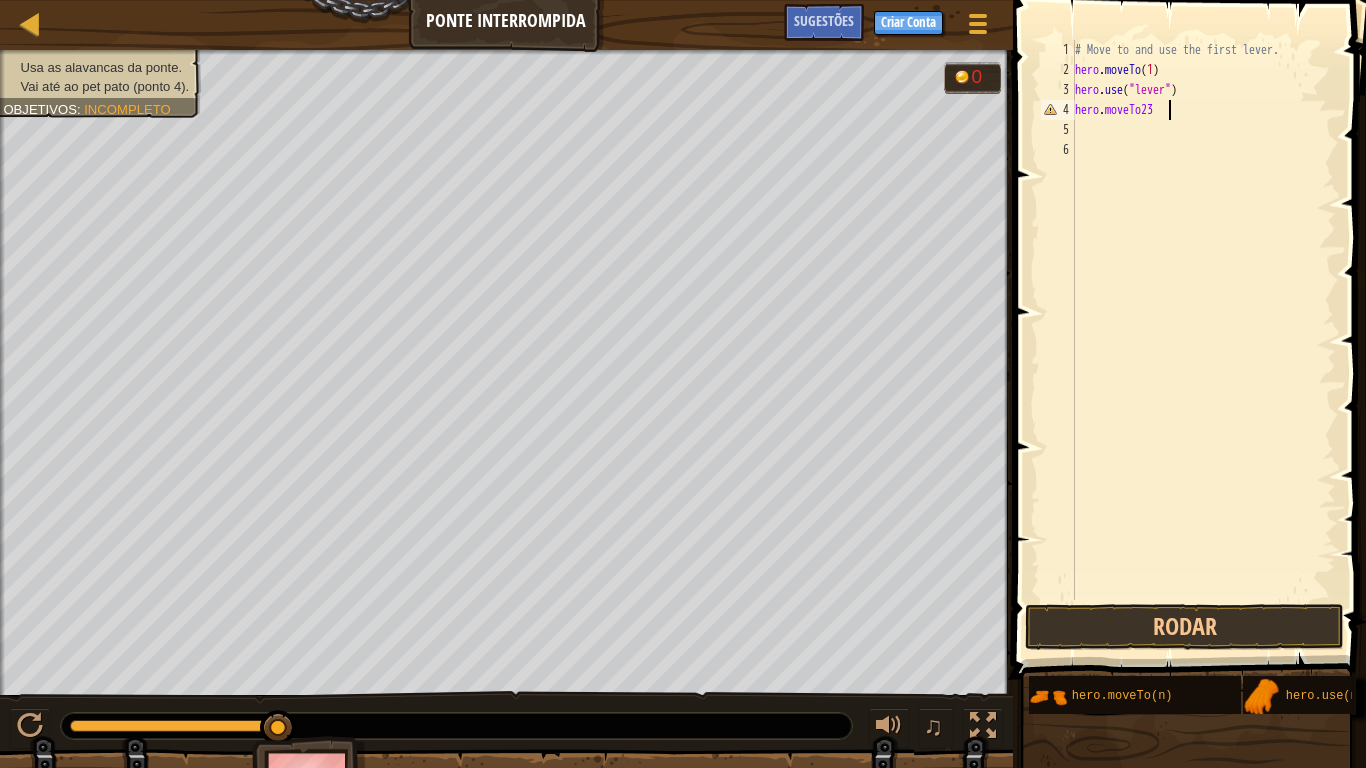 scroll, scrollTop: 9, scrollLeft: 6, axis: both 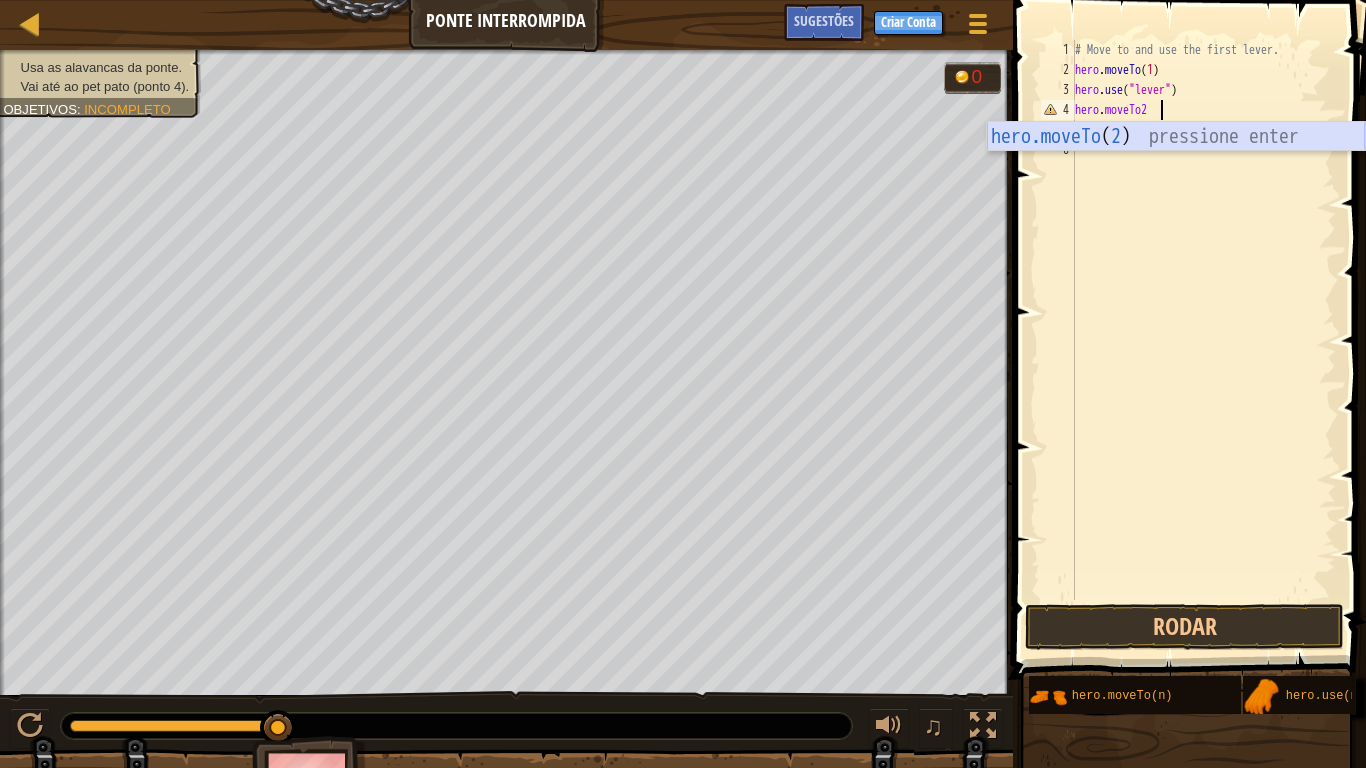 click on "hero.moveTo ( 2 ) pressione enter" at bounding box center [1176, 167] 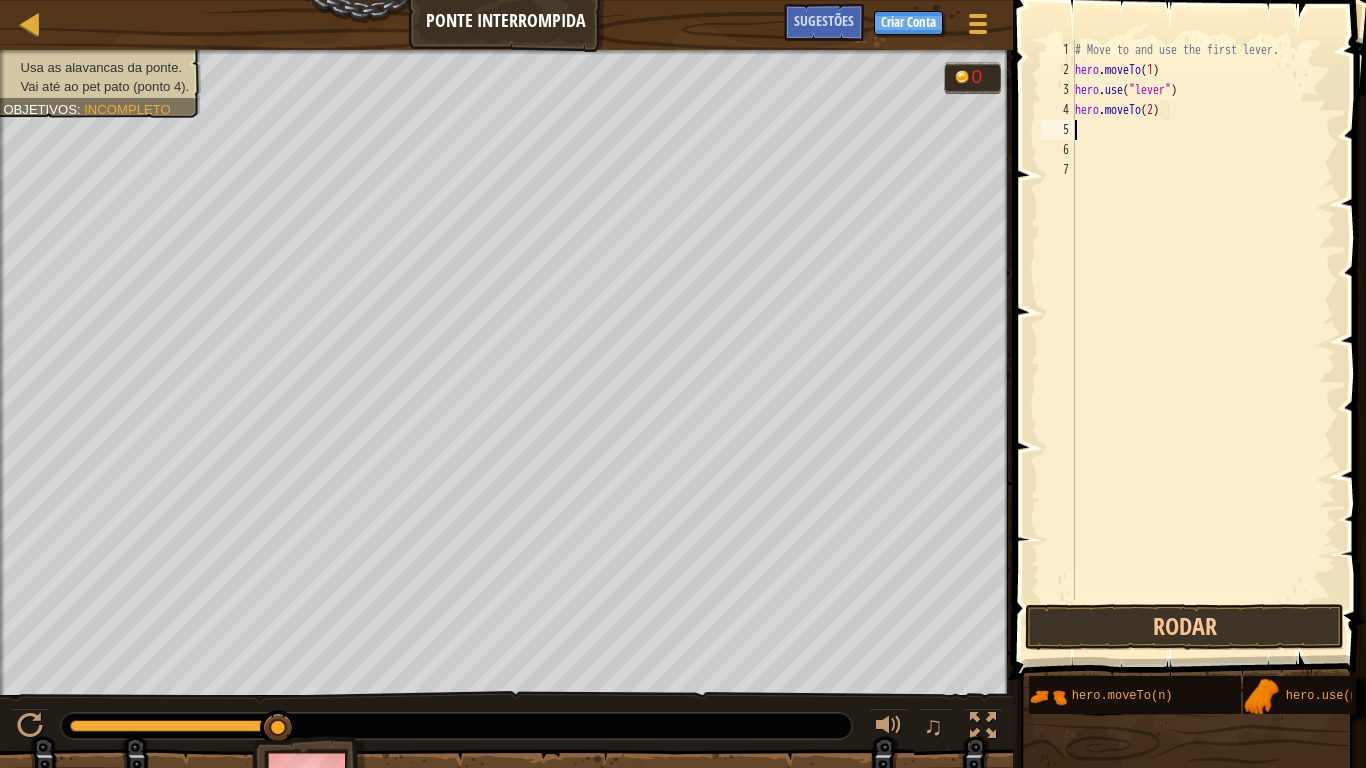 scroll, scrollTop: 9, scrollLeft: 8, axis: both 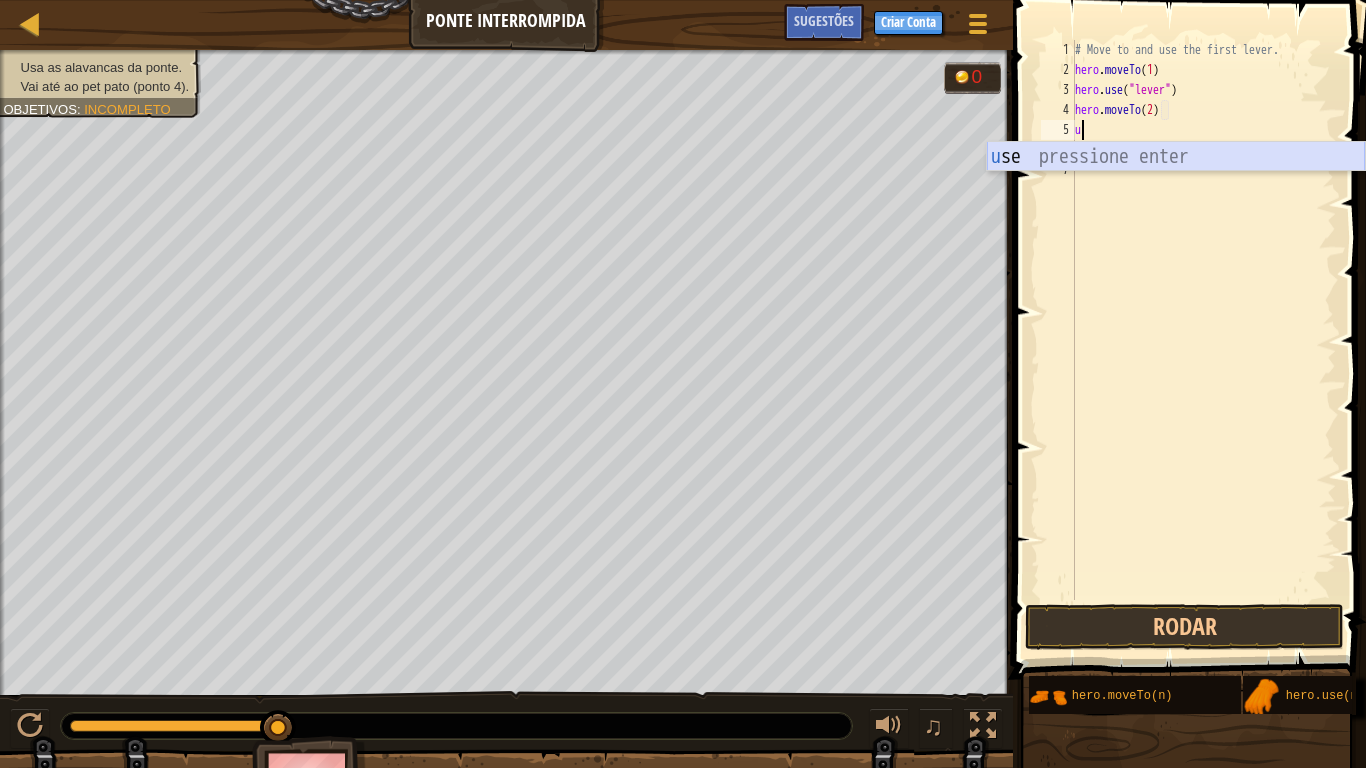 click on "u se pressione enter" at bounding box center (1176, 187) 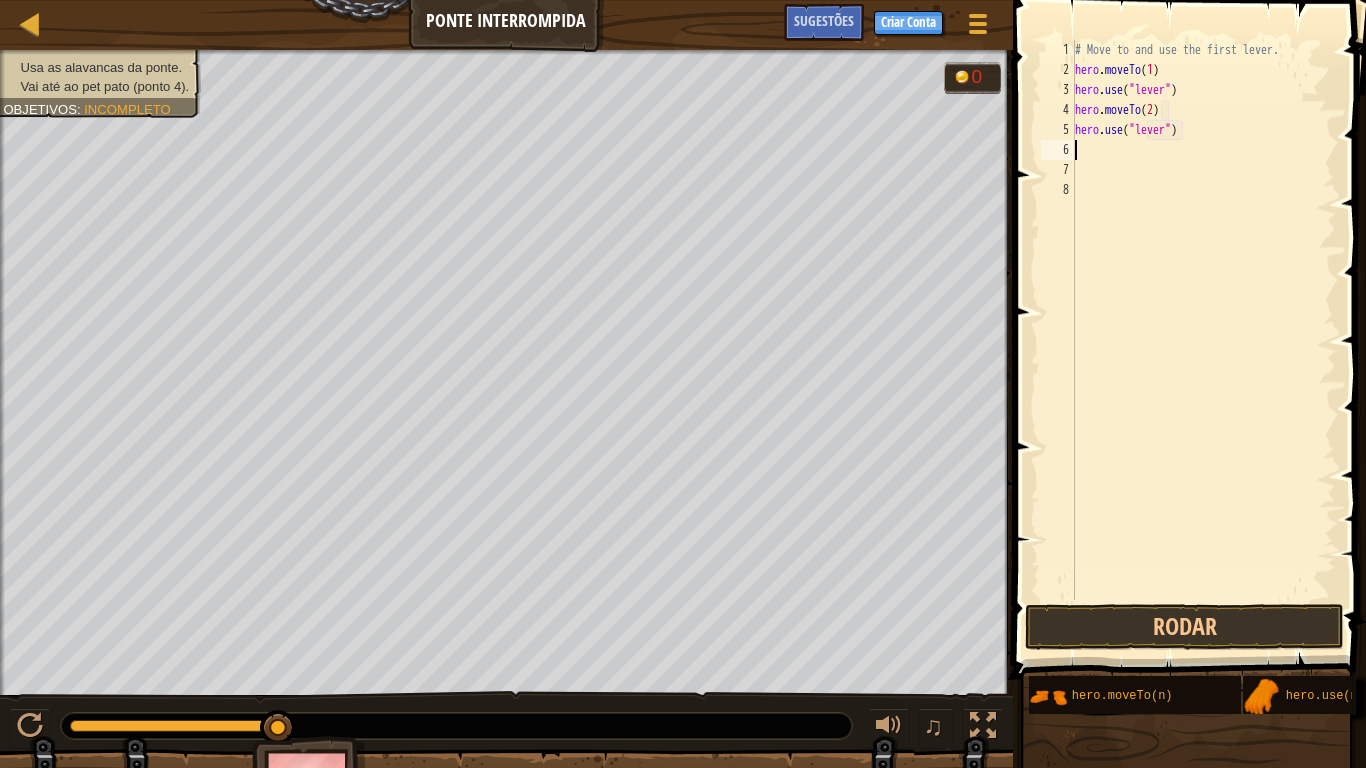 type on "hero.use("lever")0" 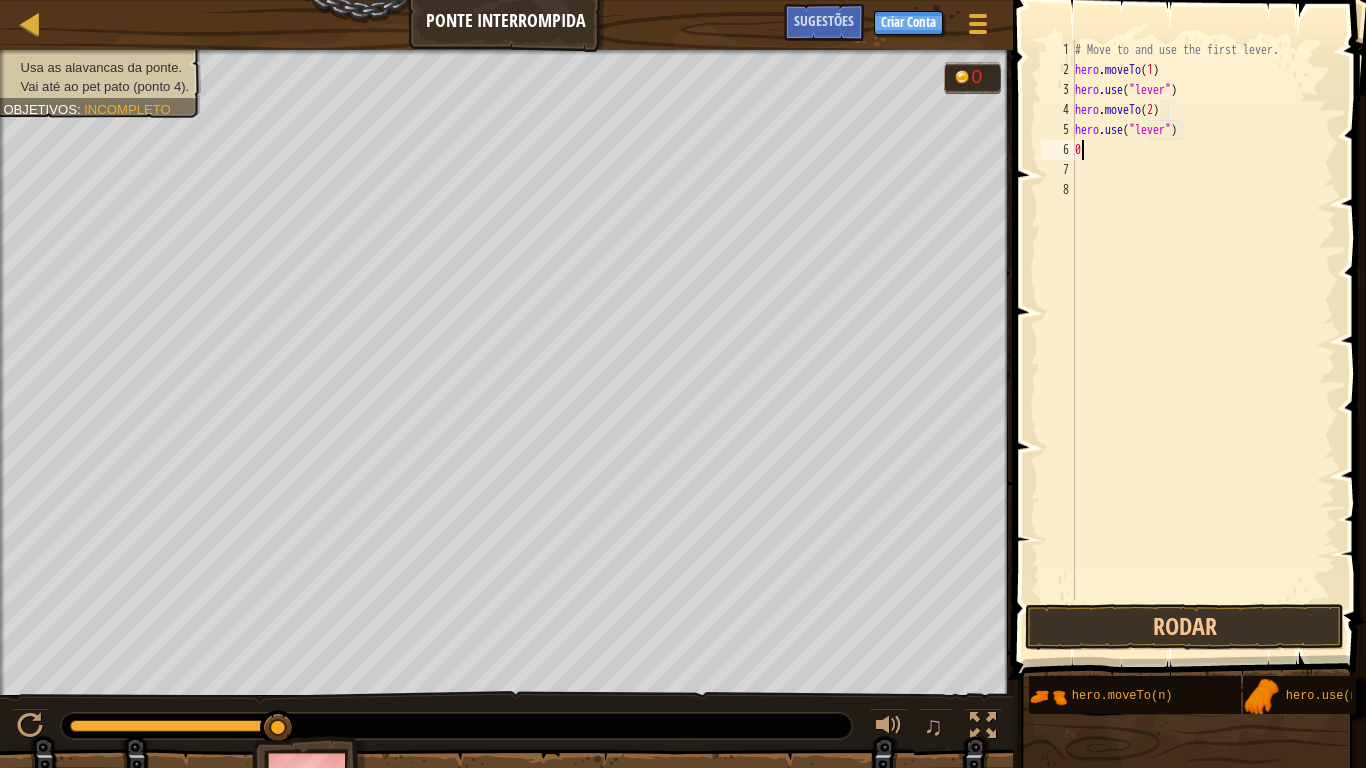scroll, scrollTop: 9, scrollLeft: 0, axis: vertical 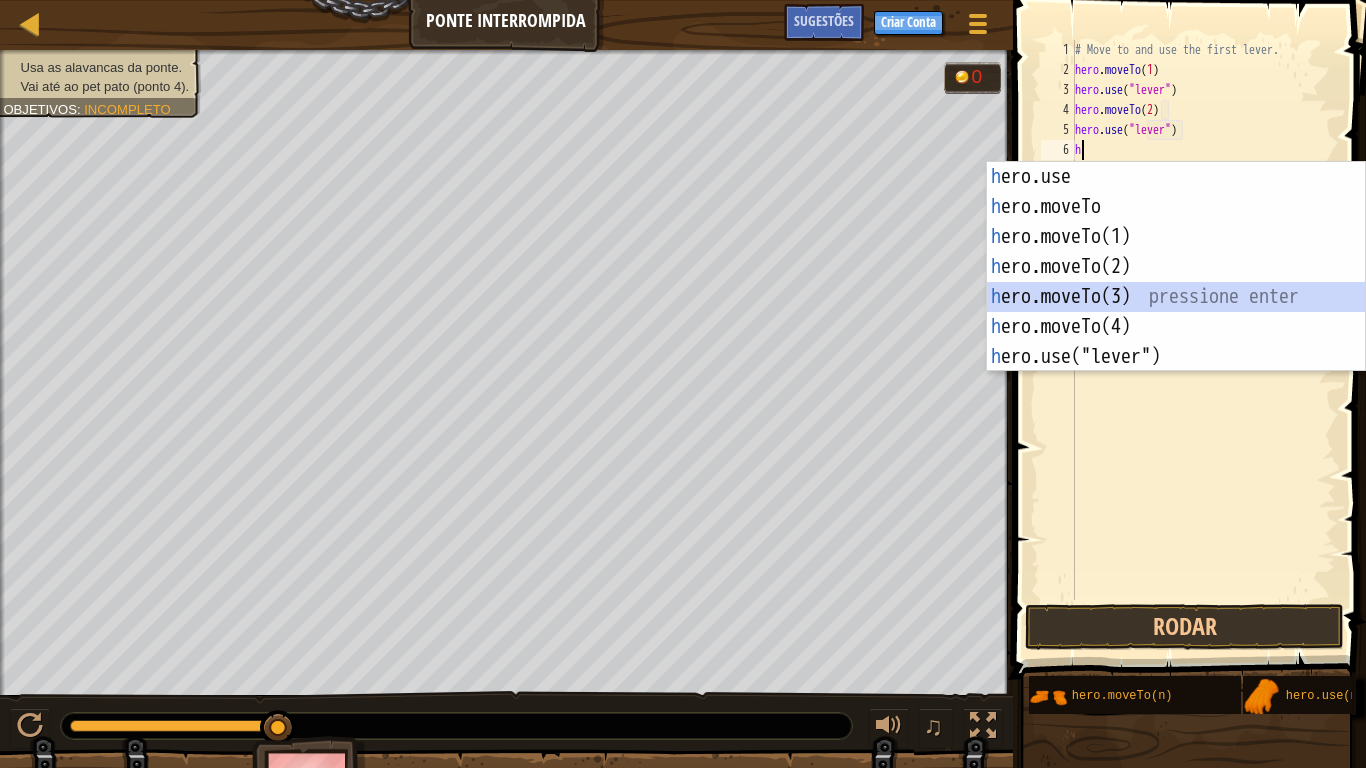 click on "h ero.use pressione enter h ero.moveTo pressione enter h ero.moveTo(1) pressione enter h ero.moveTo(2) pressione enter h ero.moveTo(3) pressione enter h ero.moveTo(4) pressione enter h ero.use("lever") pressione enter" at bounding box center (1176, 297) 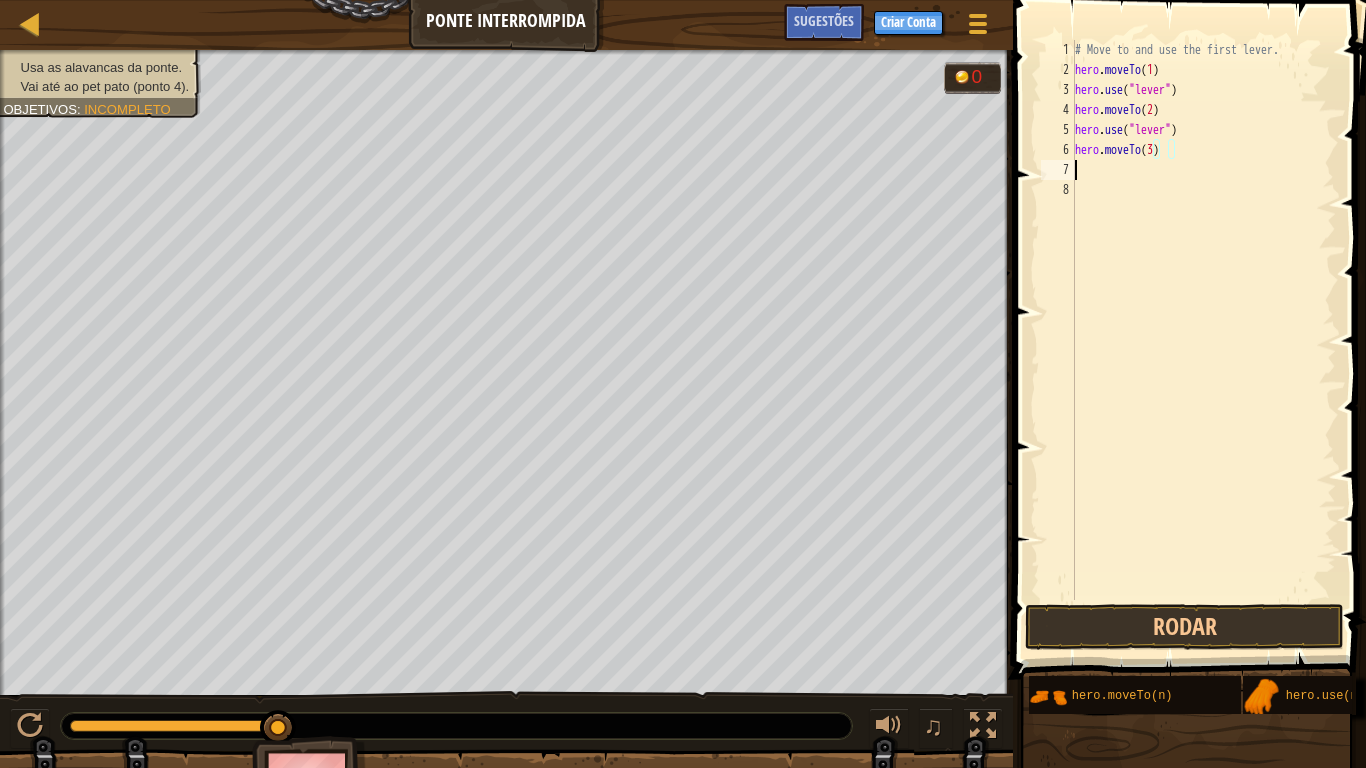click on "# Move to and use the first lever. hero . moveTo ( 1 ) hero . use ( "lever" ) hero . moveTo ( 2 ) hero . use ( "lever" ) hero . moveTo ( 3 )" at bounding box center [1203, 340] 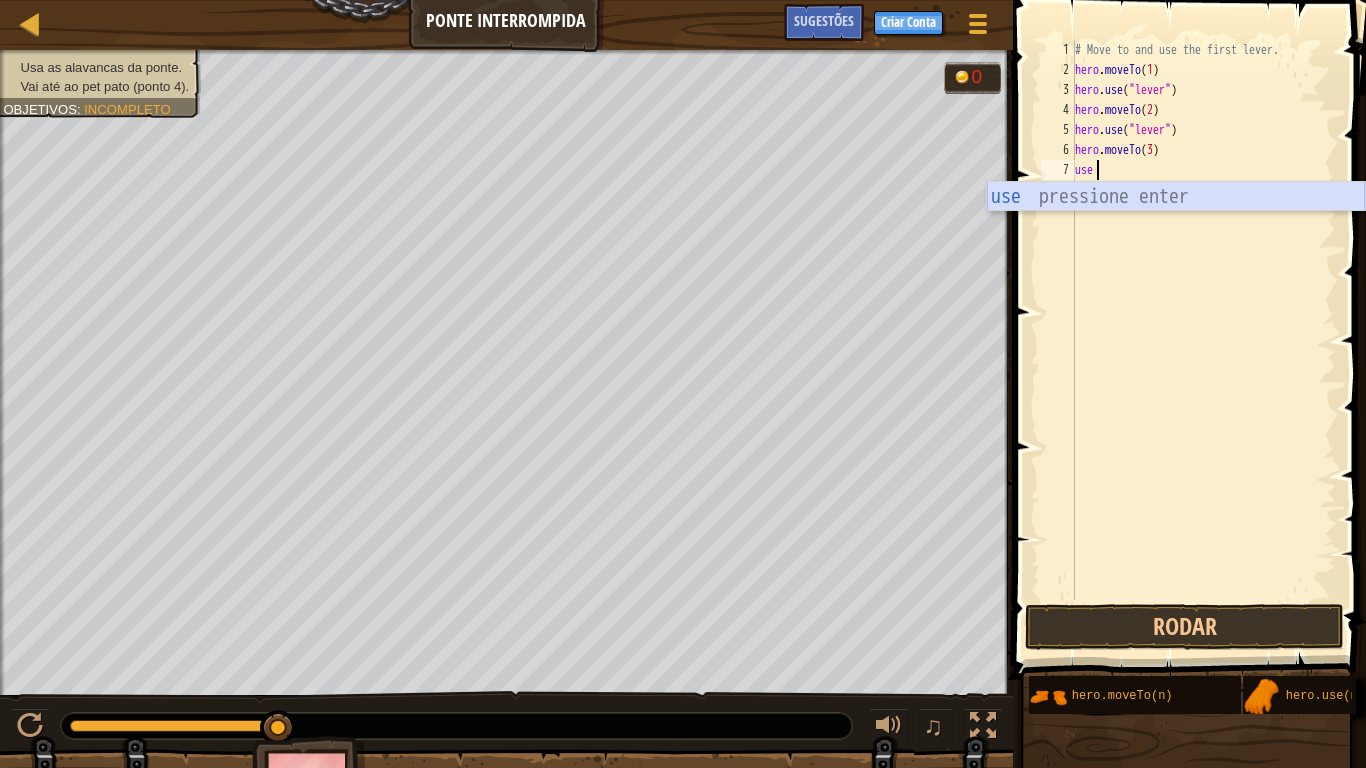 click on "use pressione enter" at bounding box center [1176, 227] 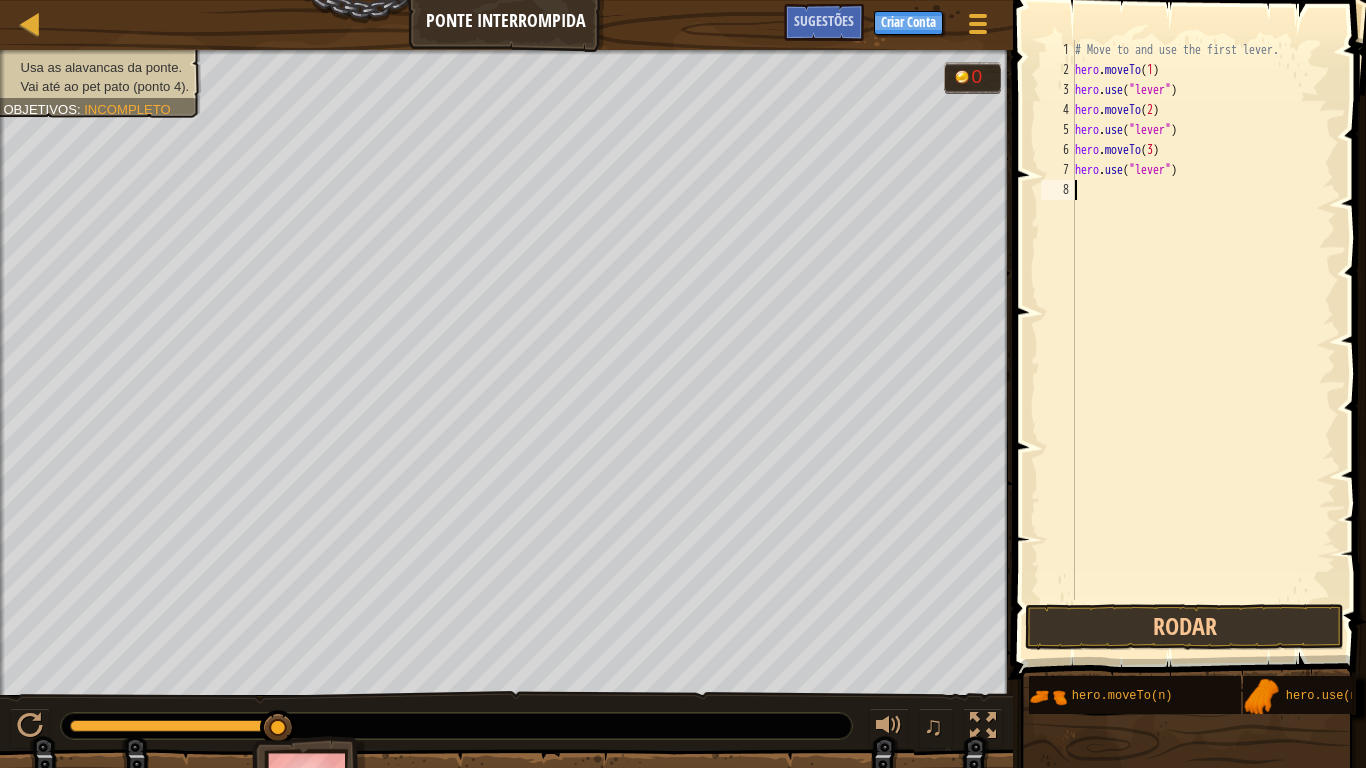 click on "# Move to and use the first lever. hero . moveTo ( 1 ) hero . use ( "lever" ) hero . moveTo ( 2 ) hero . use ( "lever" ) hero . moveTo ( 3 ) hero . use ( "lever" )" at bounding box center (1203, 340) 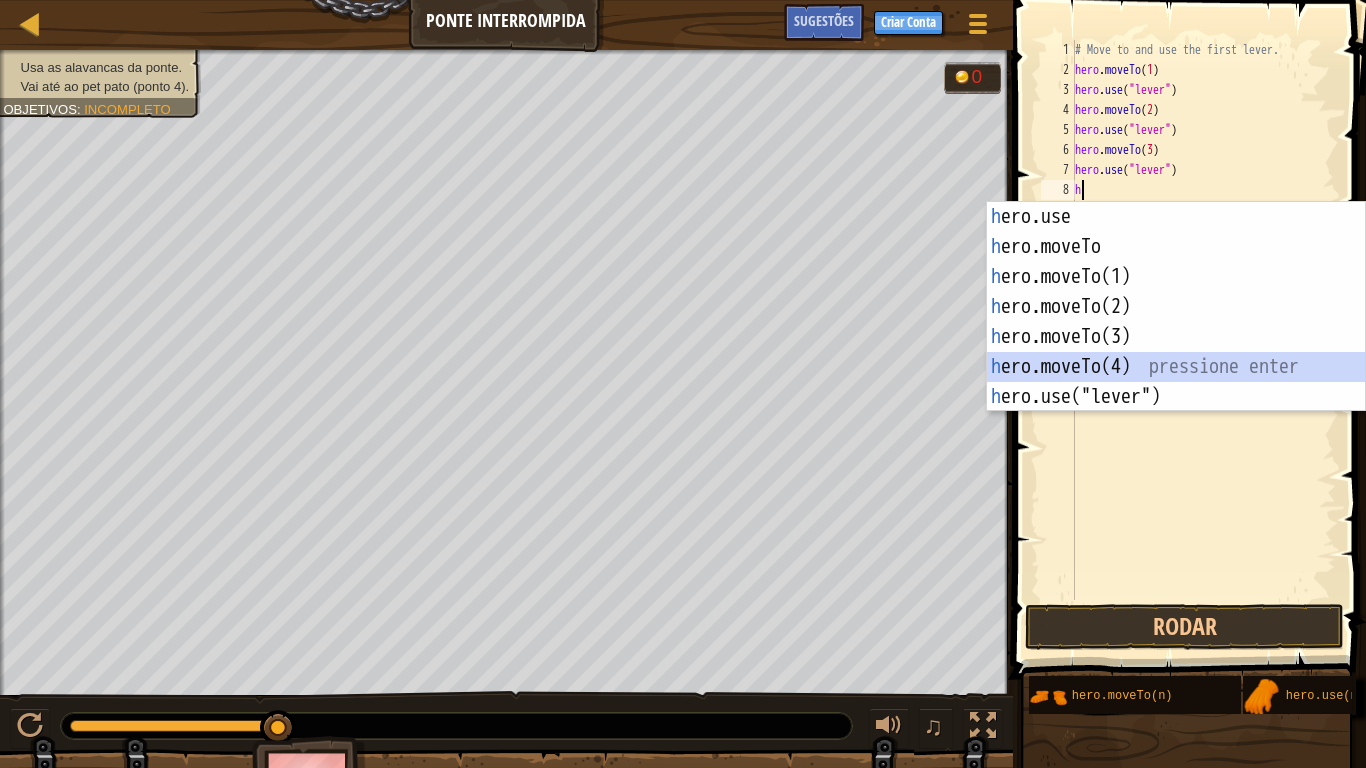 click on "h ero.use pressione enter h ero.moveTo pressione enter h ero.moveTo(1) pressione enter h ero.moveTo(2) pressione enter h ero.moveTo(3) pressione enter h ero.moveTo(4) pressione enter h ero.use("lever") pressione enter" at bounding box center [1176, 337] 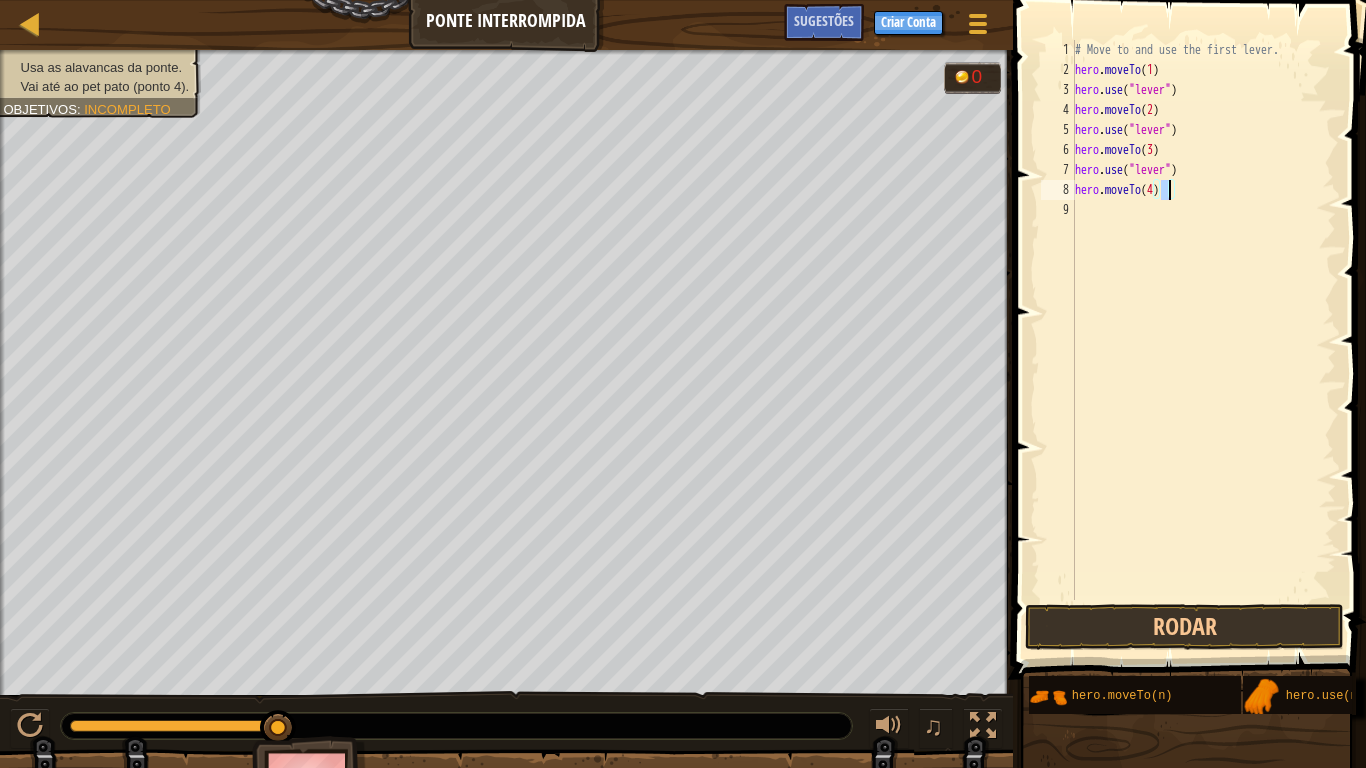 click on "# Move to and use the first lever. hero . moveTo ( 1 ) hero . use ( "lever" ) hero . moveTo ( 2 ) hero . use ( "lever" ) hero . moveTo ( 3 ) hero . use ( "lever" ) hero . moveTo ( 4 )" at bounding box center [1203, 340] 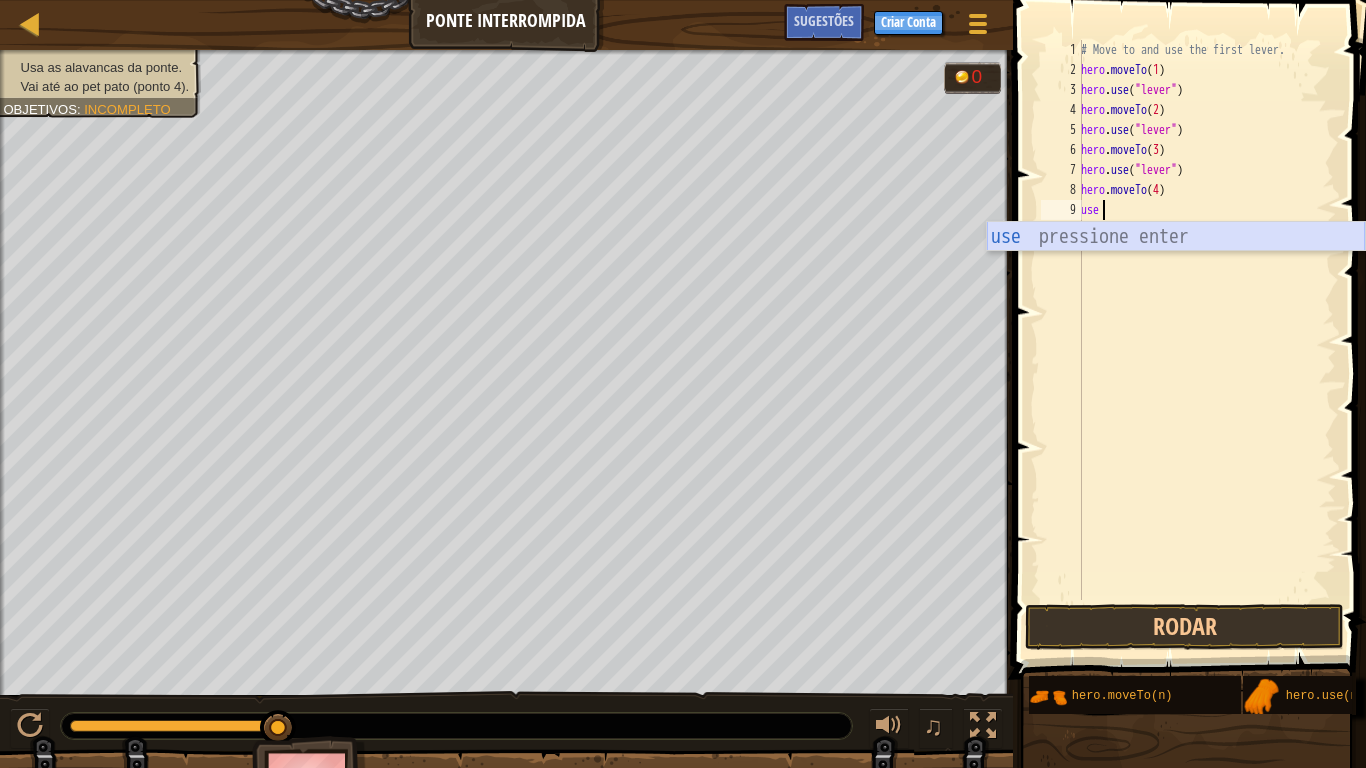 click on "use pressione enter" at bounding box center [1176, 267] 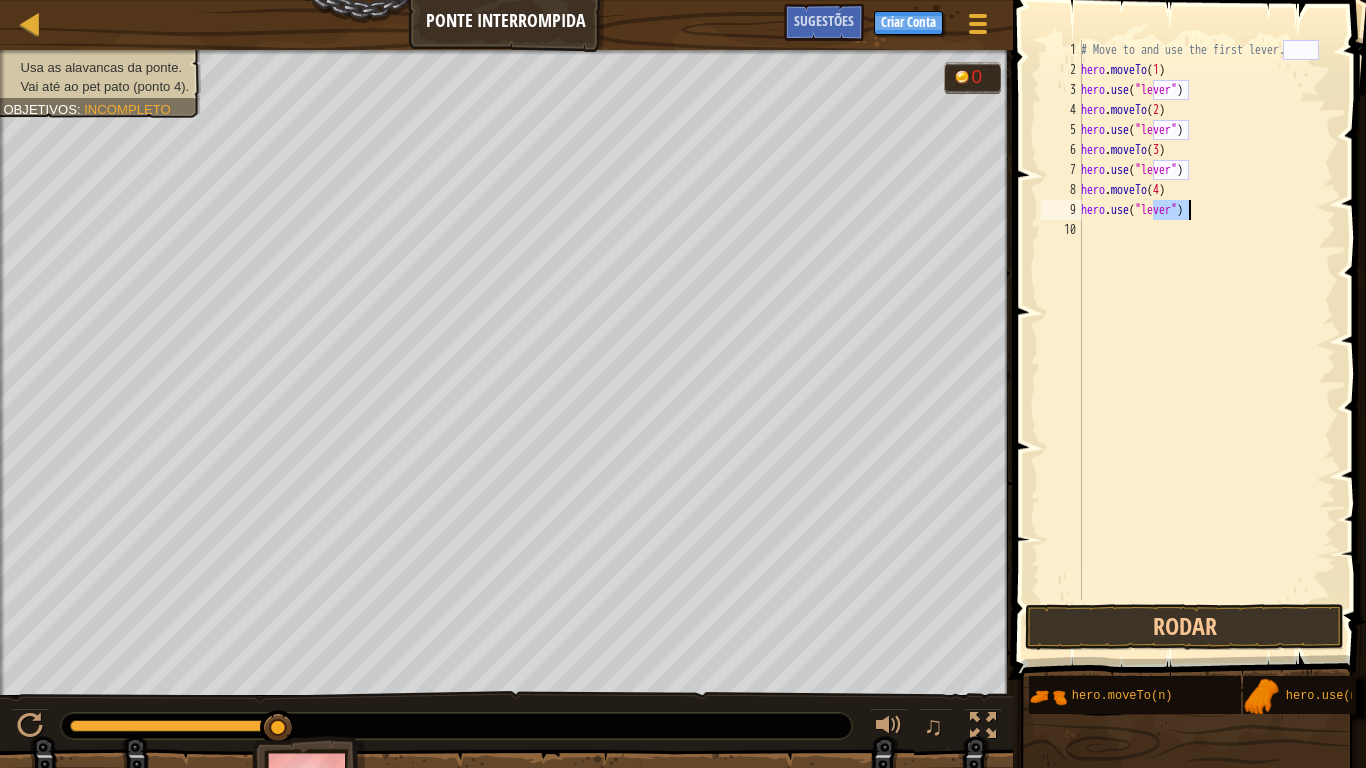 click on "# Move to and use the first lever. hero . moveTo ( 1 ) hero . use ( "lever" ) hero . moveTo ( 2 ) hero . use ( "lever" ) hero . moveTo ( 3 ) hero . use ( "lever" ) hero . moveTo ( 4 ) hero . use ( "lever" )" at bounding box center (1206, 340) 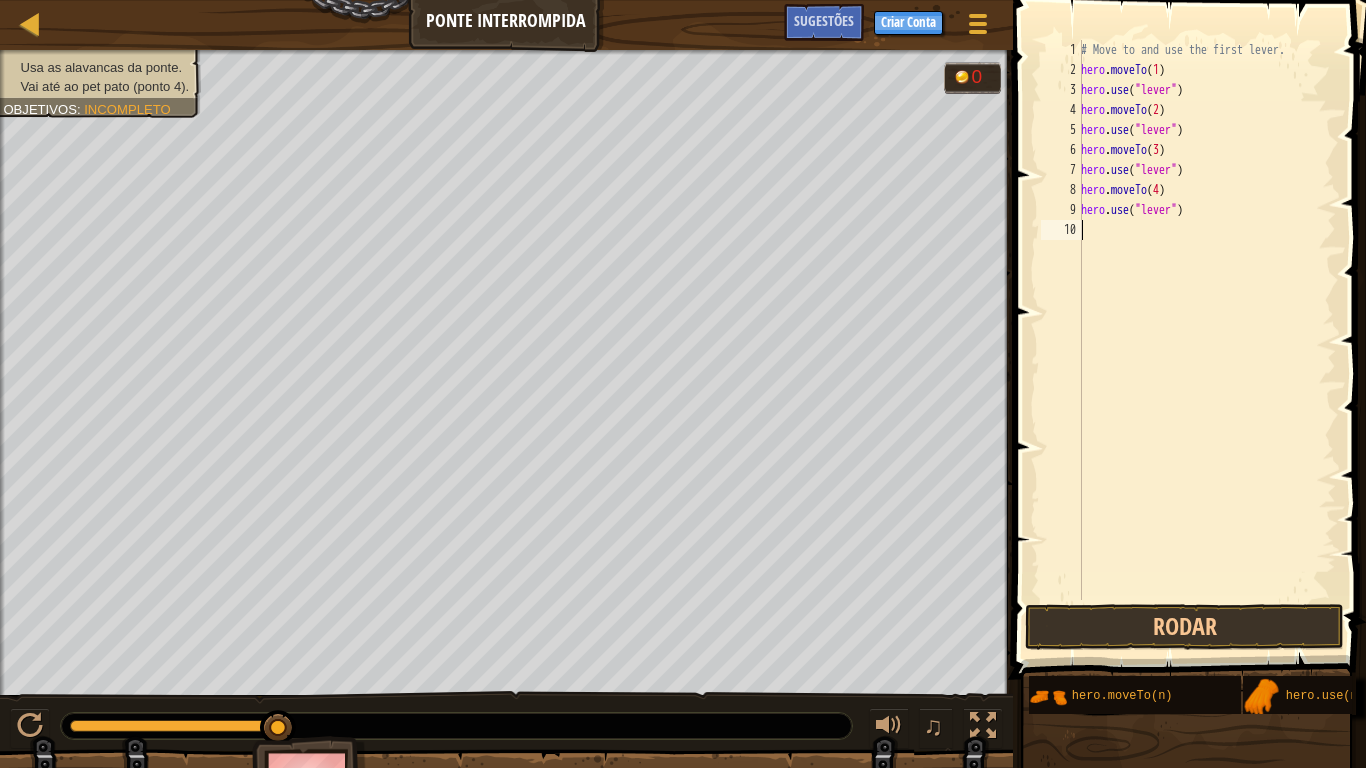 type on "h" 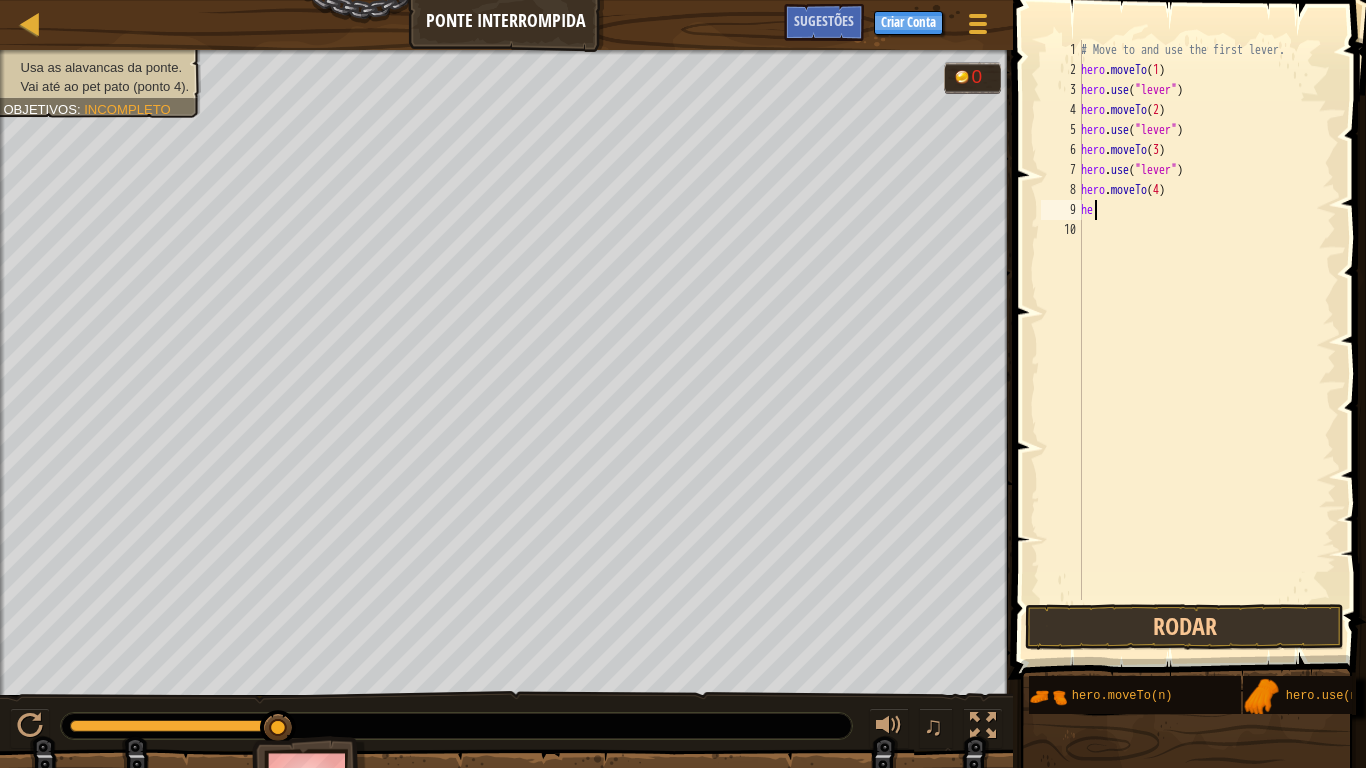 type on "h" 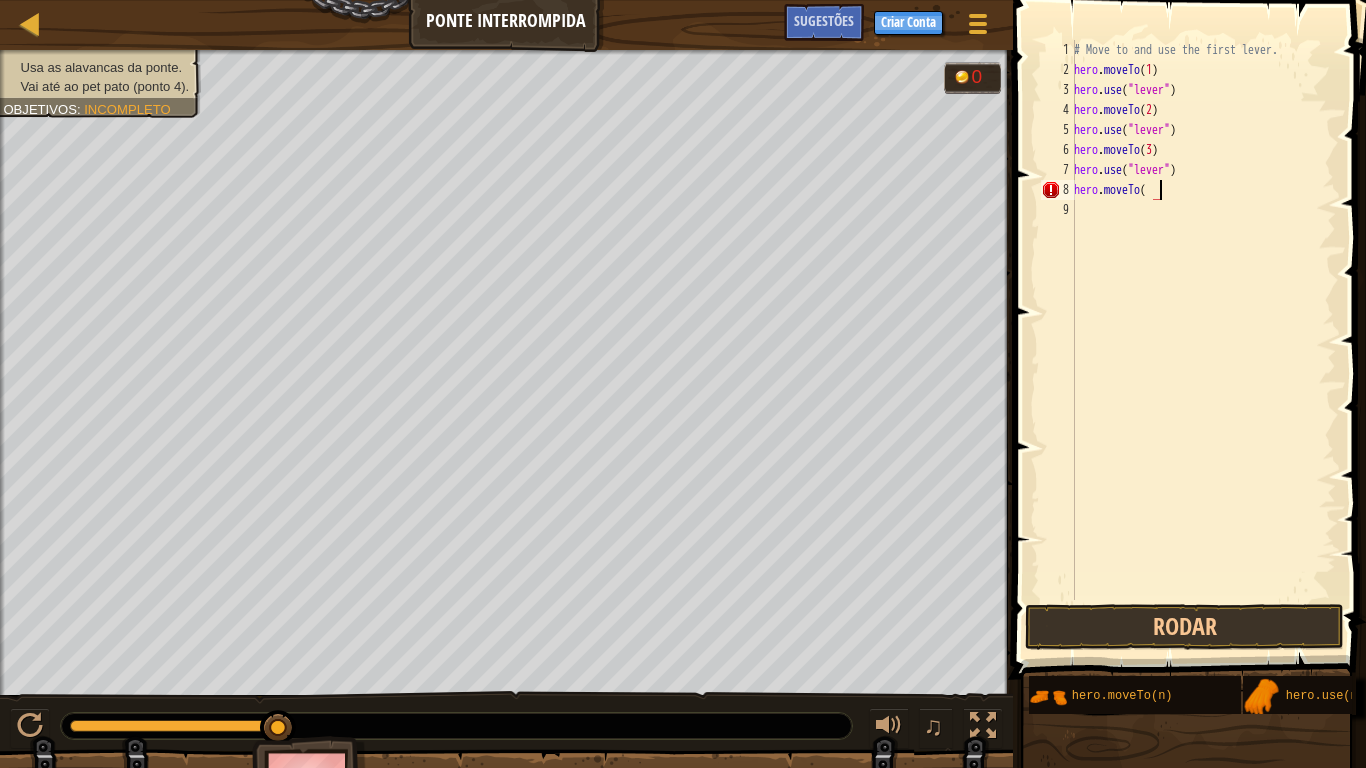 scroll, scrollTop: 9, scrollLeft: 6, axis: both 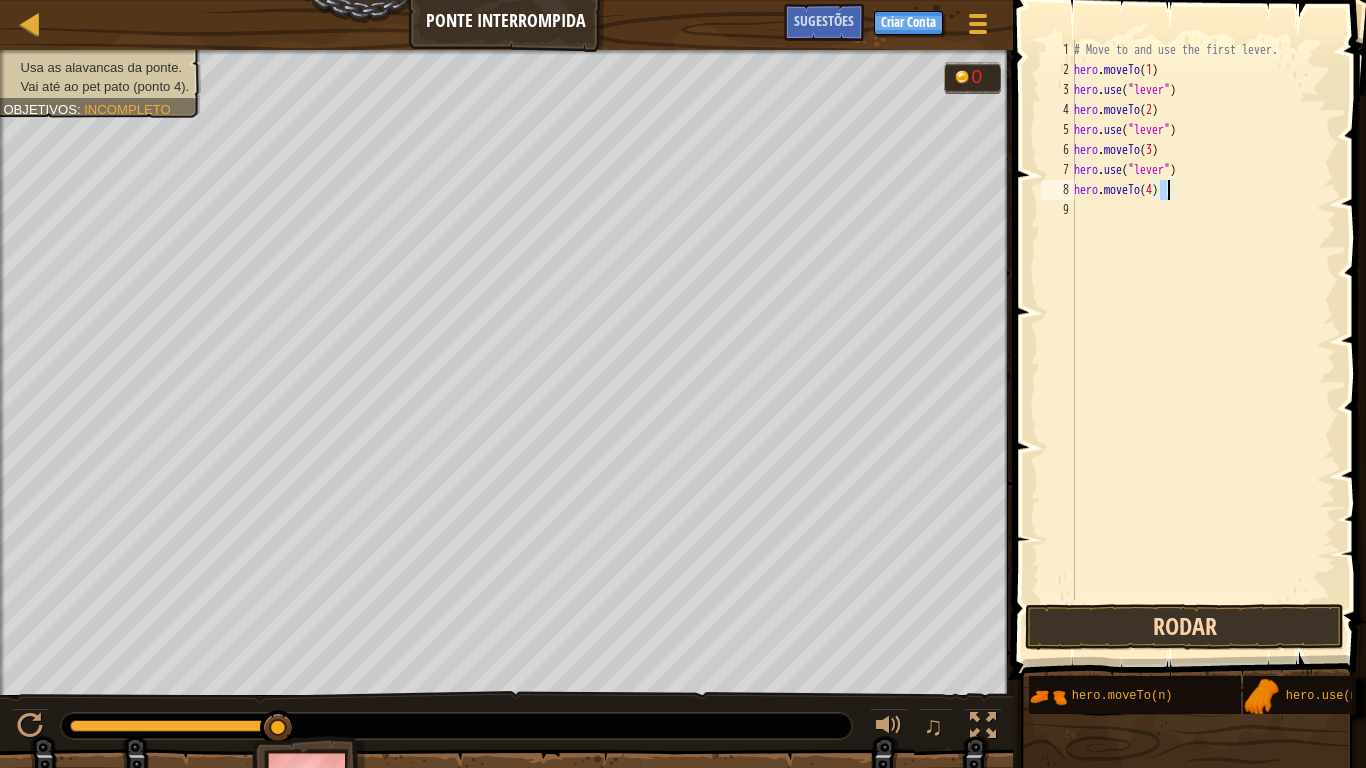type on "hero.moveTo(4)" 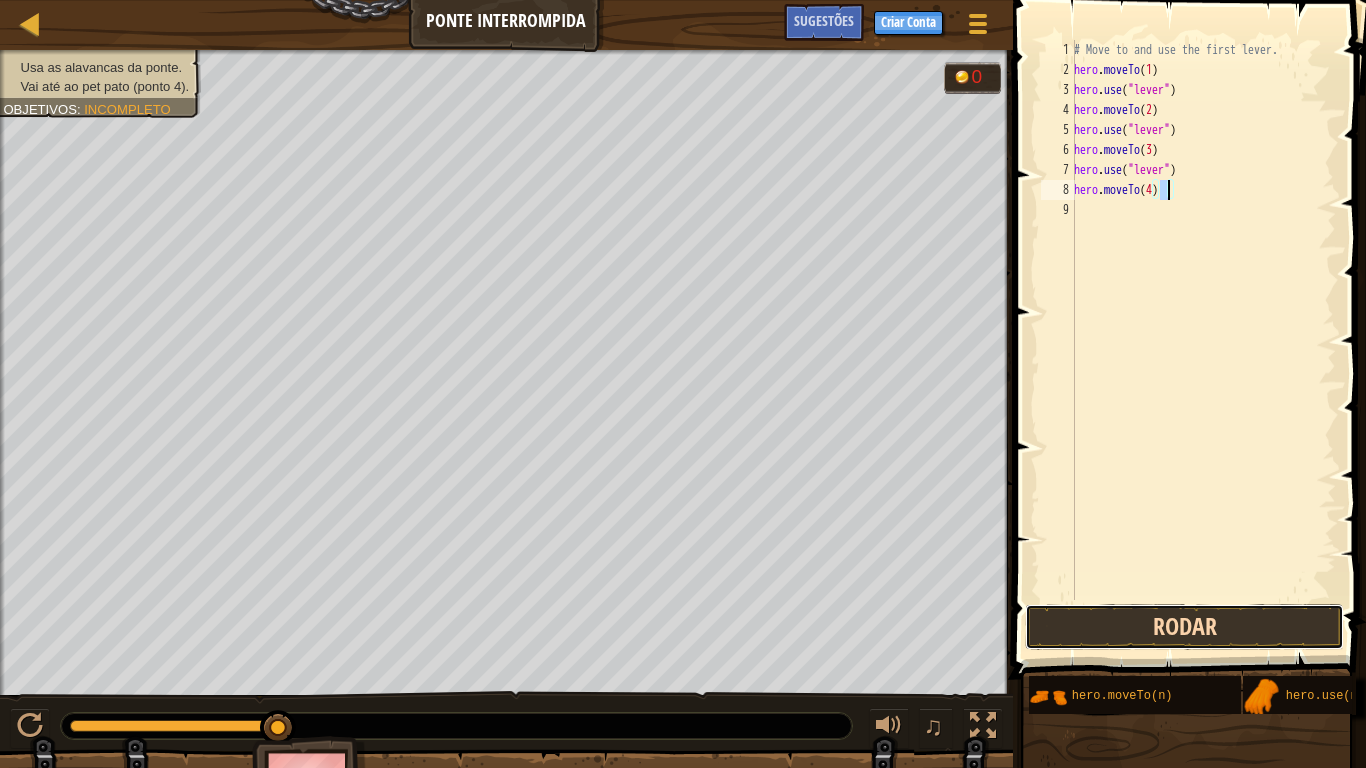 click on "Rodar" at bounding box center (1184, 627) 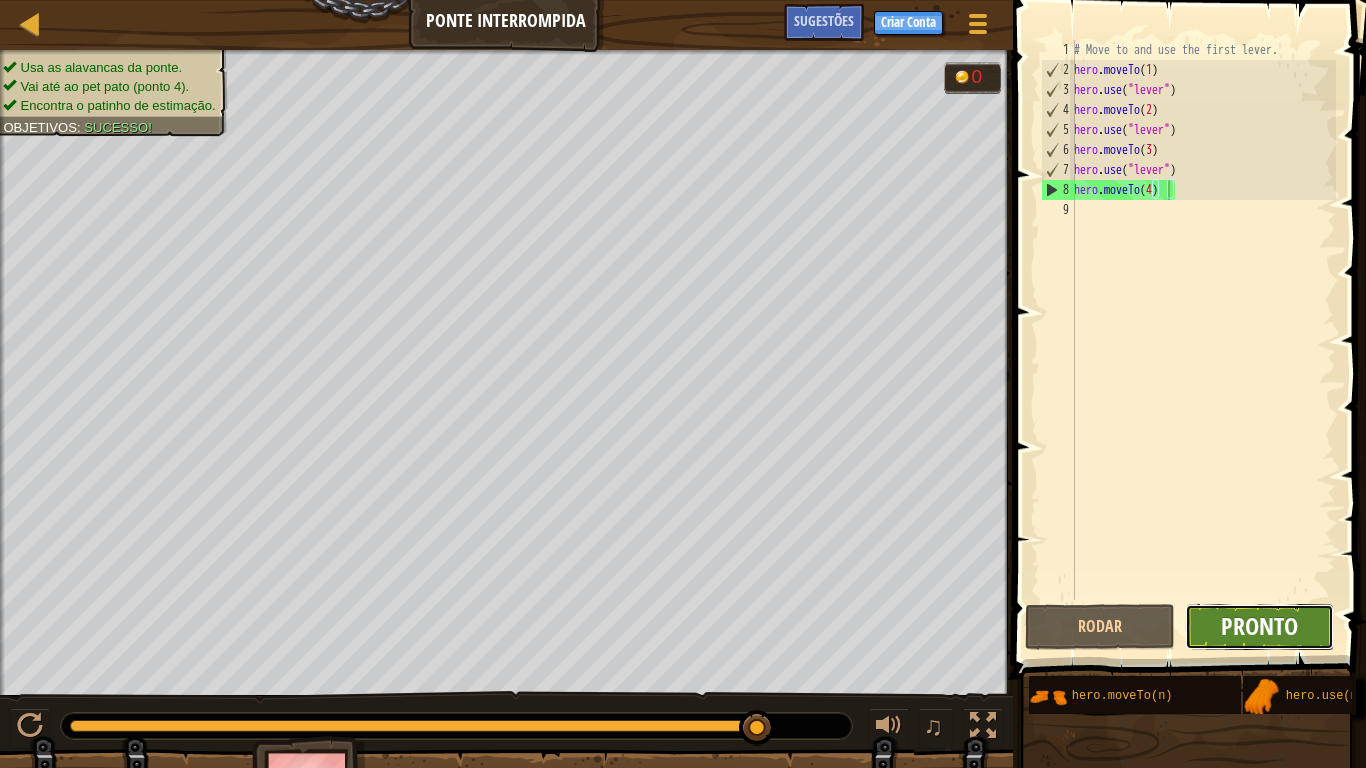 click on "Pronto" at bounding box center [1260, 627] 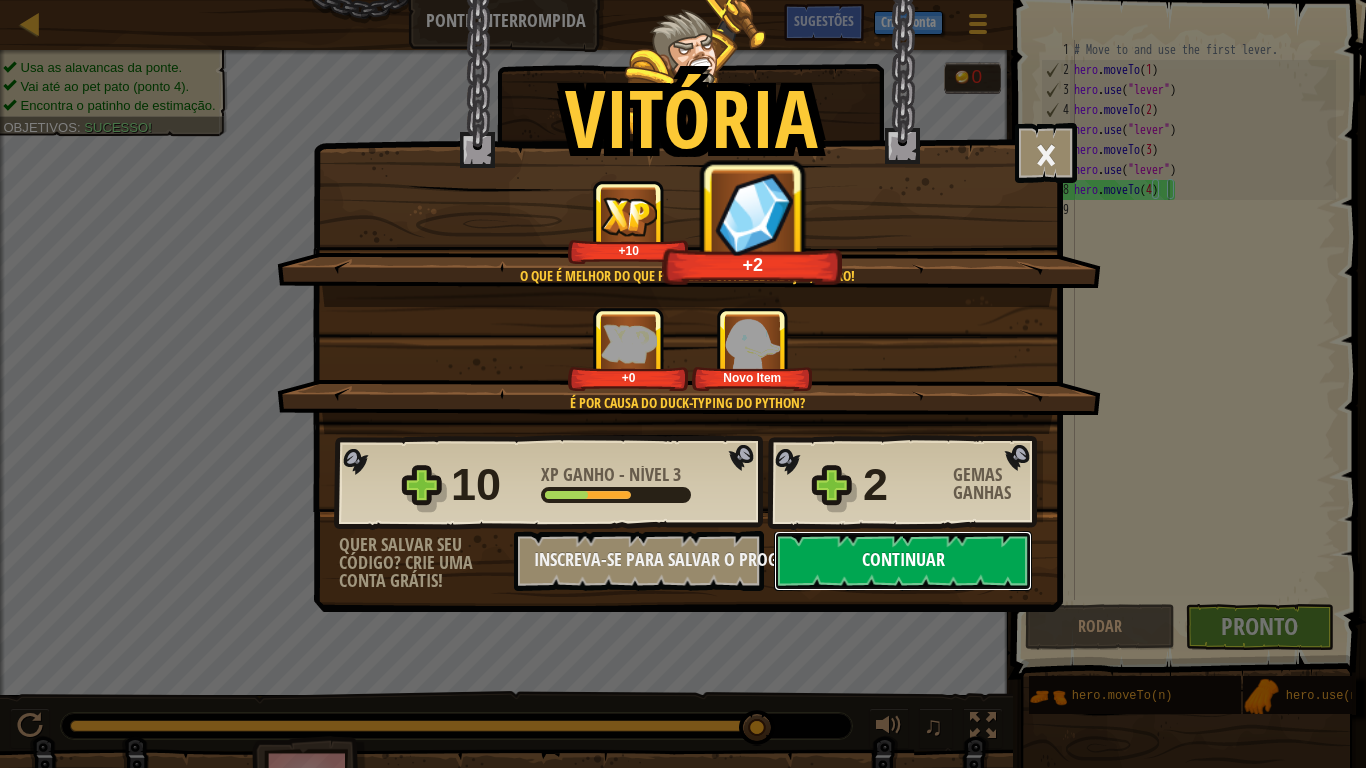 click on "Continuar" at bounding box center (903, 561) 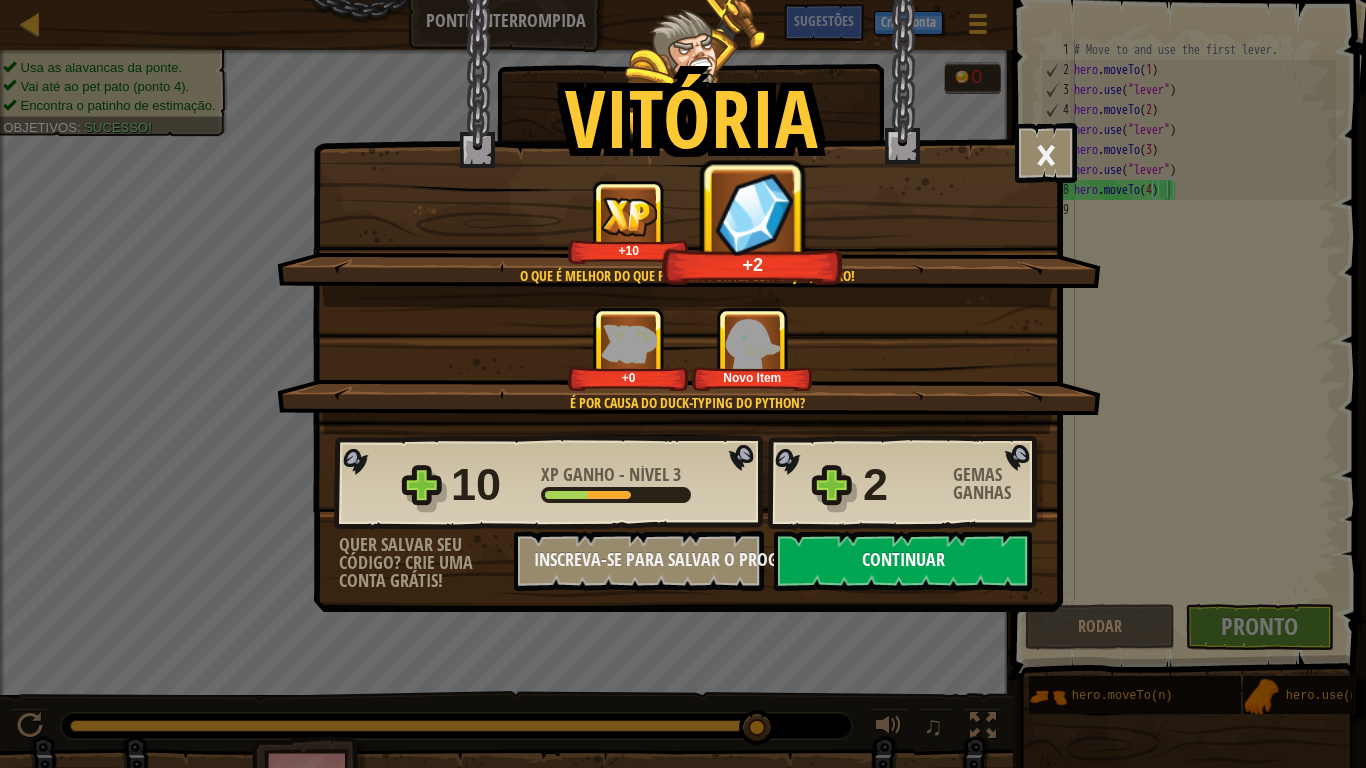 select on "pt-BR" 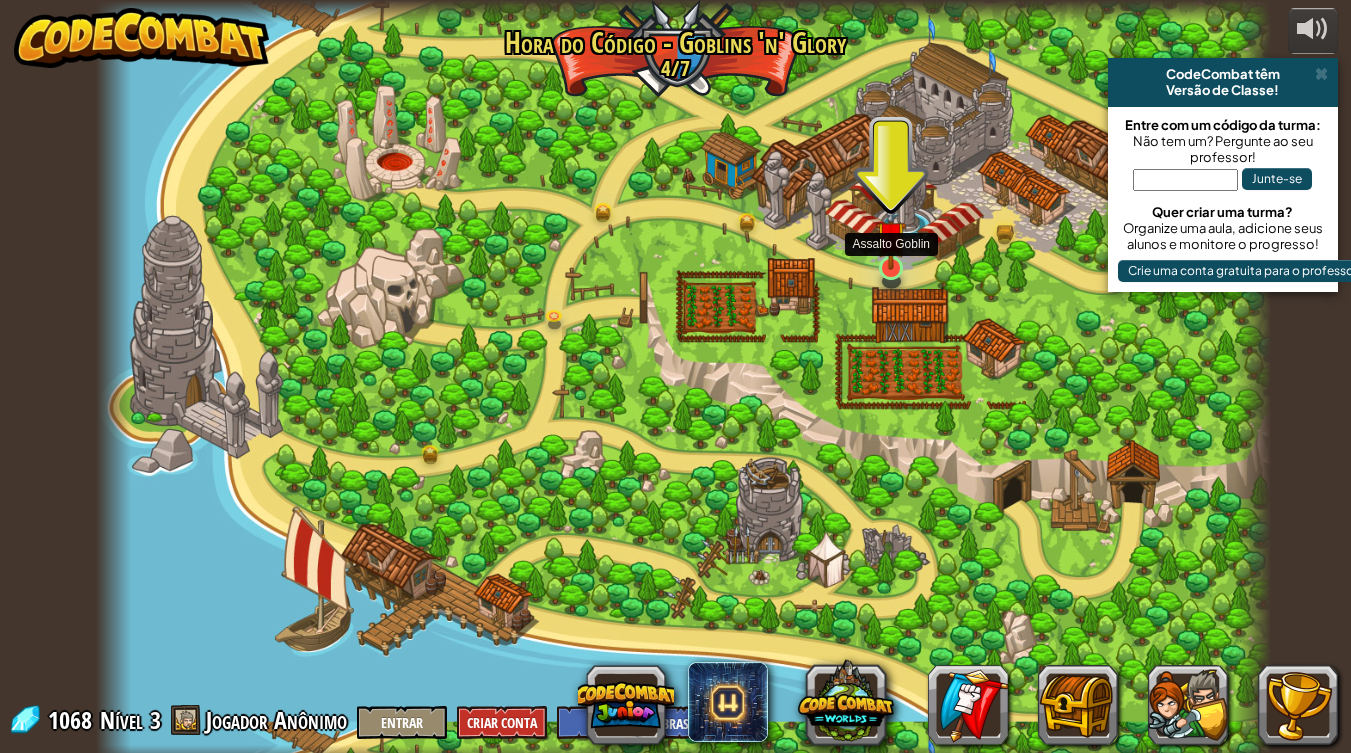 click at bounding box center [891, 236] 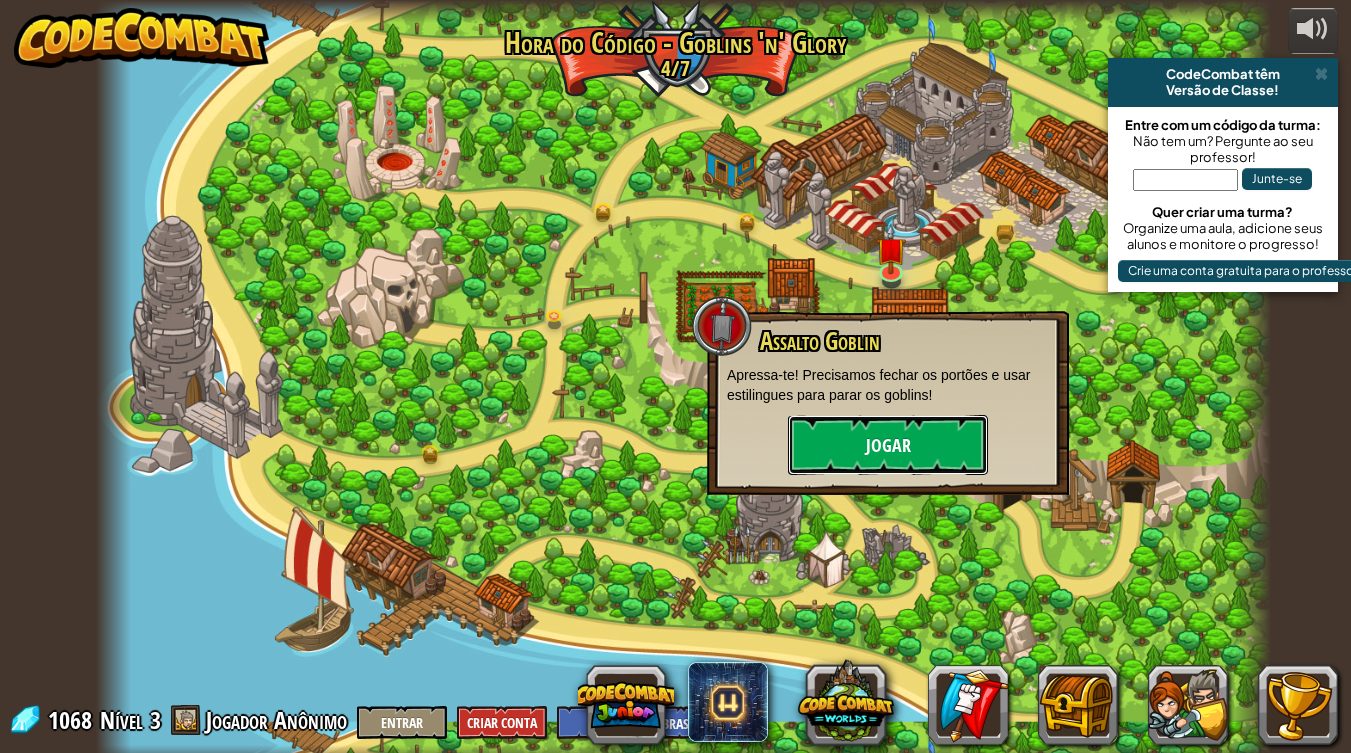 click on "Jogar" at bounding box center [888, 445] 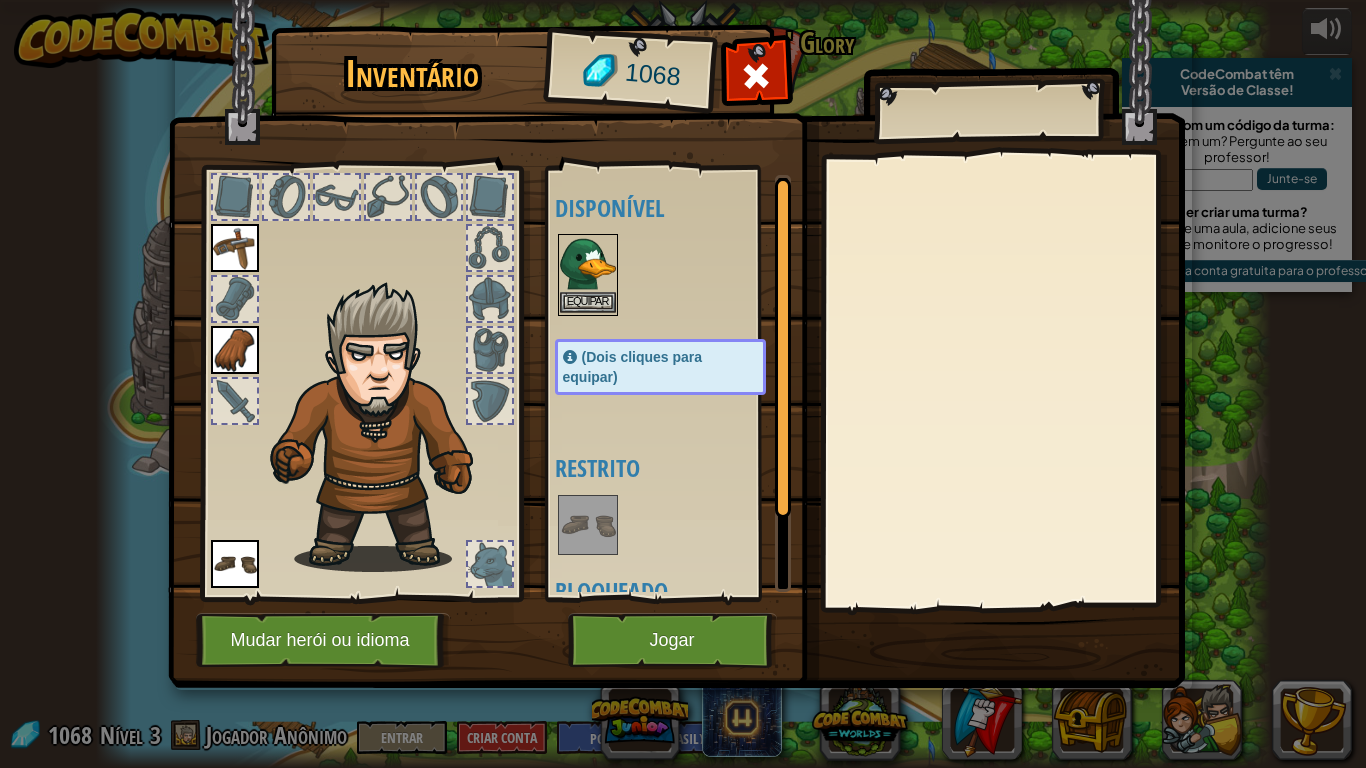 click at bounding box center [588, 264] 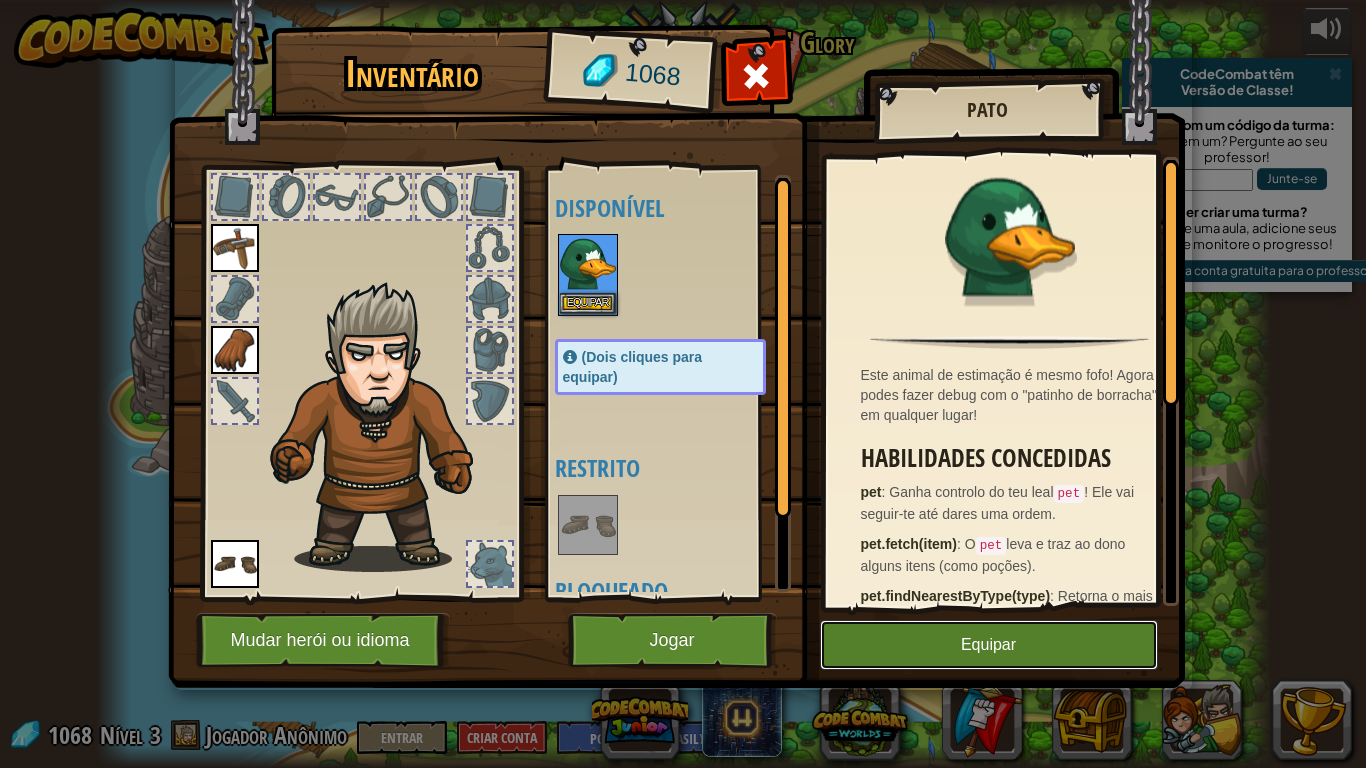 click on "Equipar" at bounding box center (989, 645) 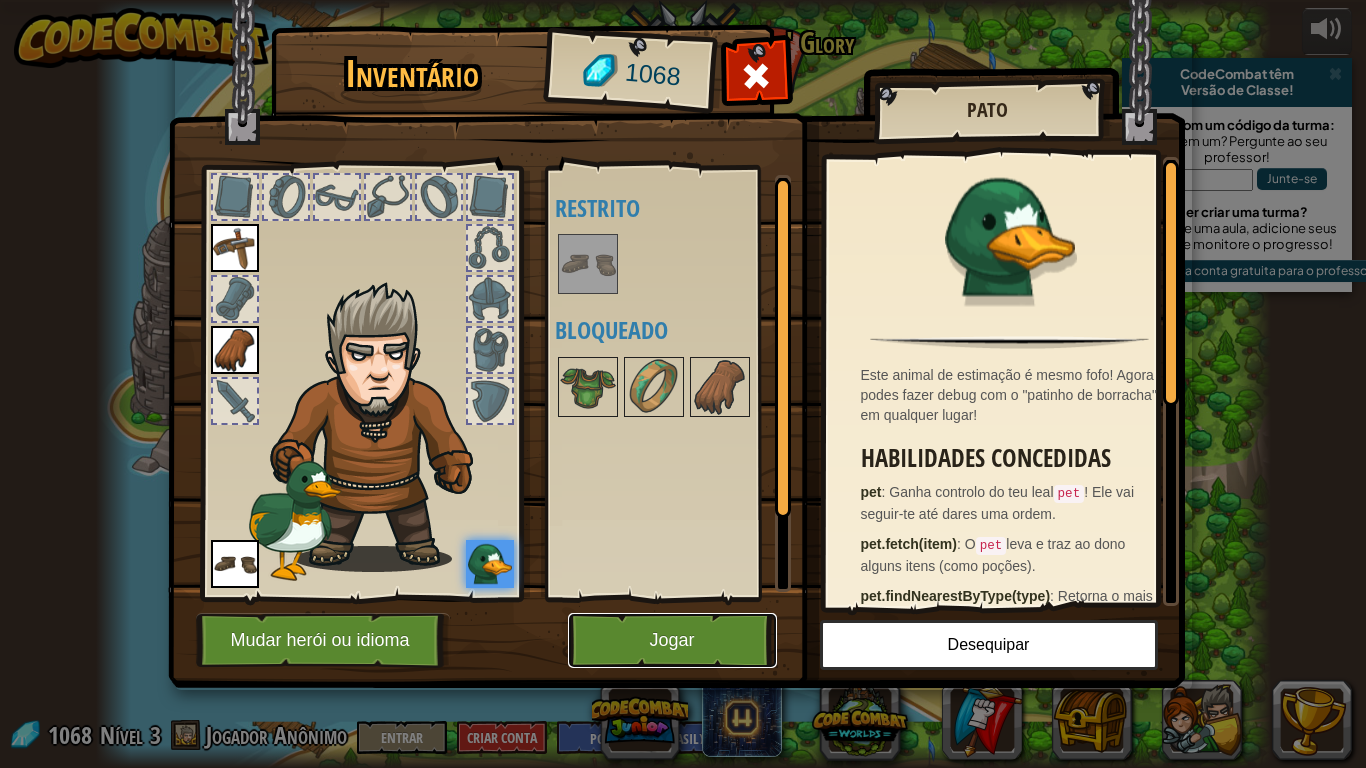 click on "Jogar" at bounding box center (672, 640) 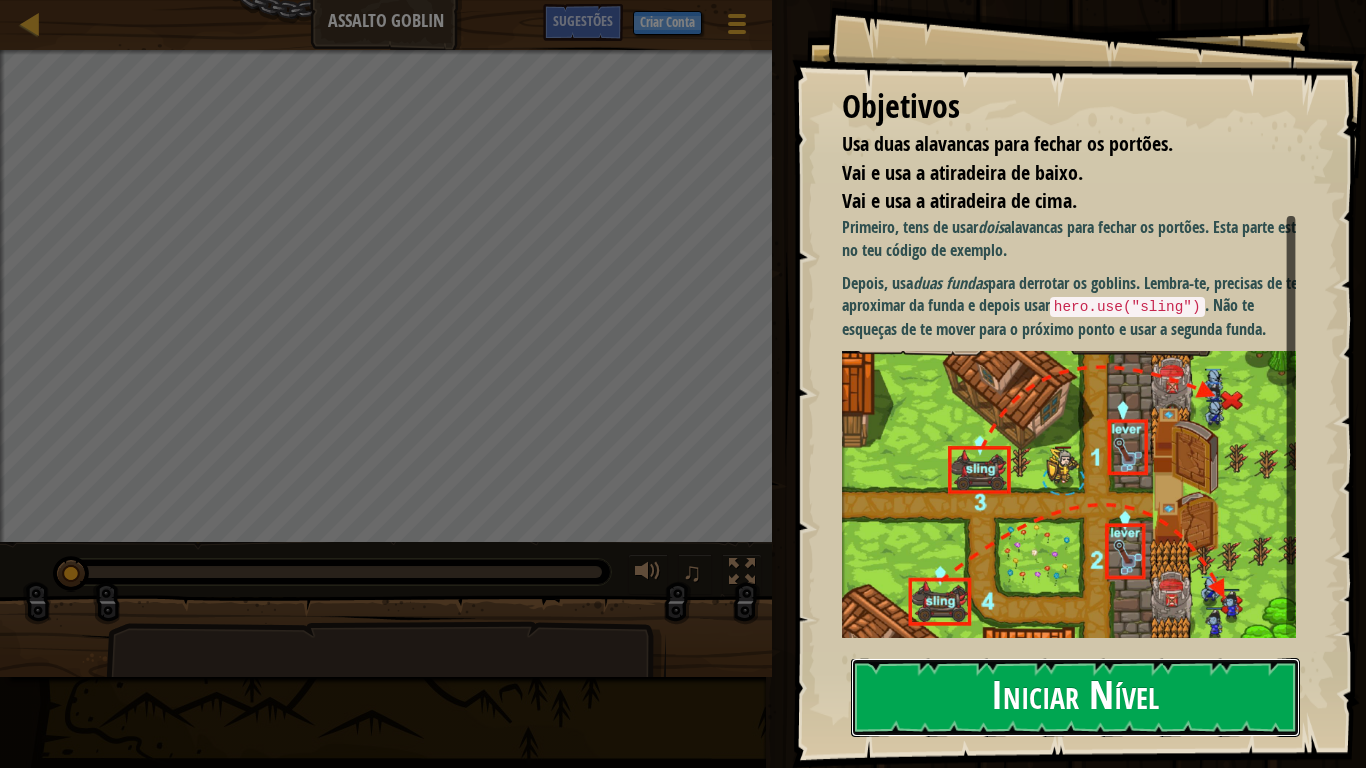 click on "Iniciar Nível" at bounding box center [1075, 697] 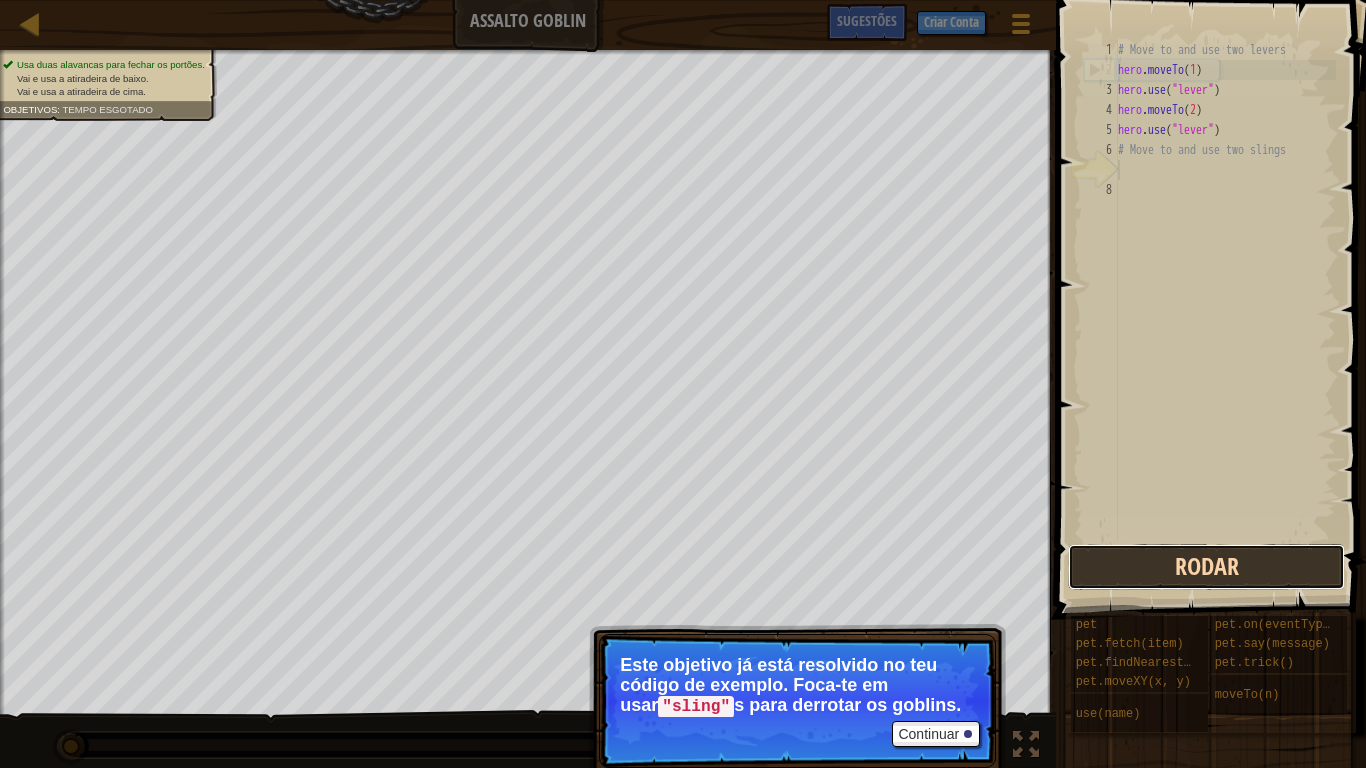 click on "Rodar" at bounding box center (1206, 567) 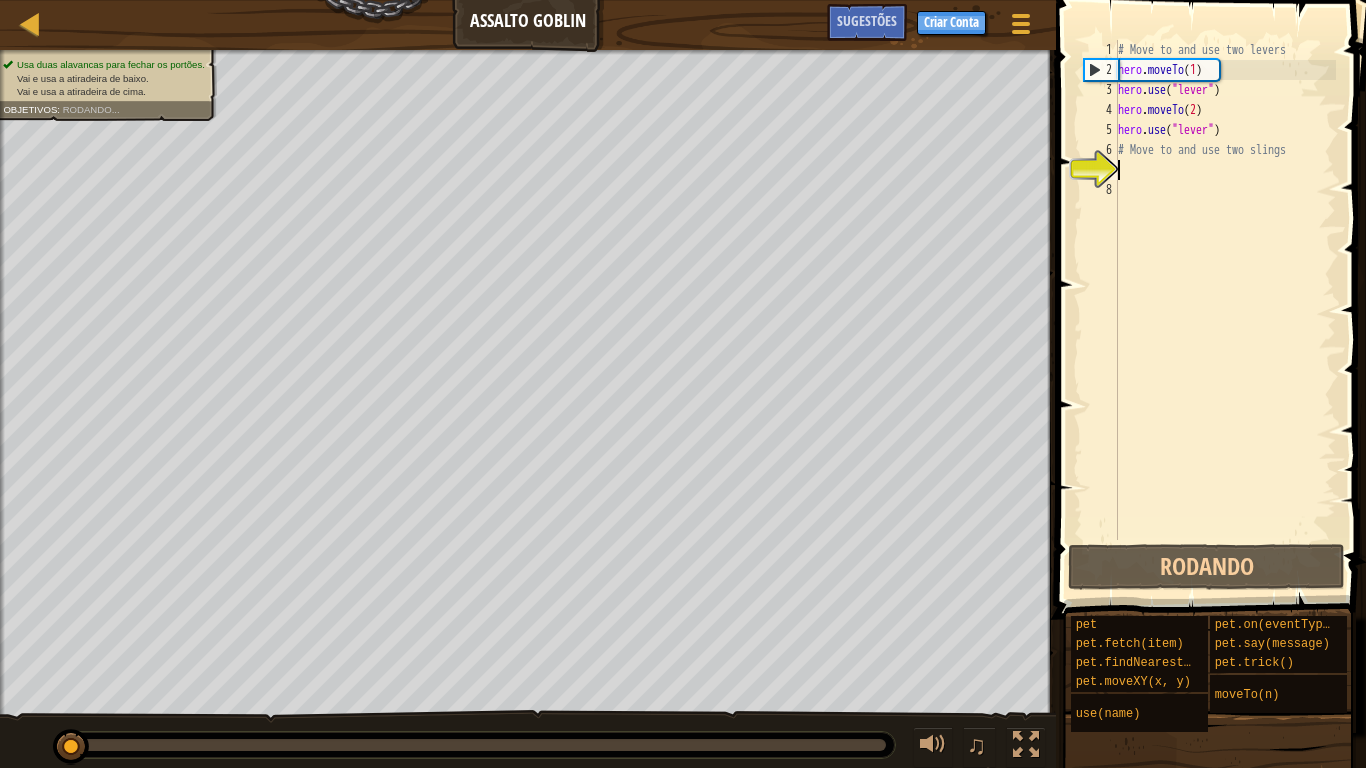 scroll, scrollTop: 9, scrollLeft: 0, axis: vertical 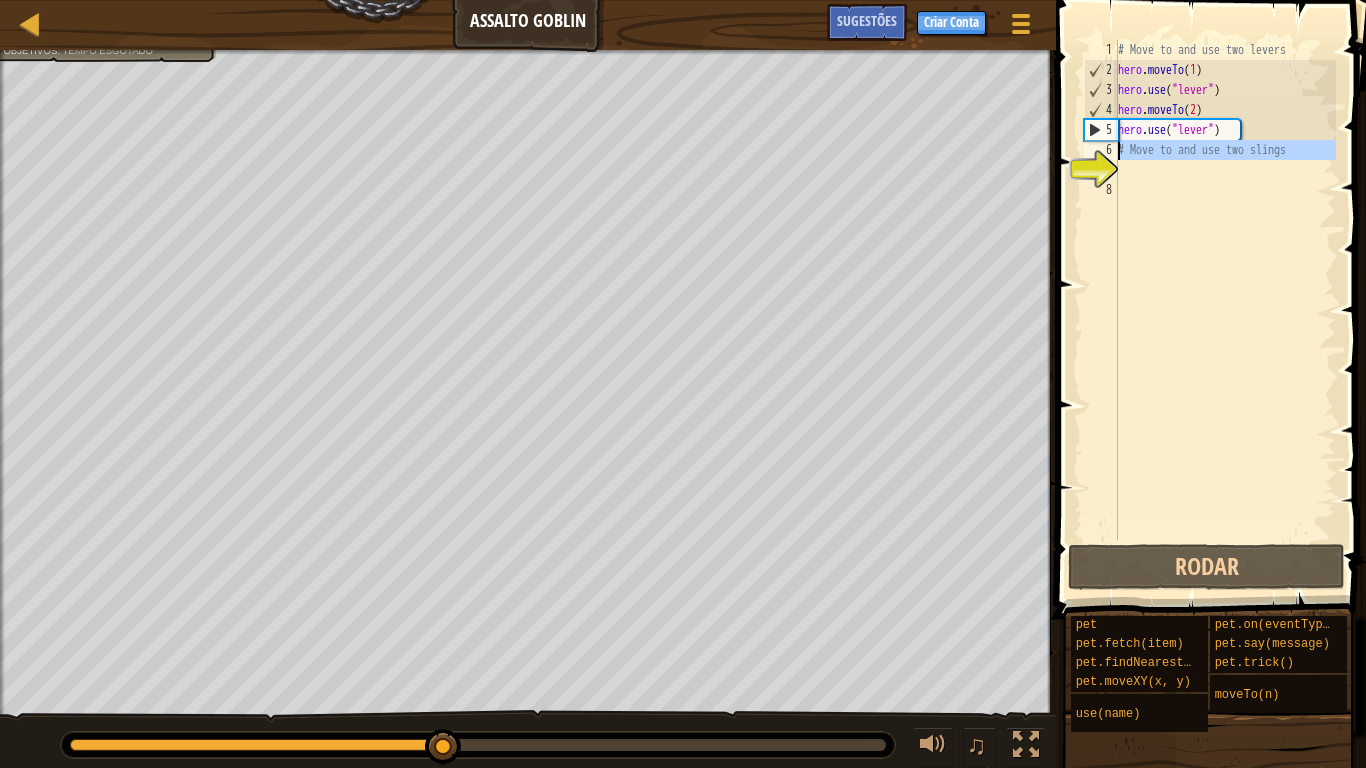 click on "6" at bounding box center [1101, 150] 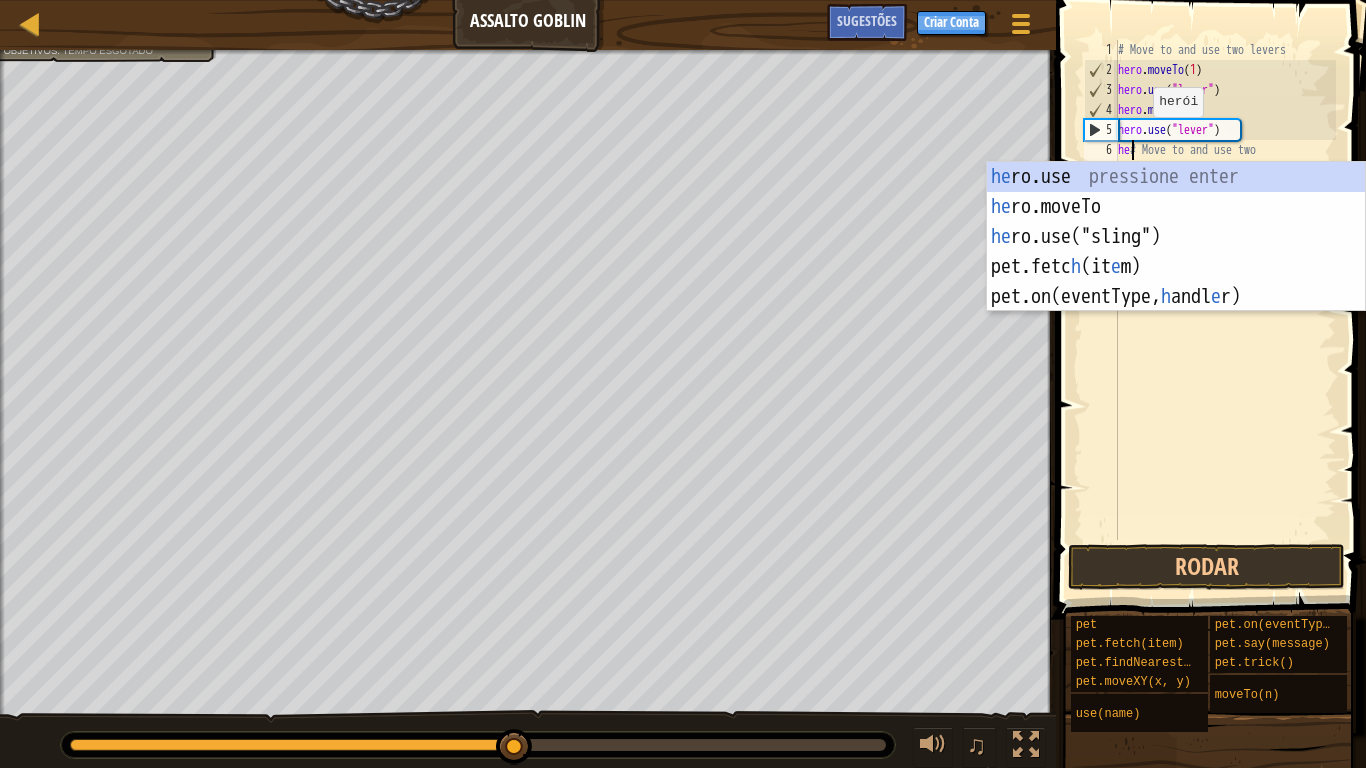 scroll, scrollTop: 9, scrollLeft: 2, axis: both 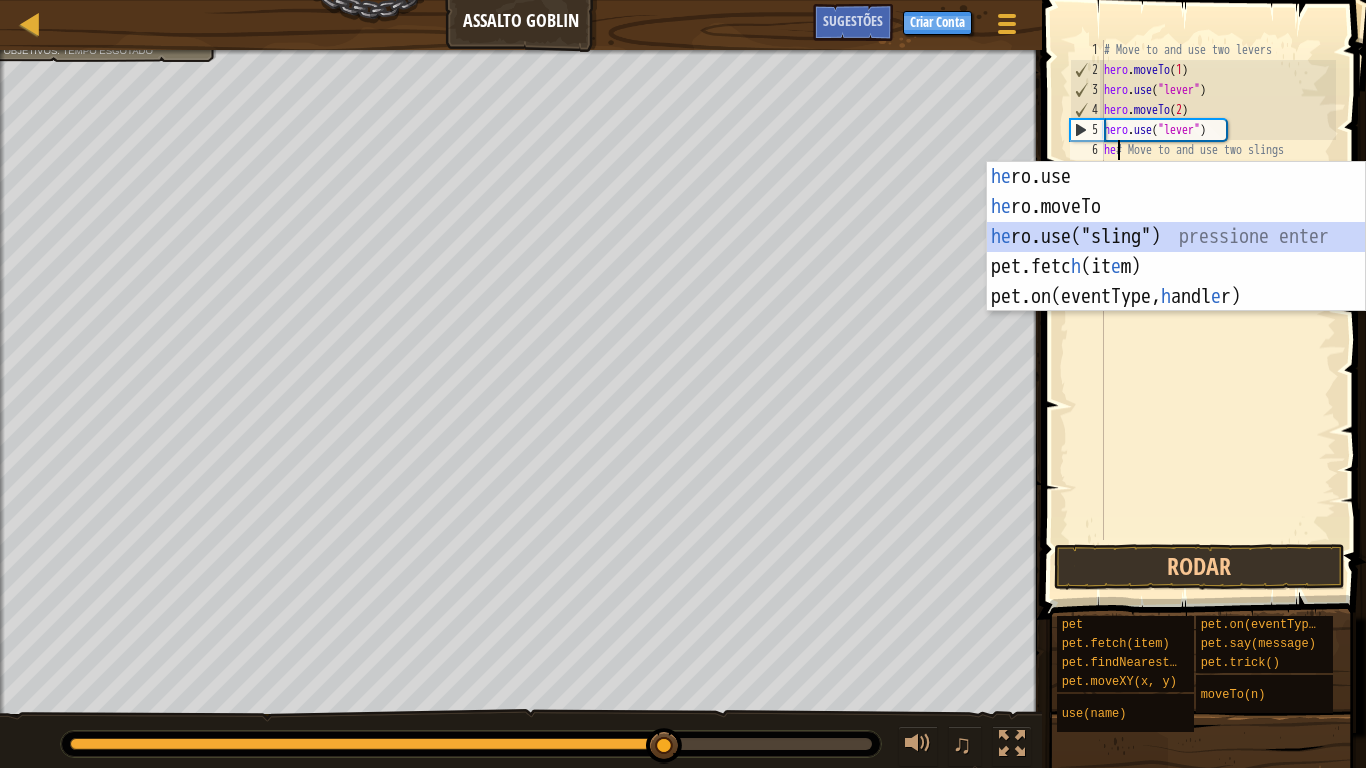 click on "he ro.use pressione enter he ro.moveTo pressione enter he ro.use("sling") pressione enter pet.fetc h (it e m) pressione enter pet.on(eventType,  h andl e r) pressione enter" at bounding box center (1176, 267) 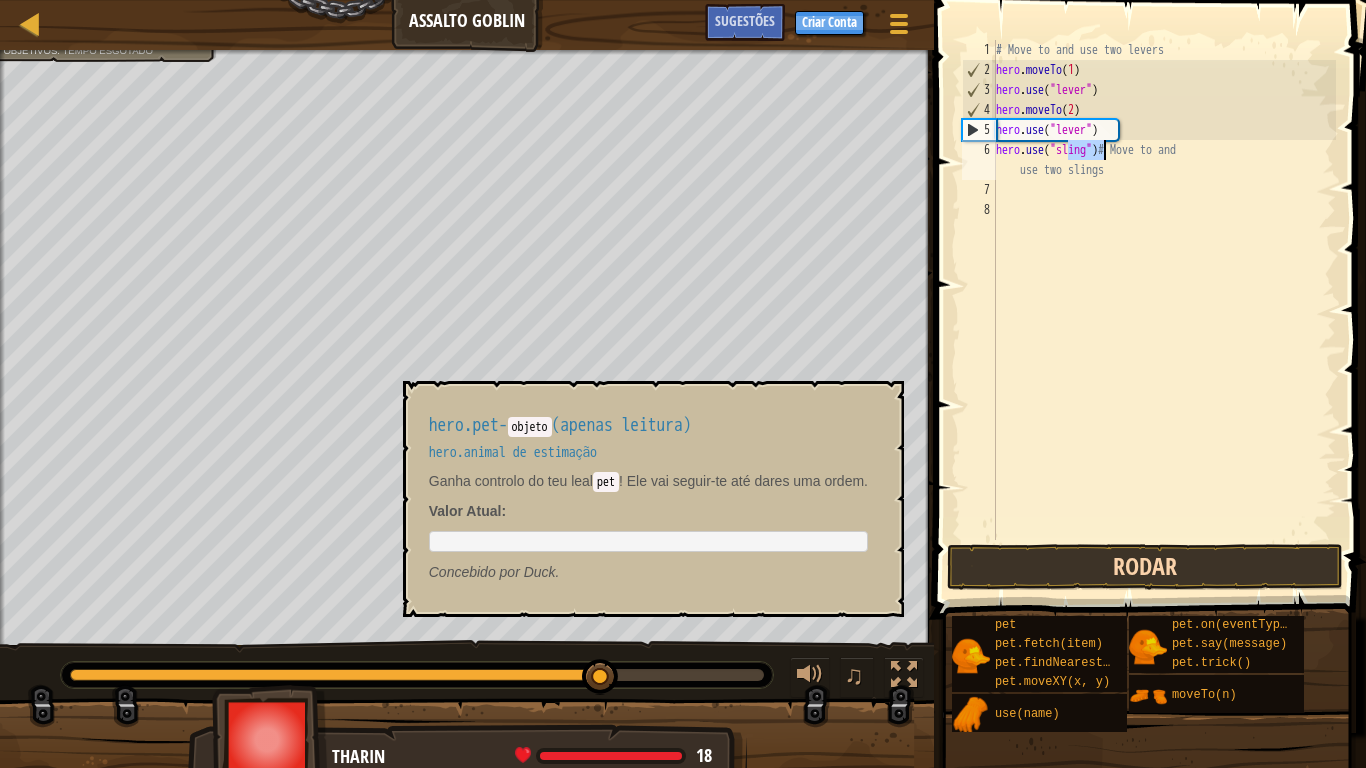 click at bounding box center [1147, 891] 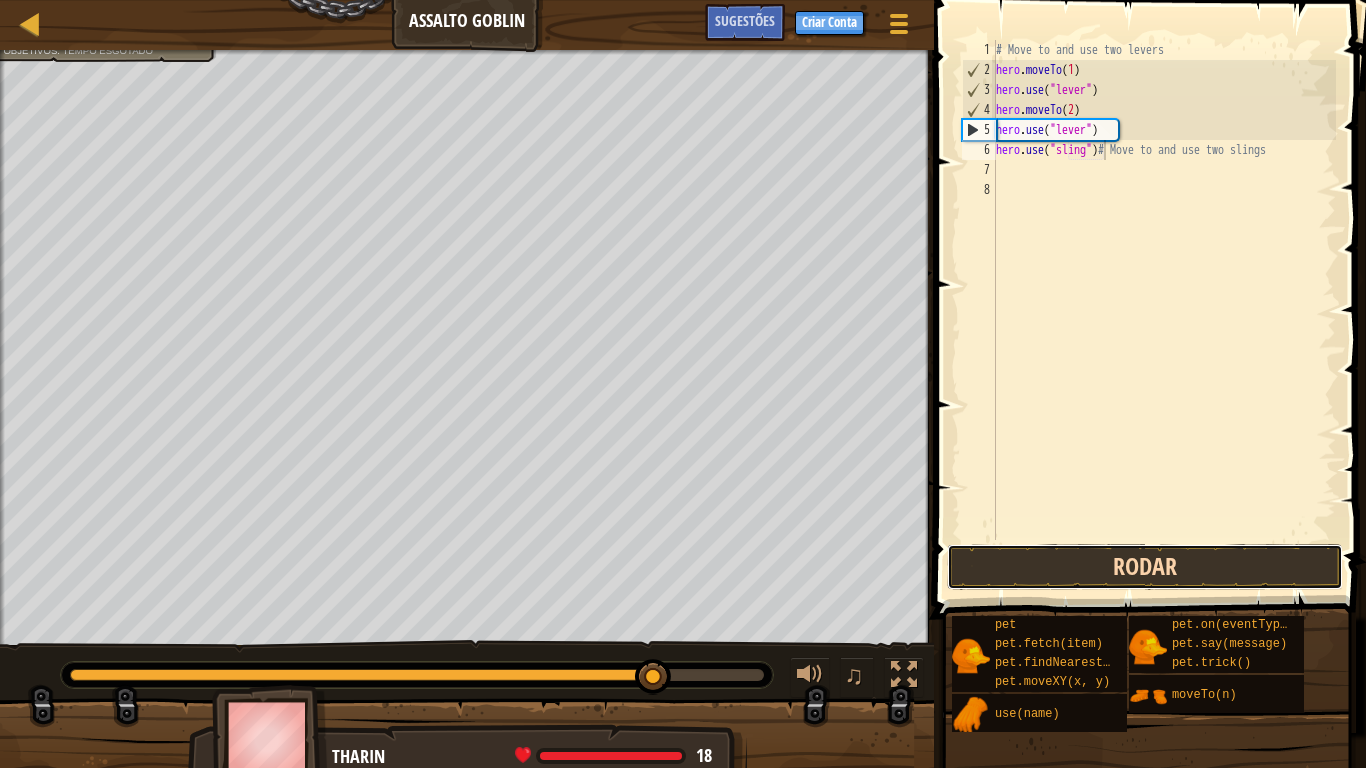 click on "Rodar" at bounding box center [1145, 567] 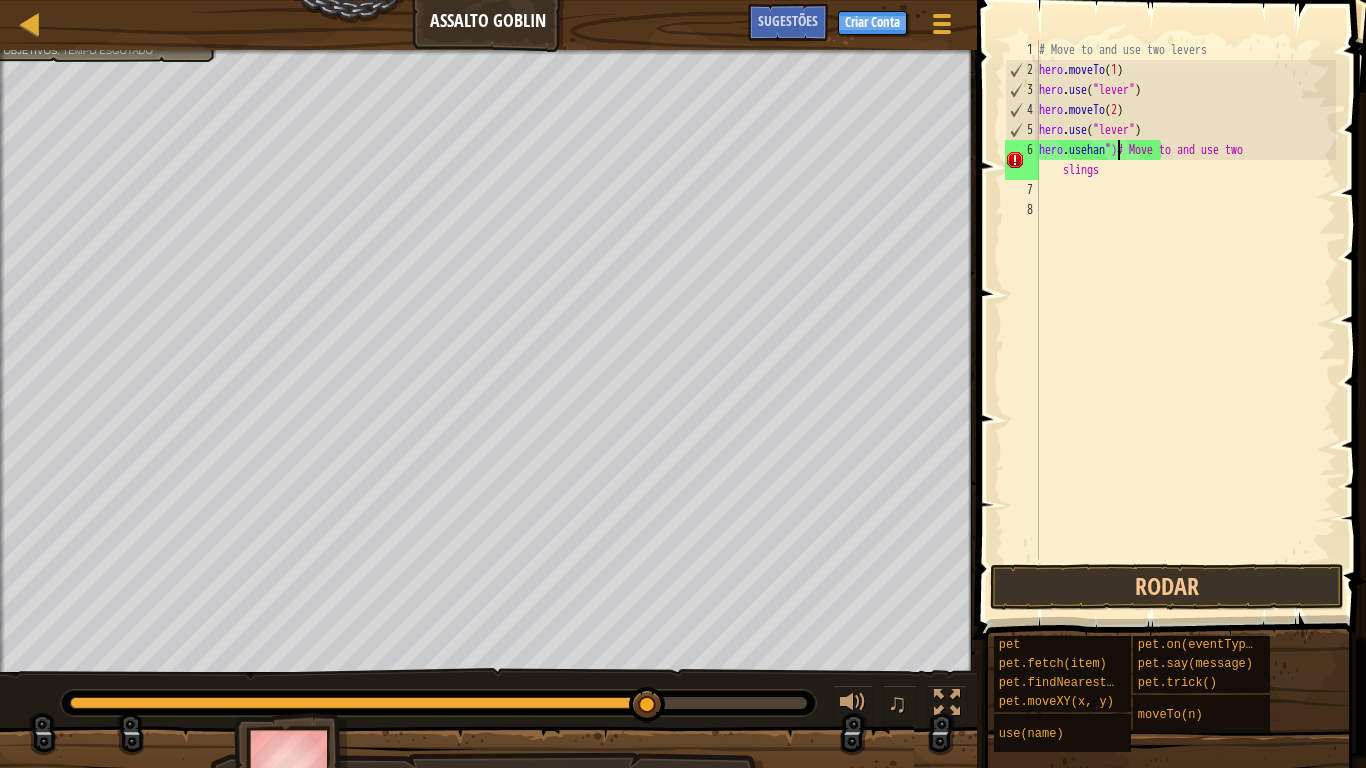 scroll, scrollTop: 9, scrollLeft: 6, axis: both 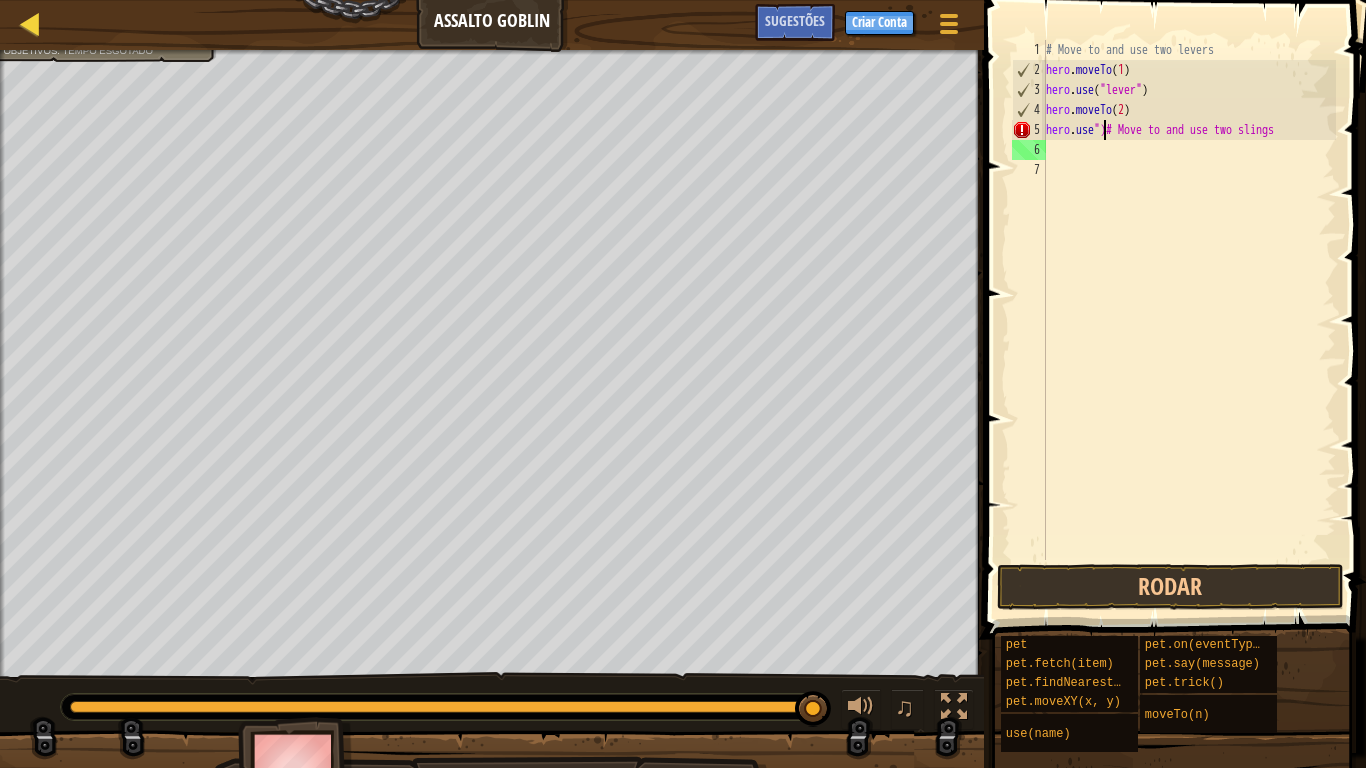 type on "hero.use")# Move to and use two slings" 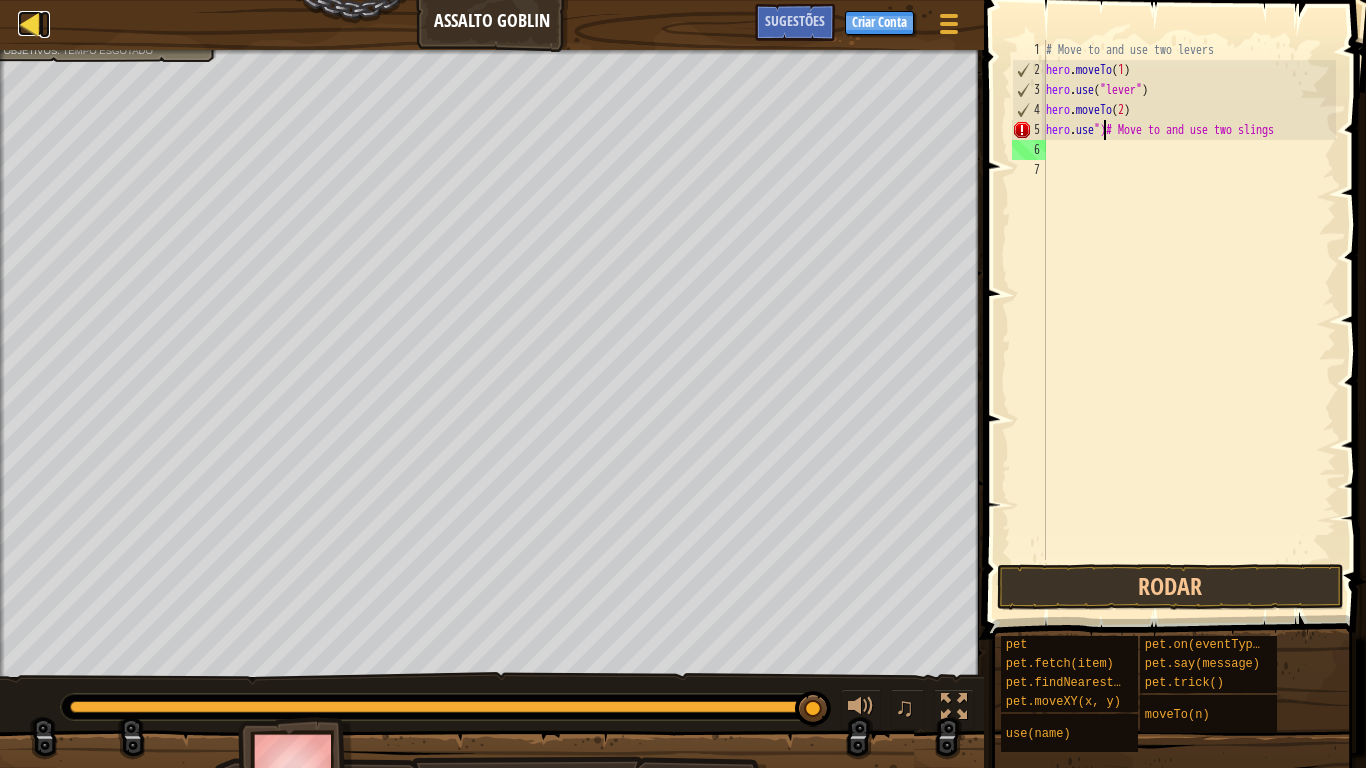 click at bounding box center (30, 23) 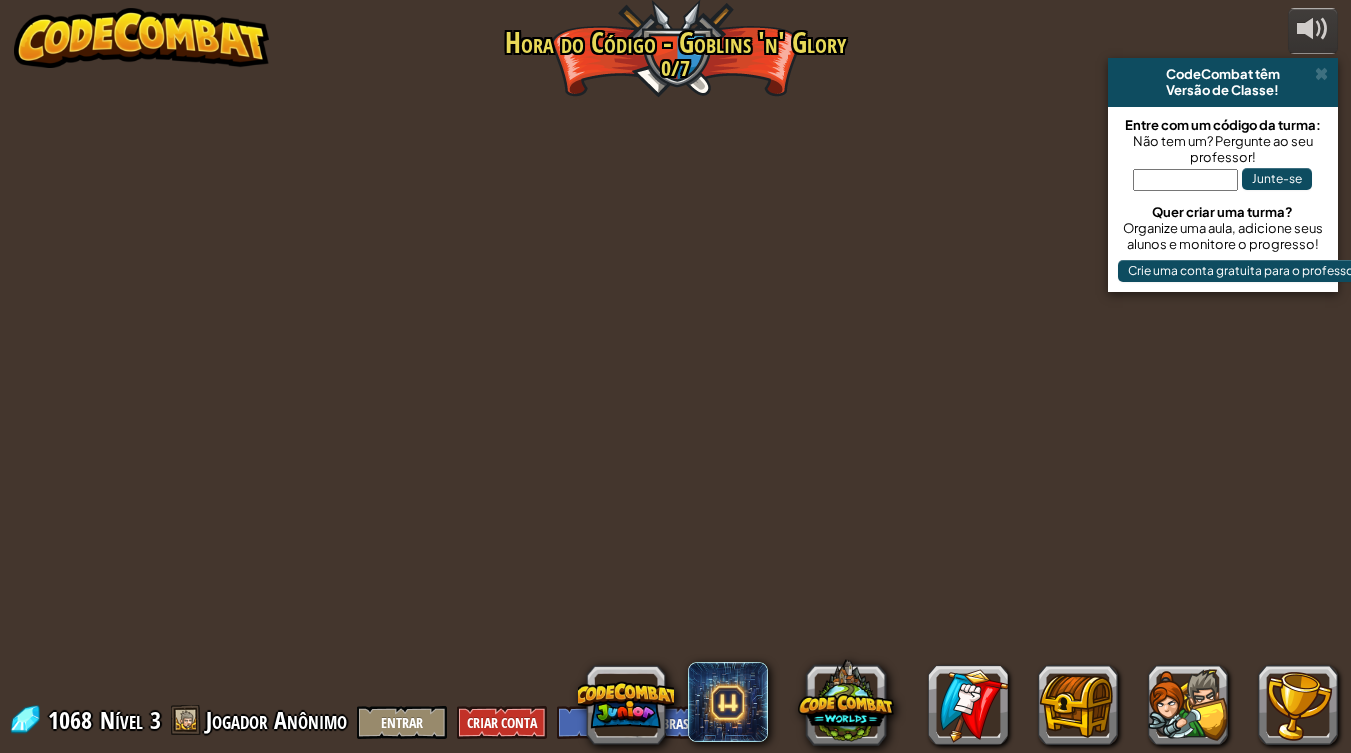 select on "pt-BR" 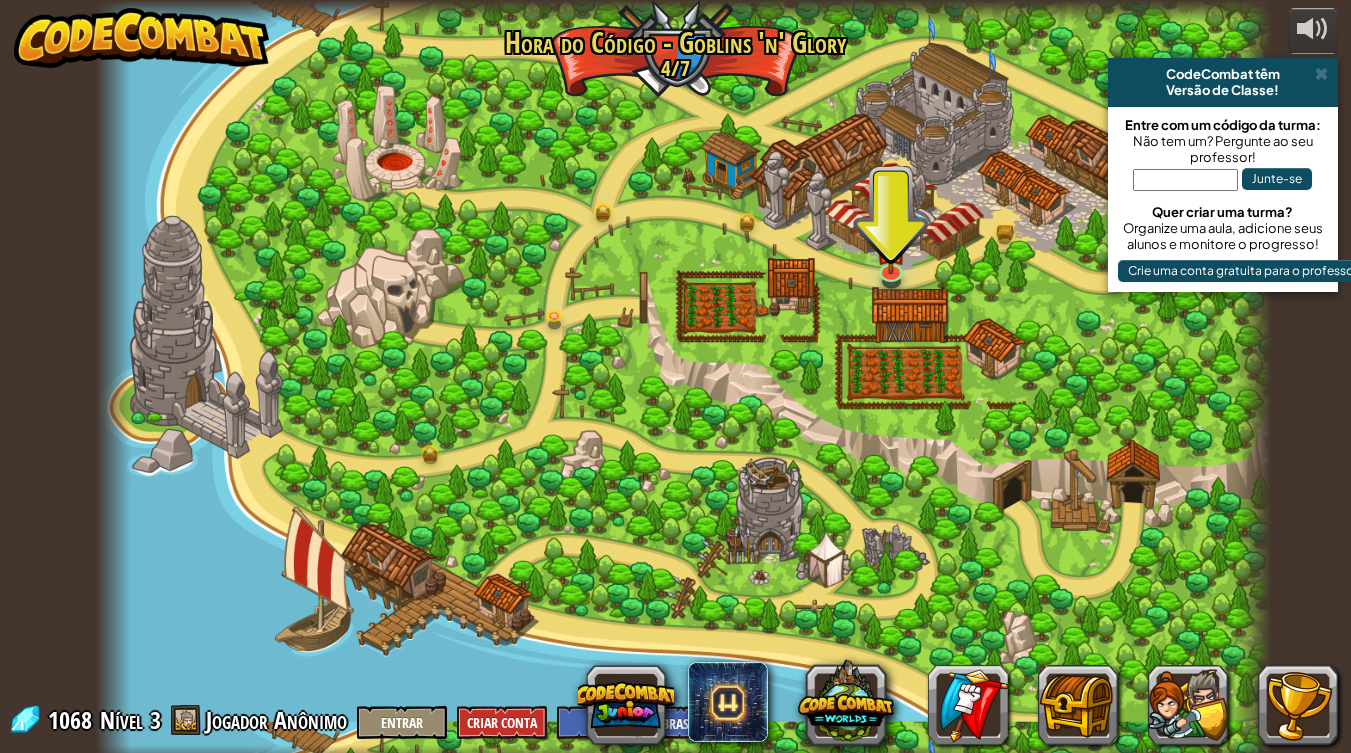 drag, startPoint x: 1365, startPoint y: 767, endPoint x: 1363, endPoint y: 727, distance: 40.04997 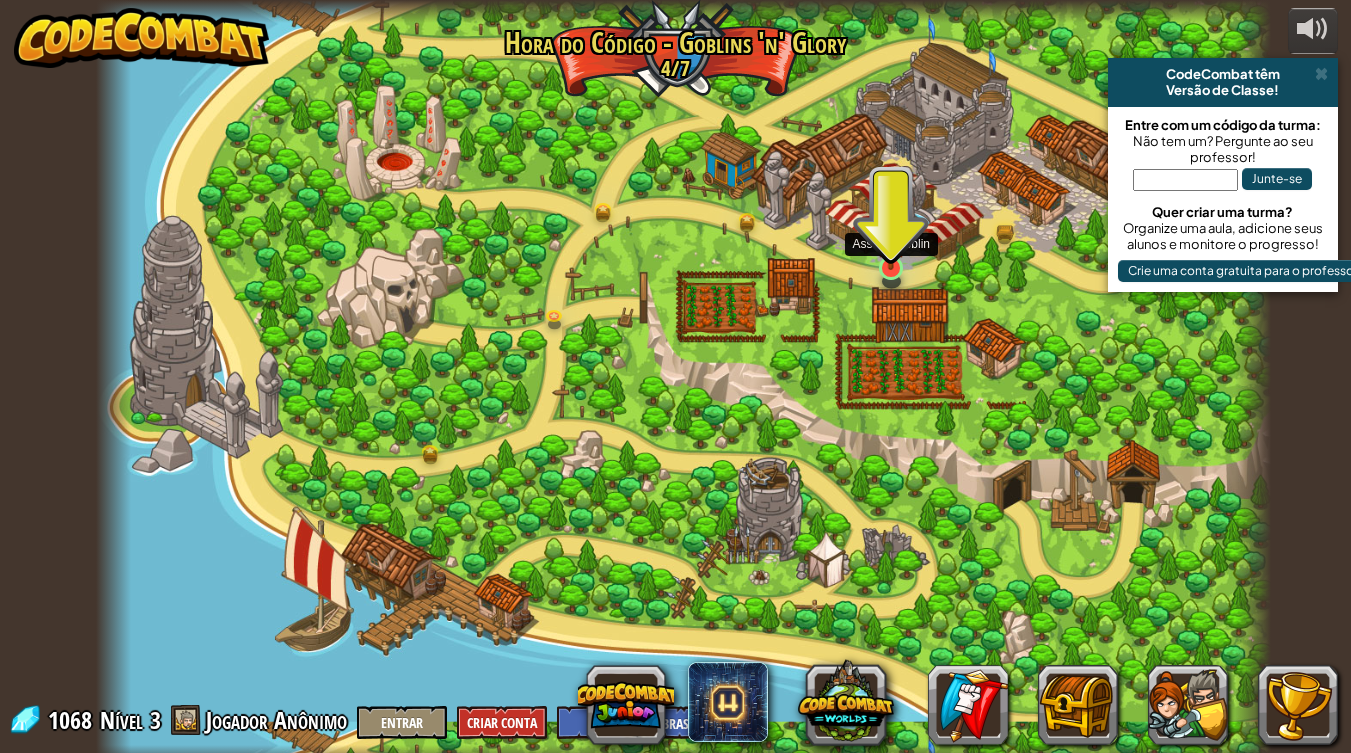 click at bounding box center (891, 236) 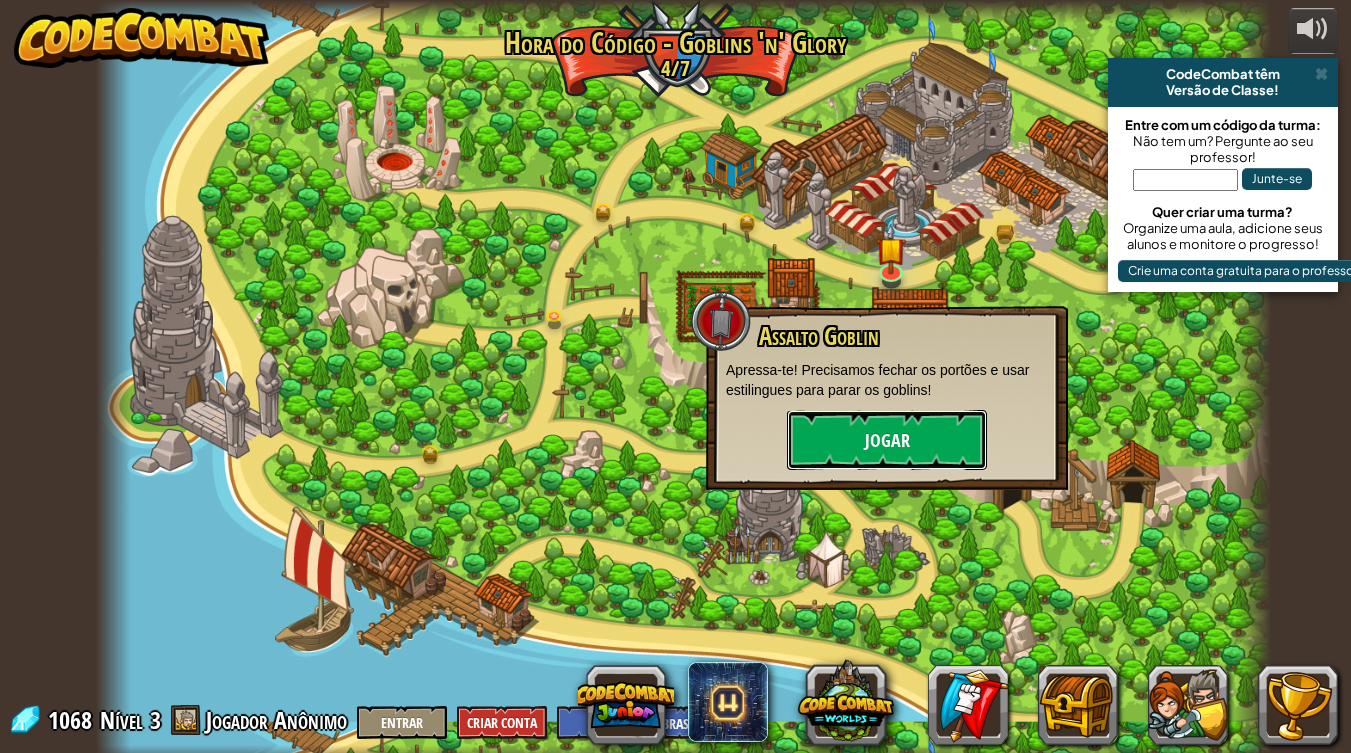 click on "Jogar" at bounding box center [887, 440] 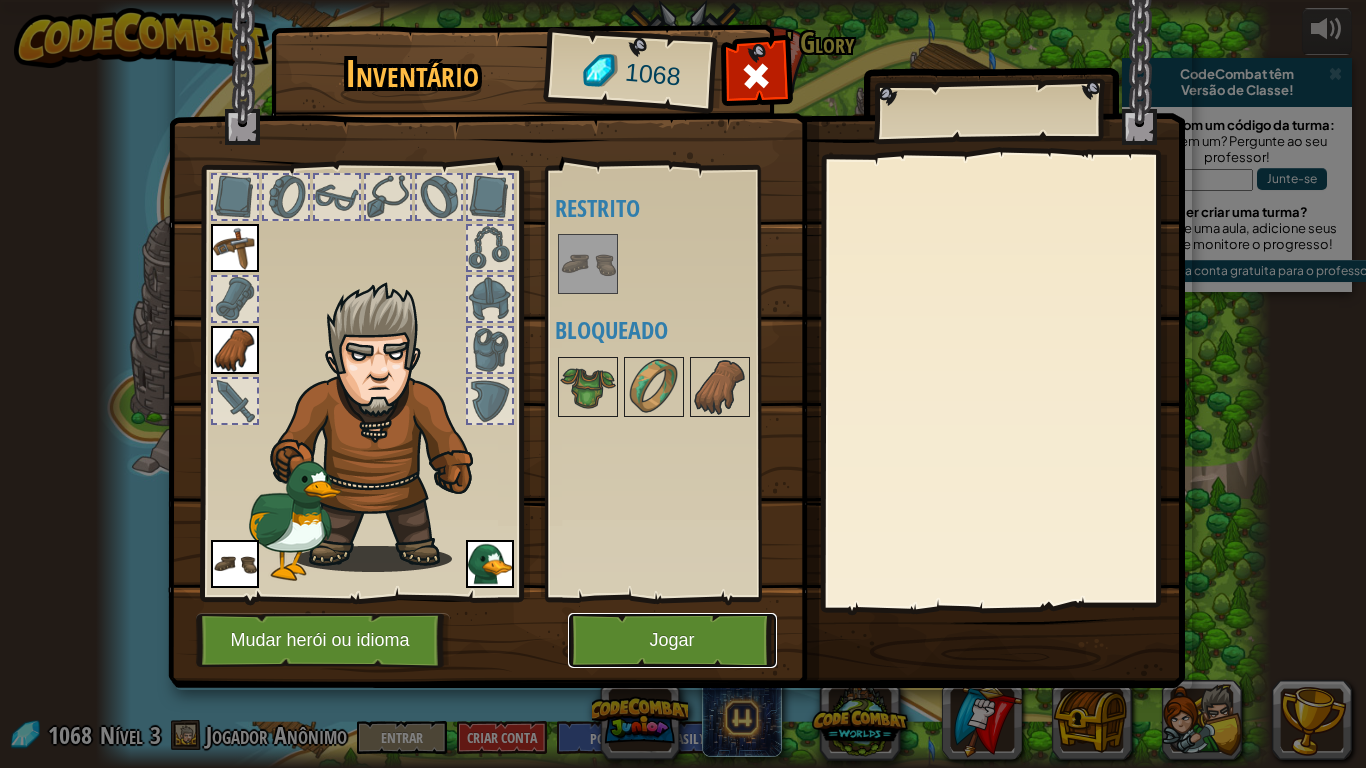 click on "Jogar" at bounding box center [672, 640] 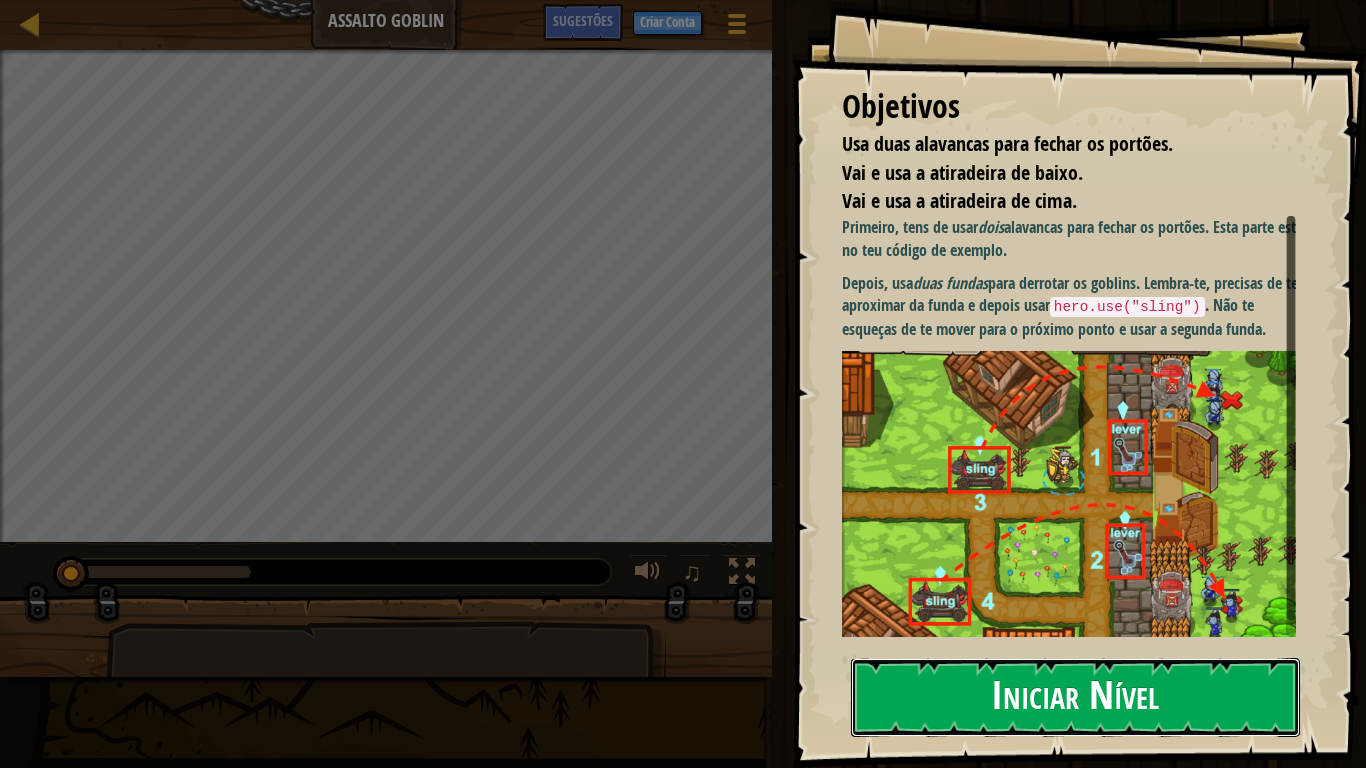 click on "Iniciar Nível" at bounding box center [1075, 697] 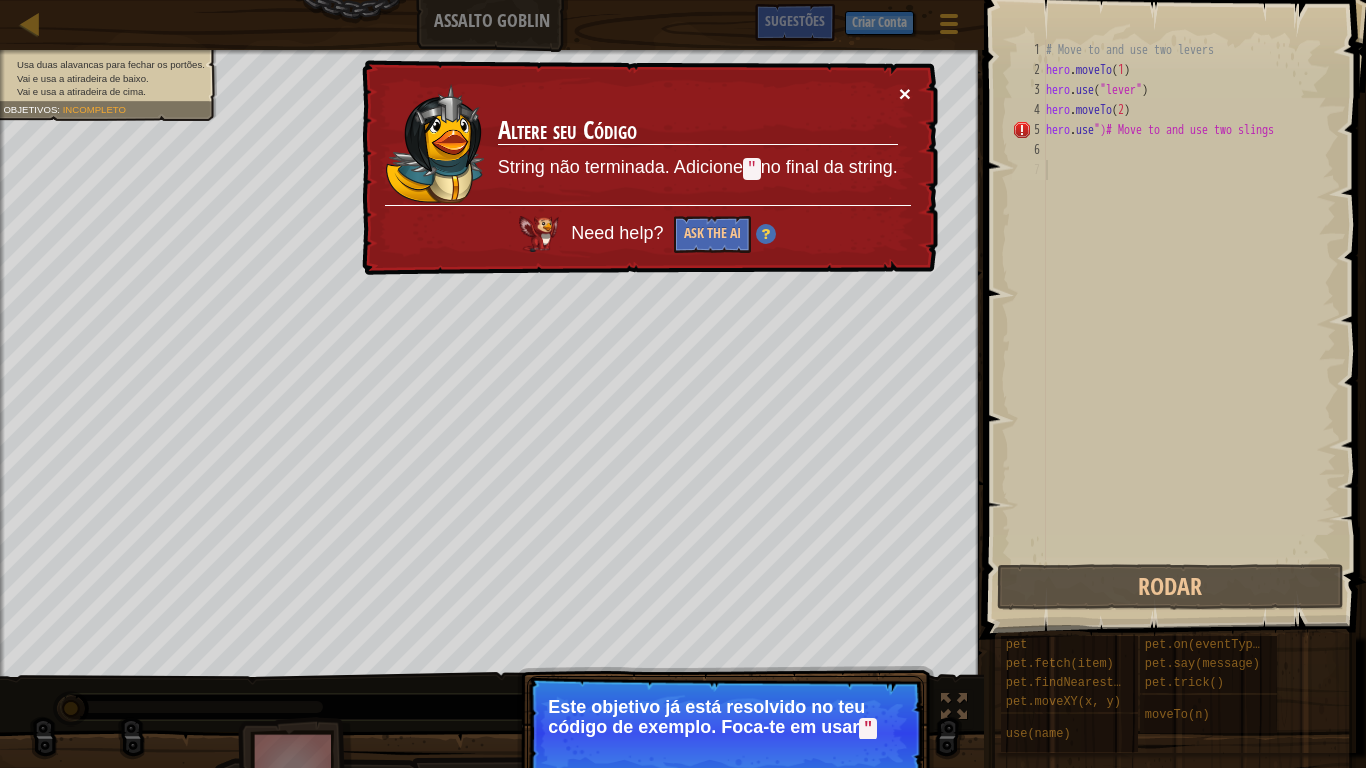 click on "×" at bounding box center (905, 93) 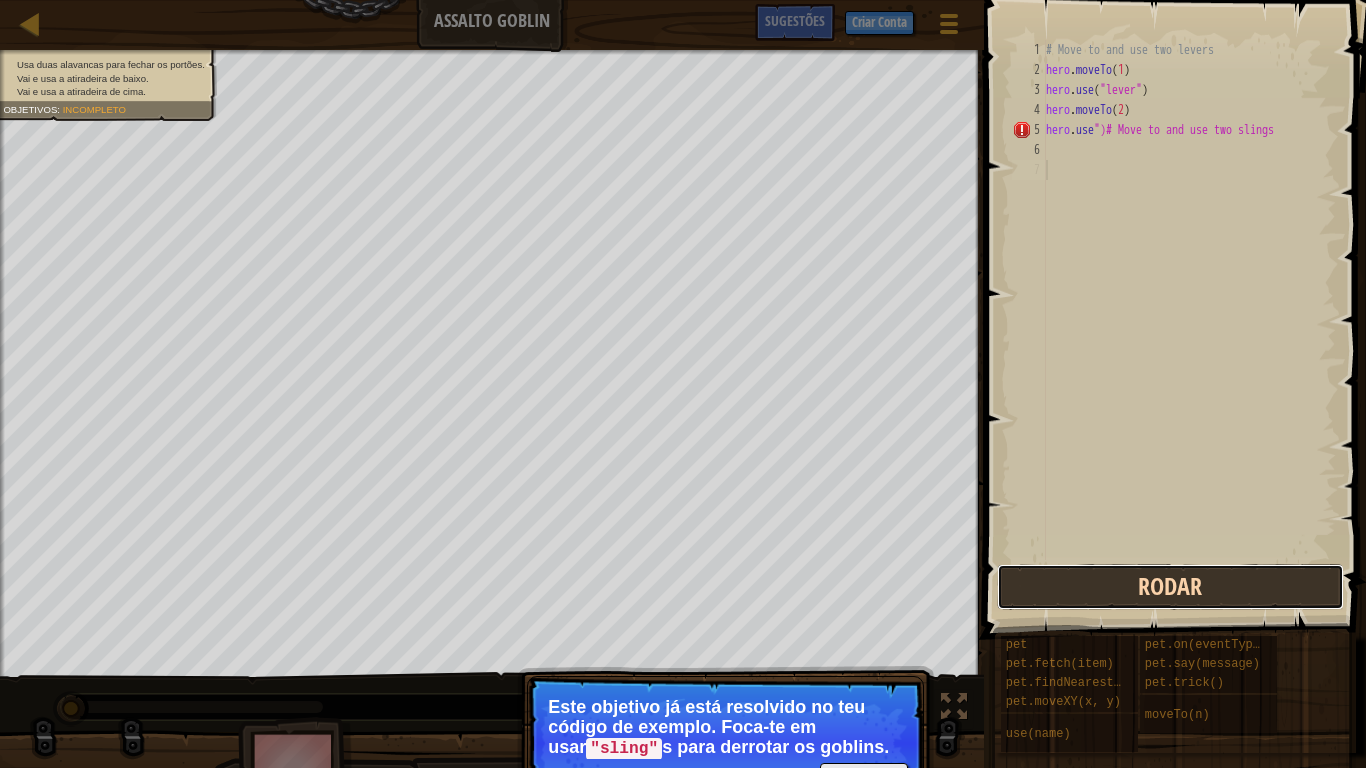 click on "Rodar" at bounding box center (1170, 587) 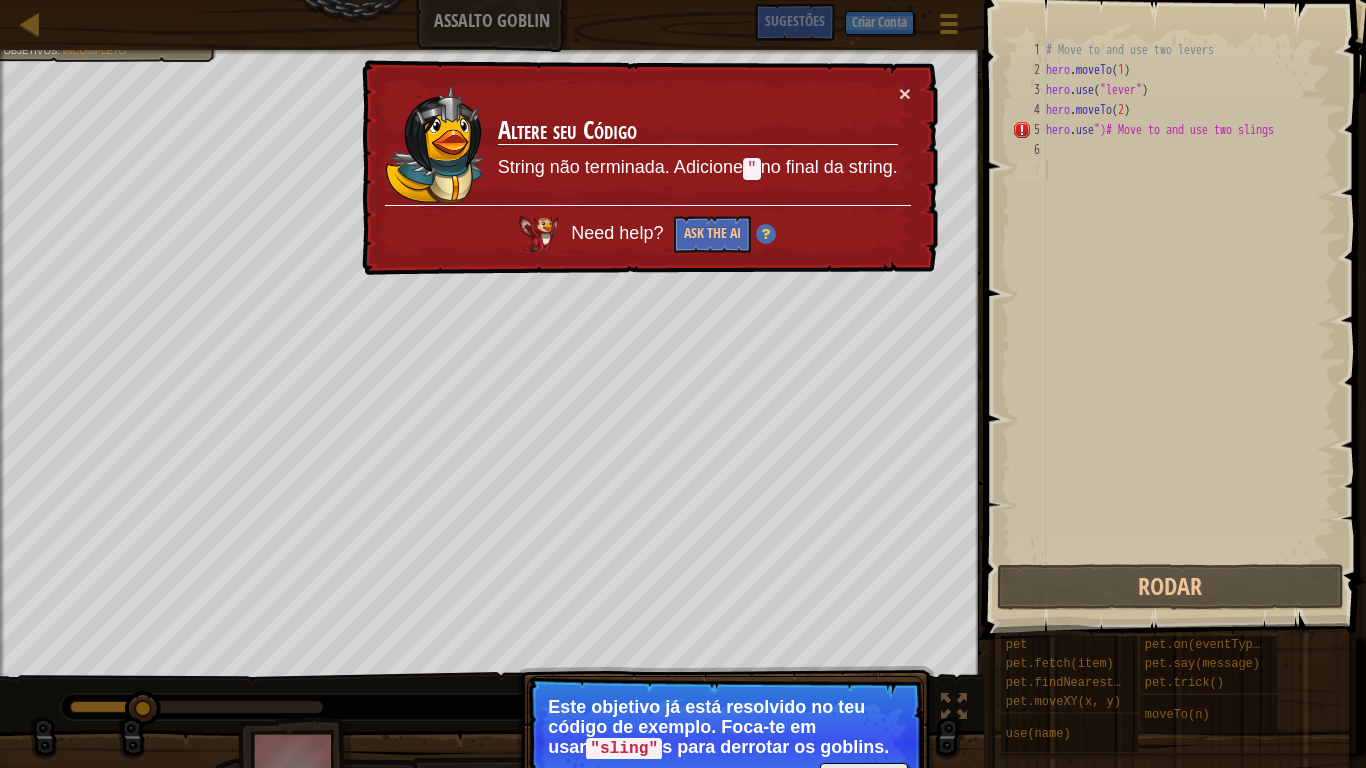 scroll, scrollTop: 9, scrollLeft: 0, axis: vertical 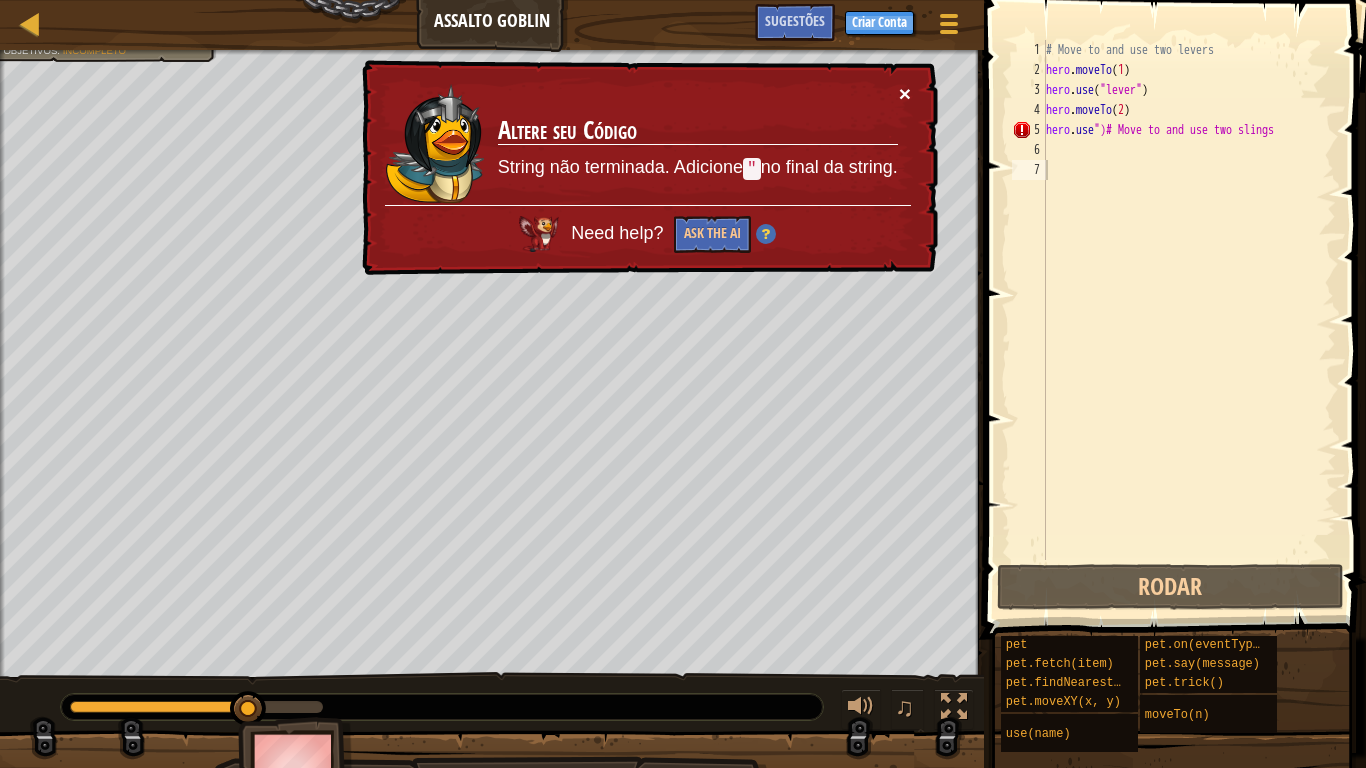 click on "×" at bounding box center (905, 93) 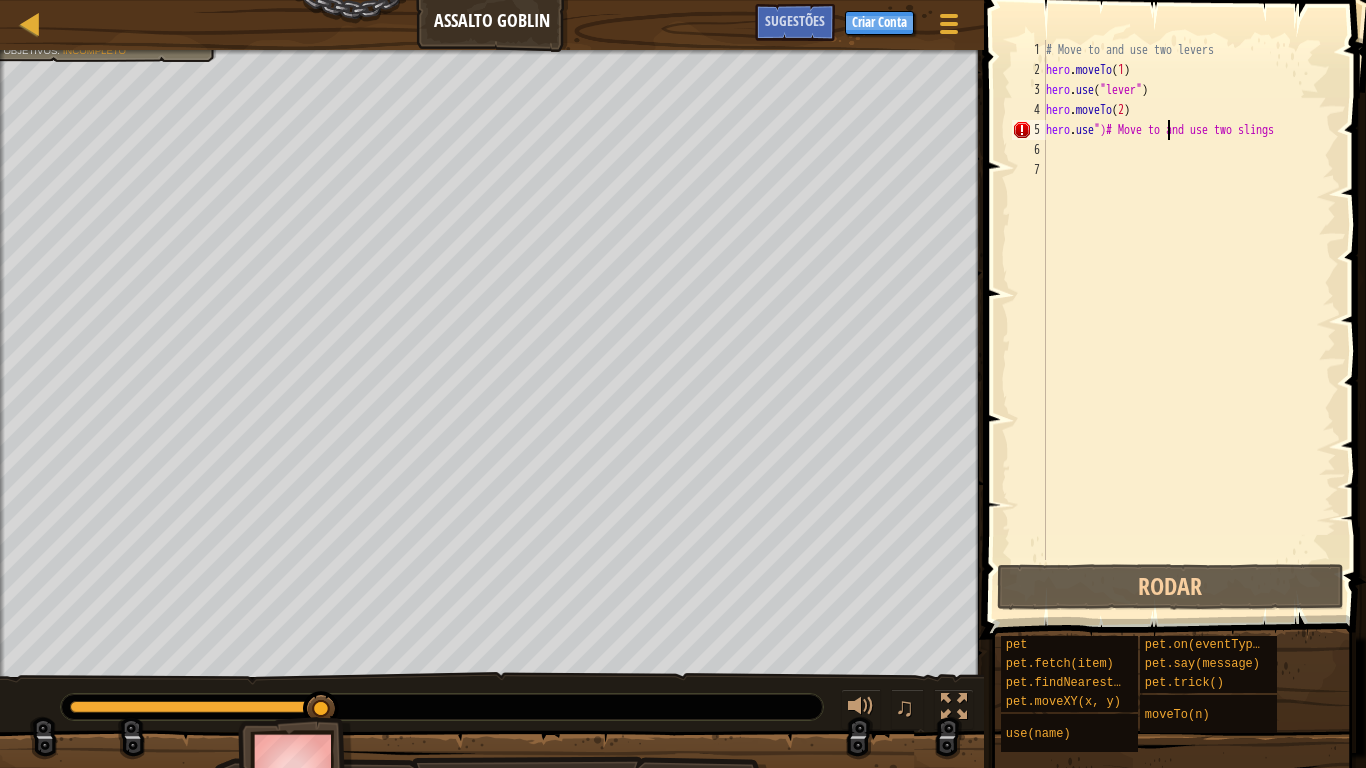 click on "# Move to and use two levers hero . moveTo ( 1 ) hero . use ( "lever" ) hero . moveTo ( 2 ) hero . use ")# Move to and use two slings" at bounding box center [1189, 320] 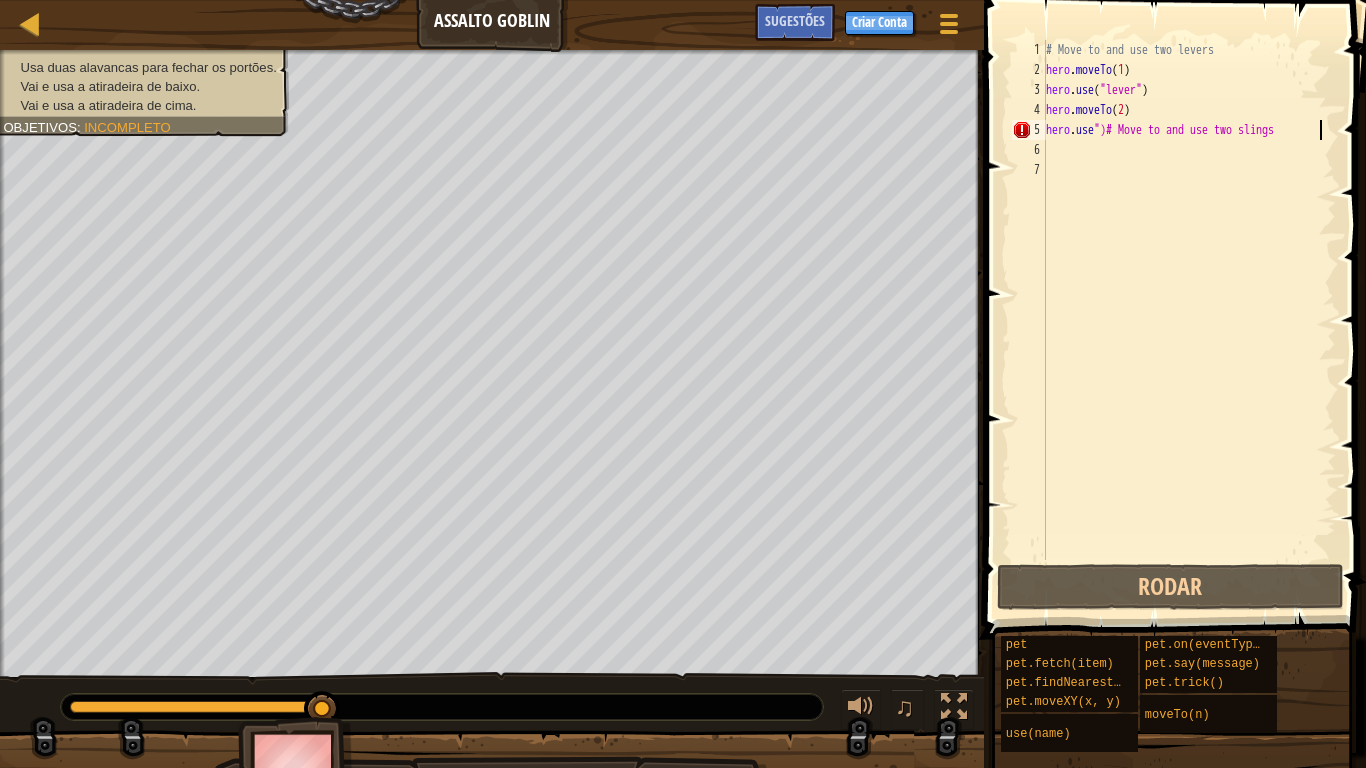 click on "# Move to and use two levers hero . moveTo ( 1 ) hero . use ( "lever" ) hero . moveTo ( 2 ) hero . use ")# Move to and use two slings" at bounding box center (1189, 320) 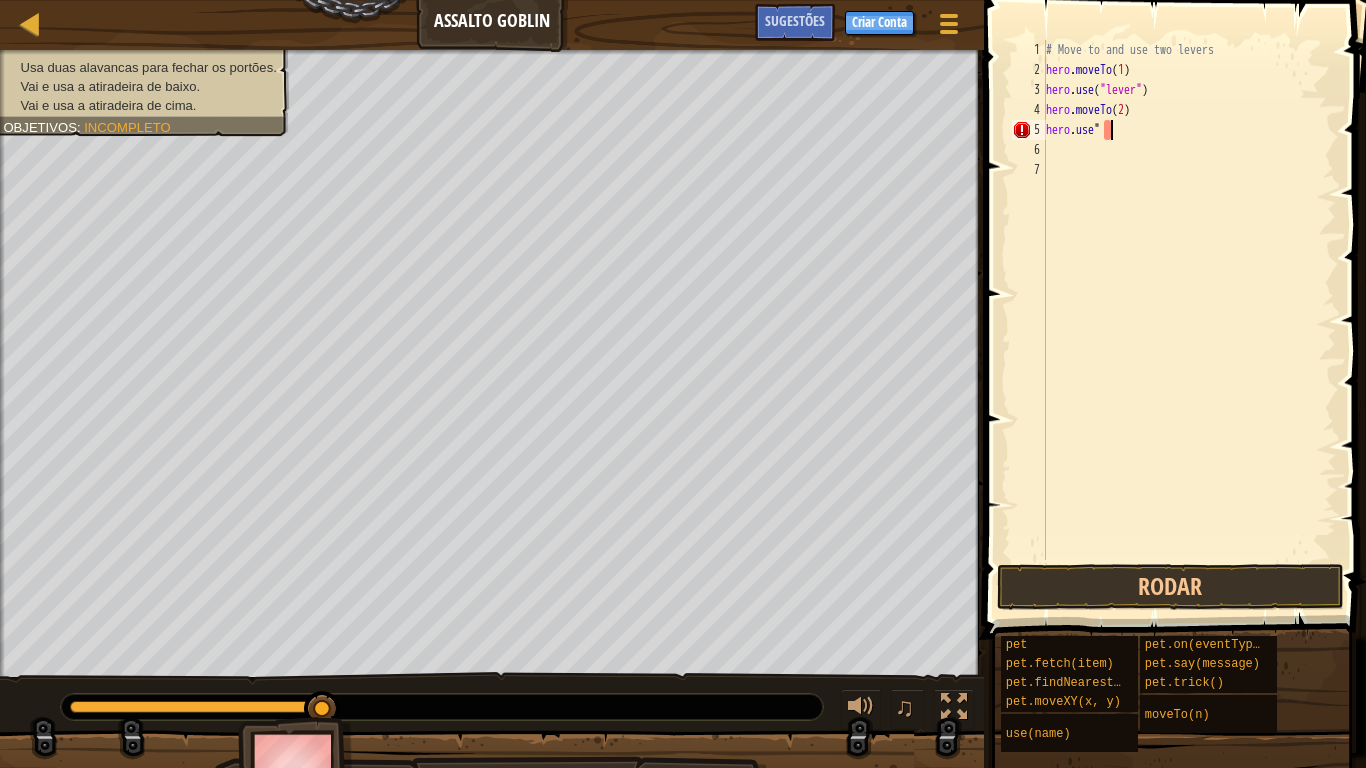 type on "h" 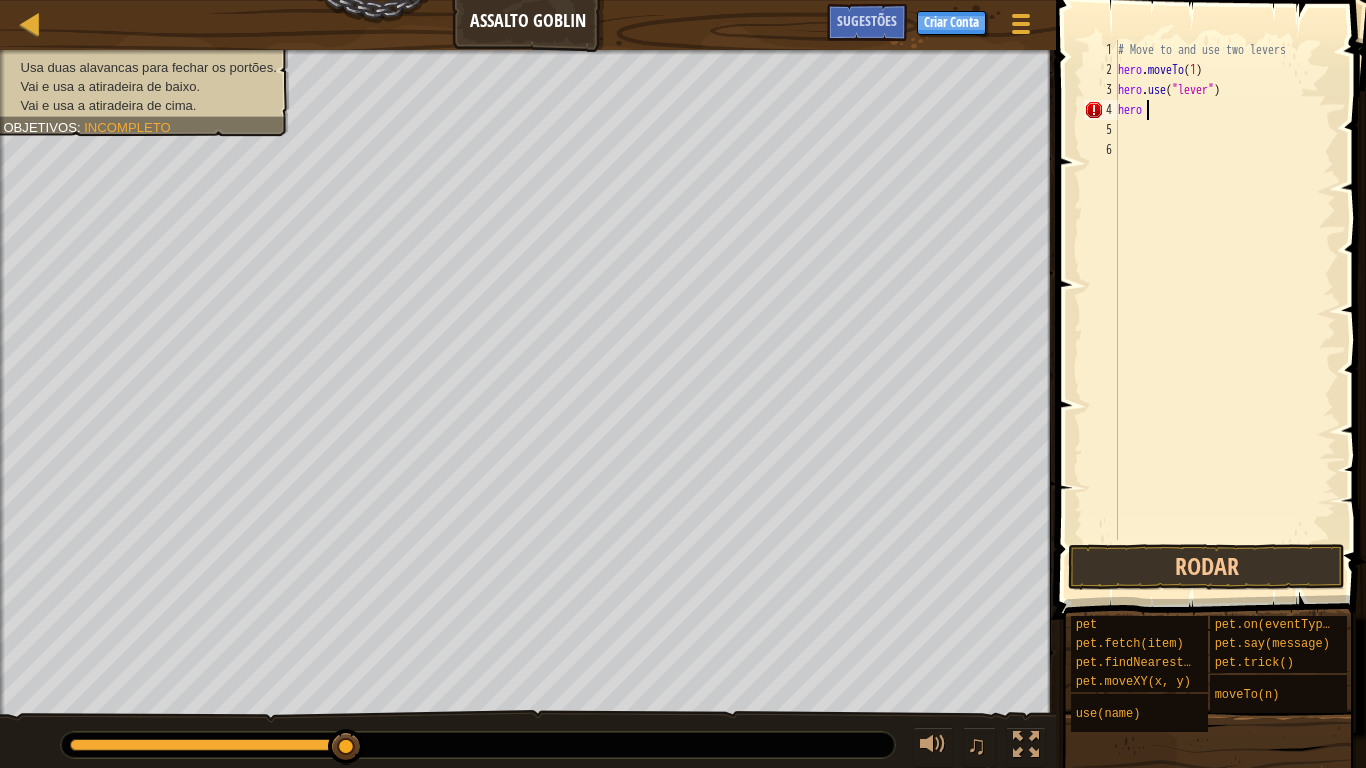 type on "h" 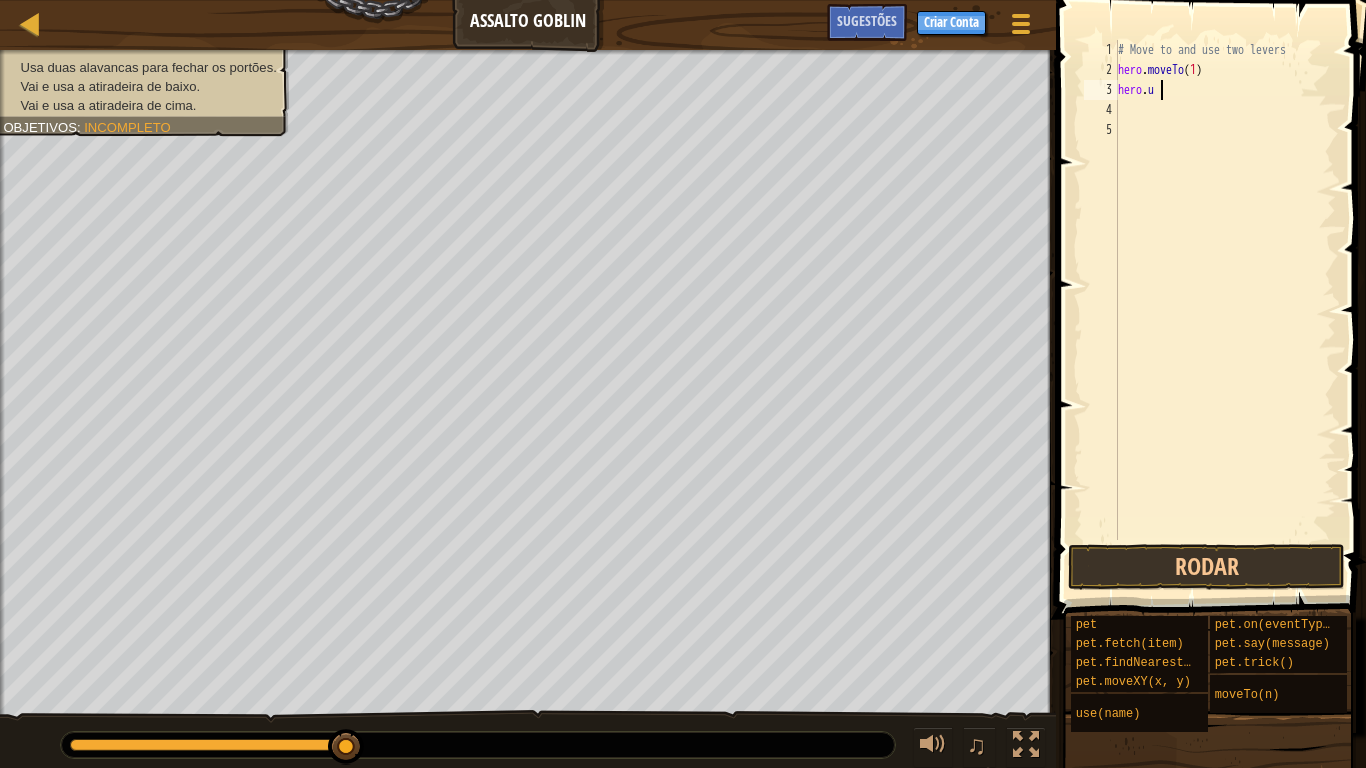 type on "h" 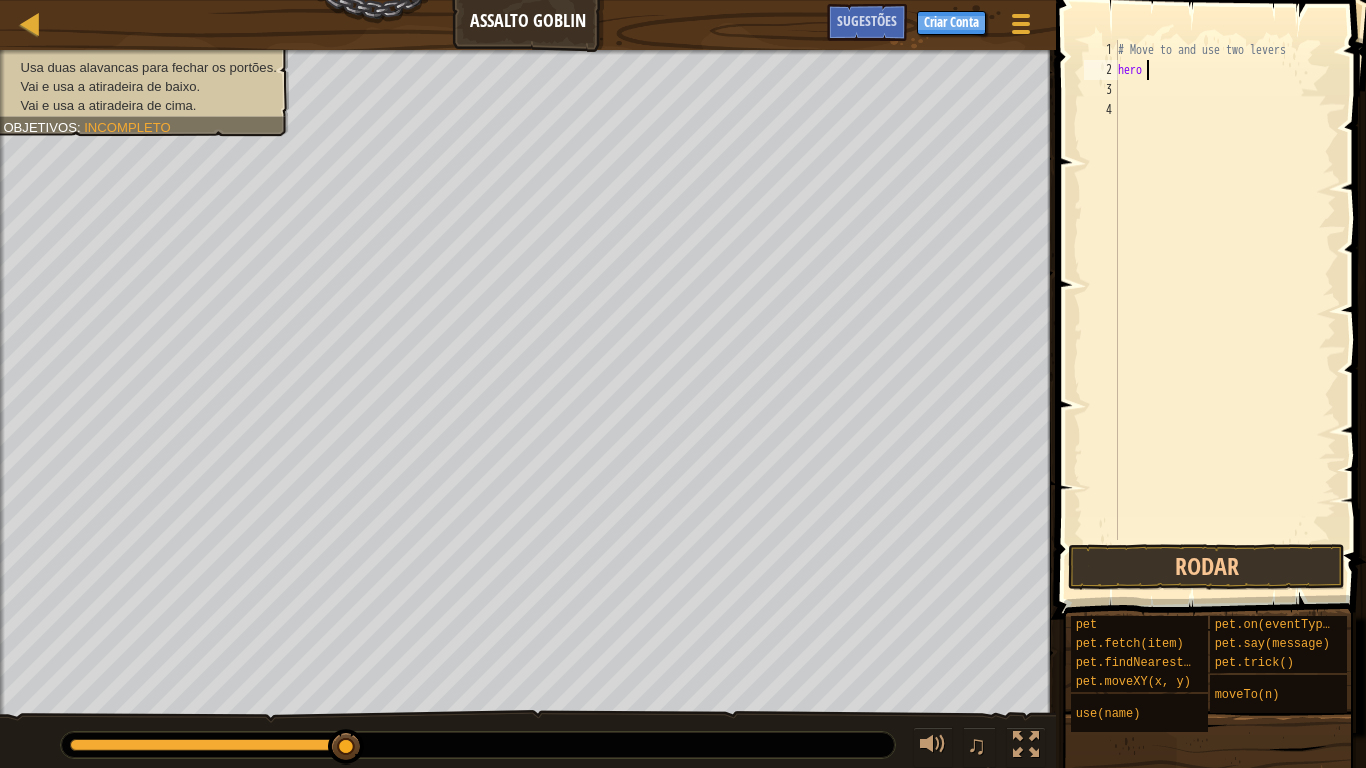 type on "h" 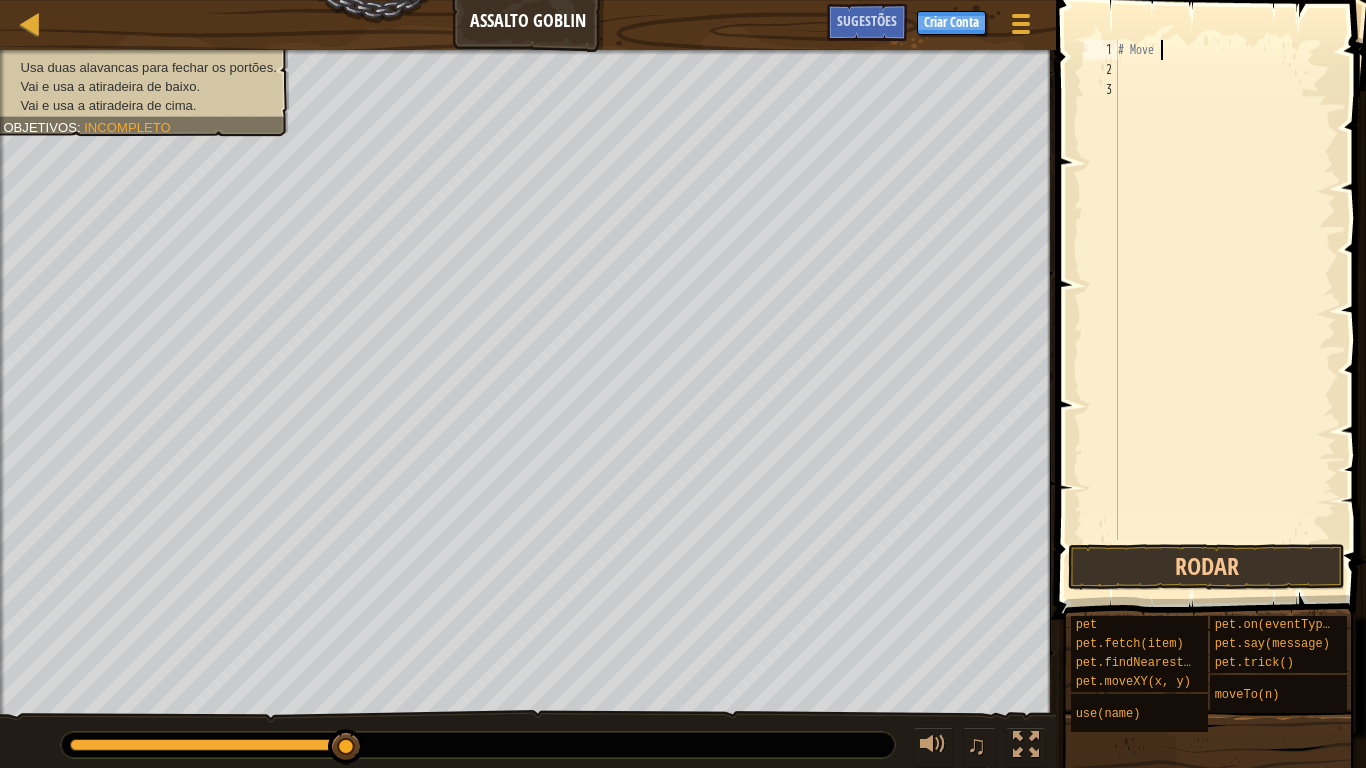 type on "#" 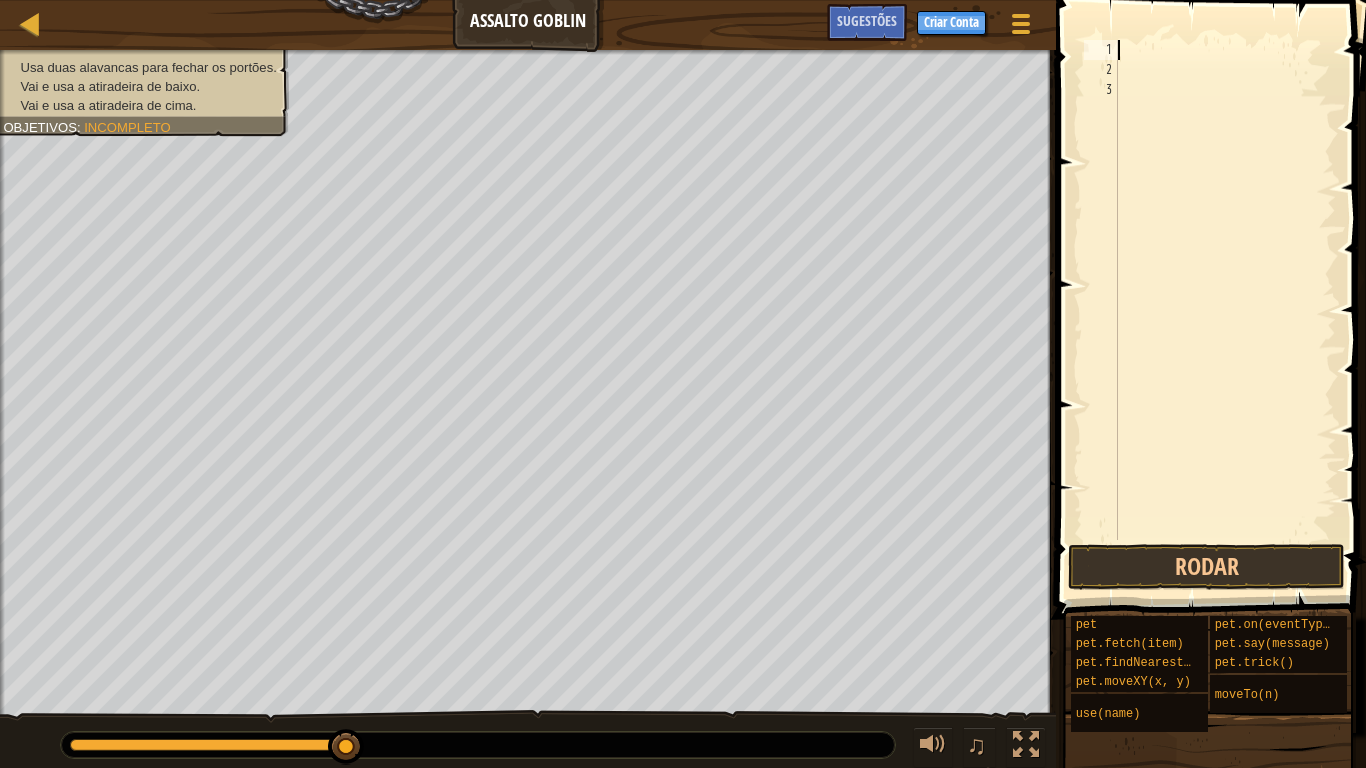 type on "l" 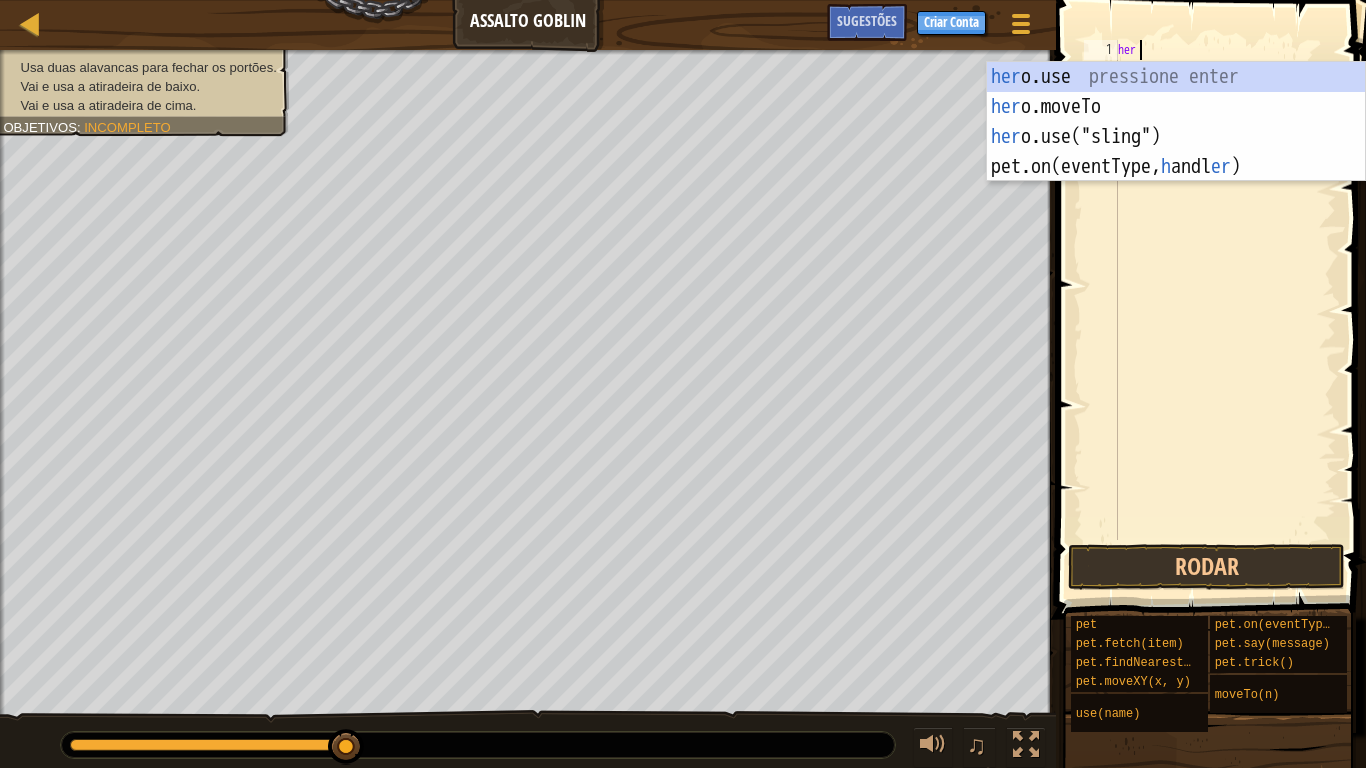 scroll, scrollTop: 9, scrollLeft: 0, axis: vertical 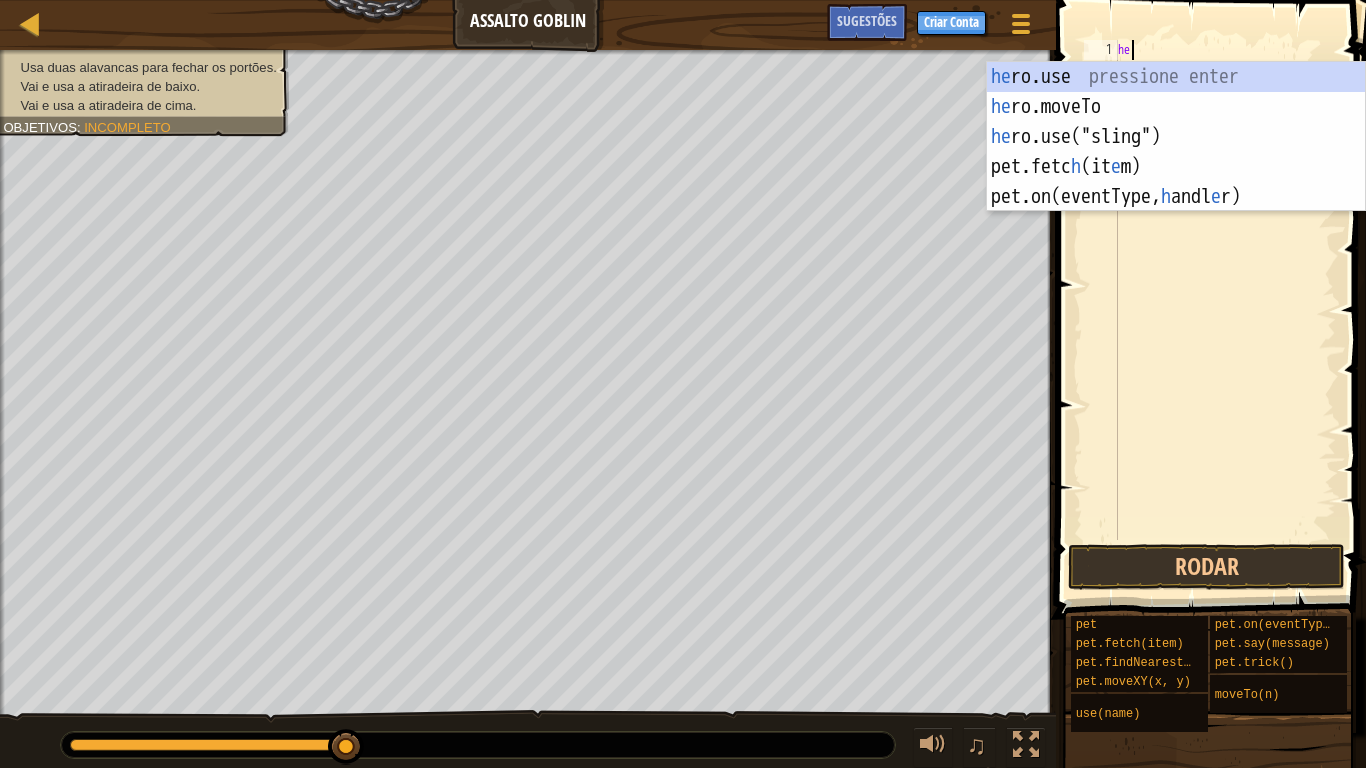 type on "h" 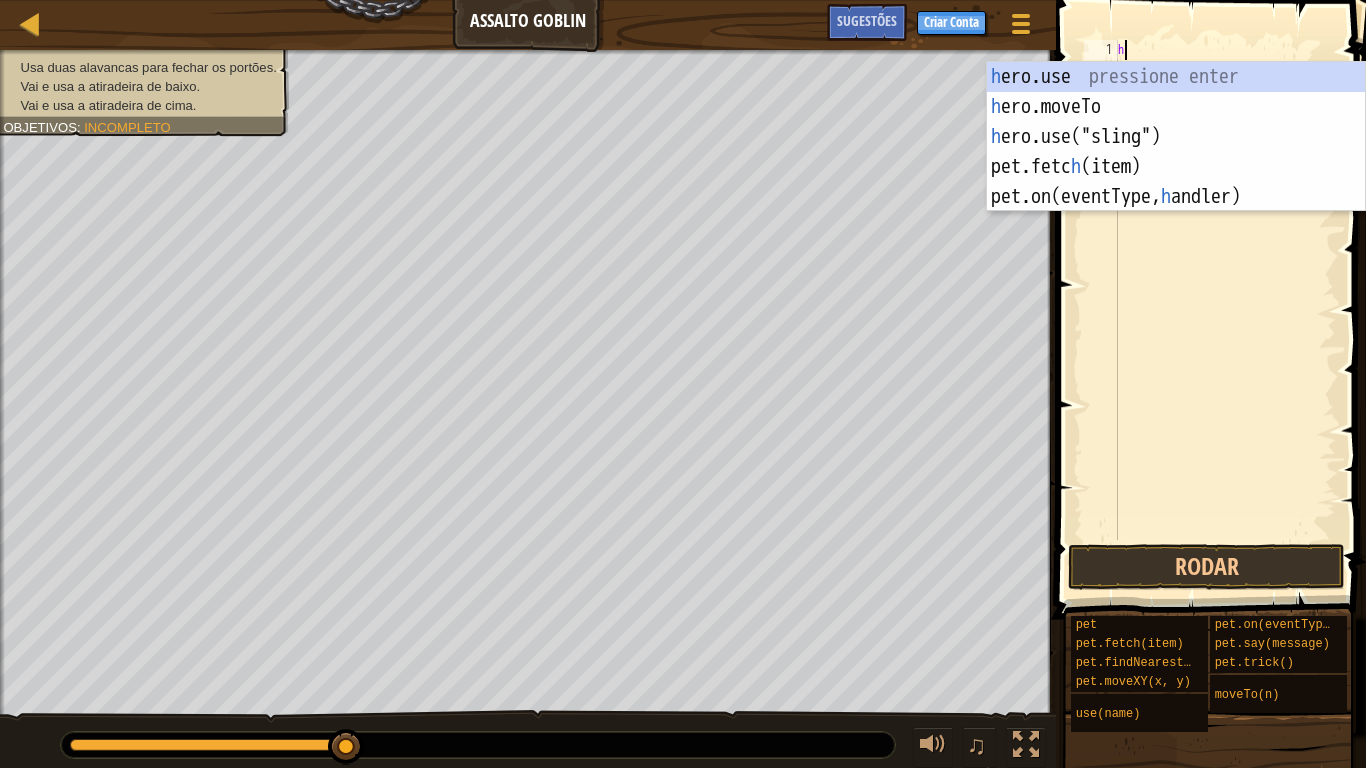 type 